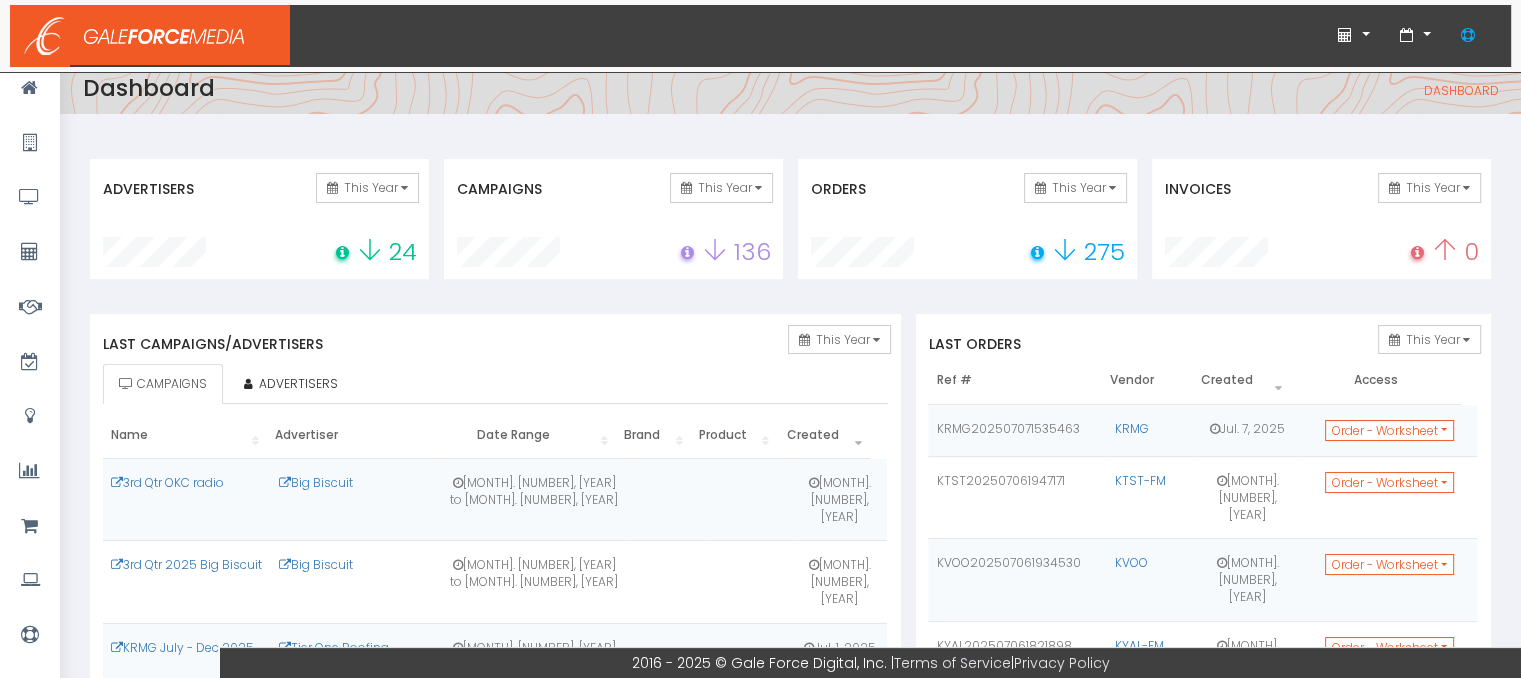 scroll, scrollTop: 100, scrollLeft: 0, axis: vertical 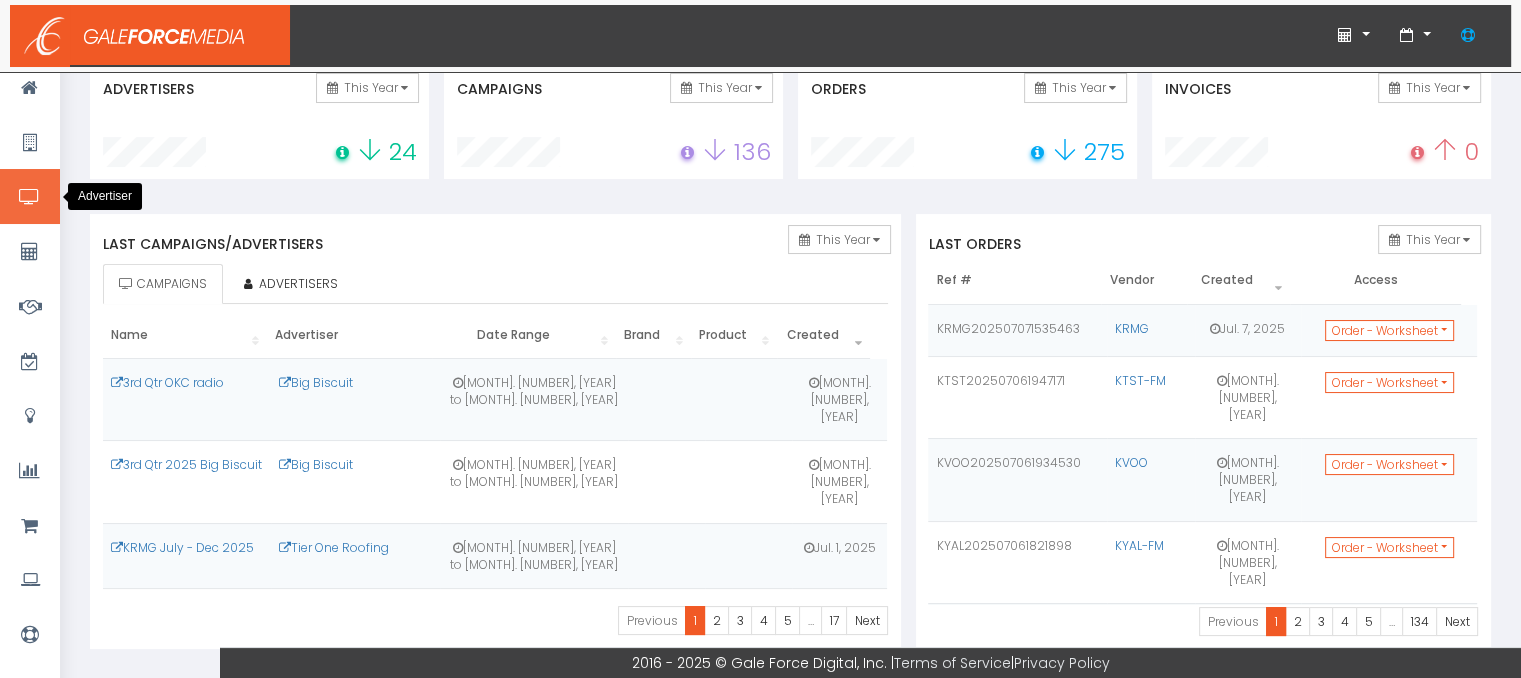 click at bounding box center [29, 197] 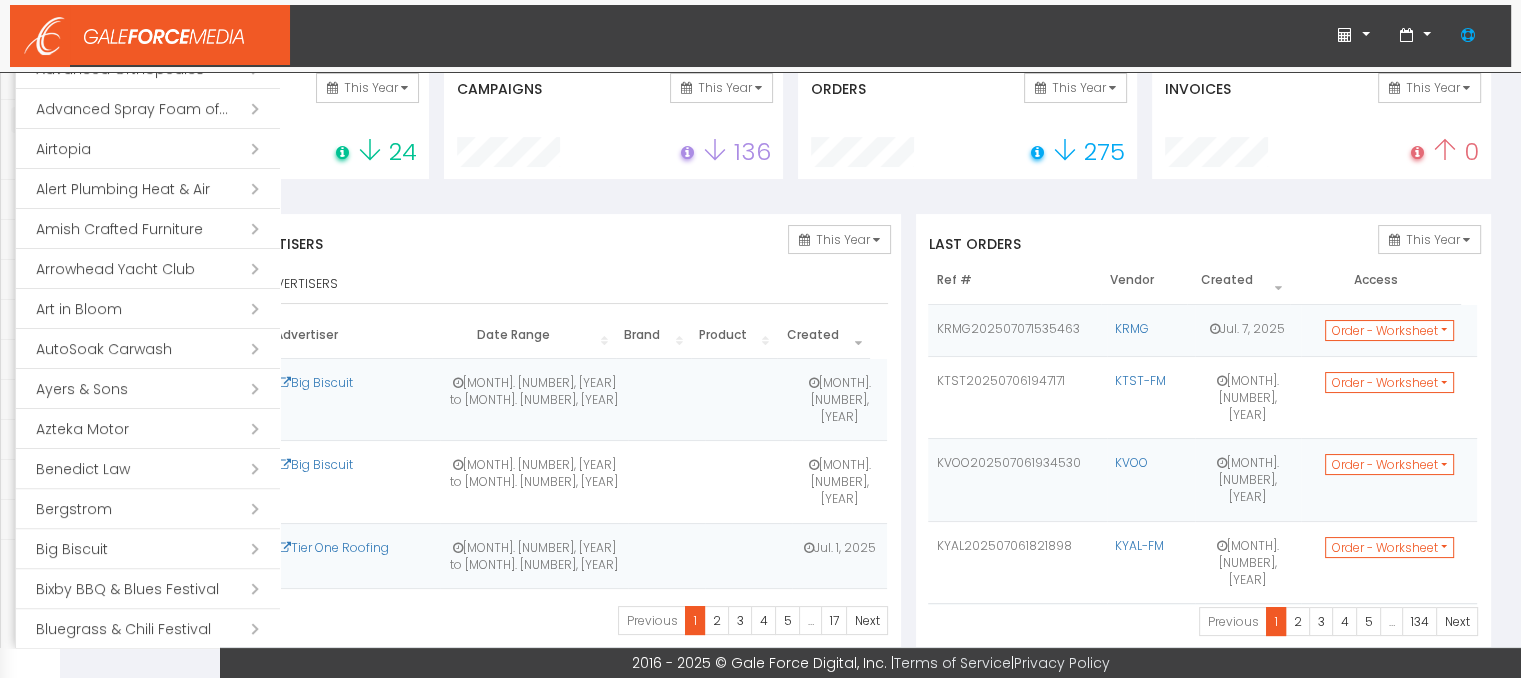 scroll, scrollTop: 600, scrollLeft: 0, axis: vertical 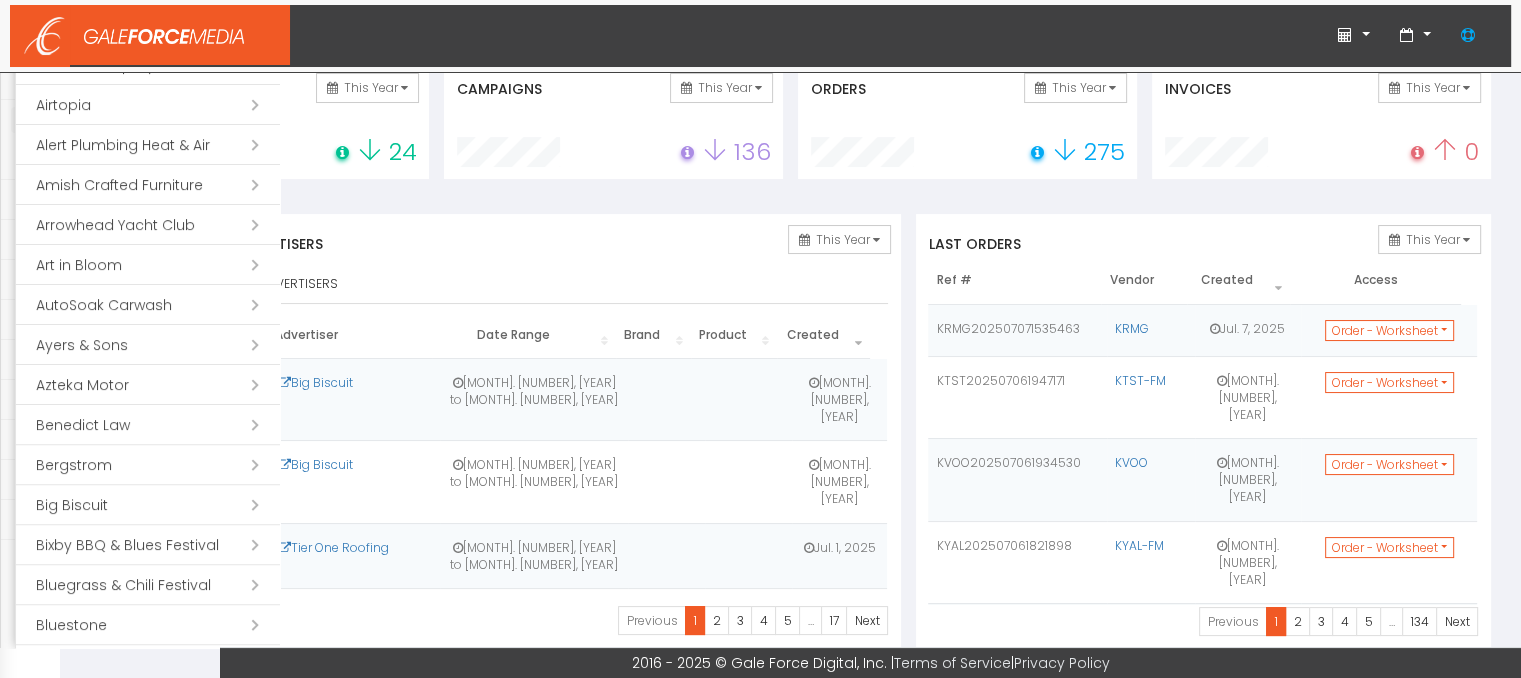click on "Open submenu (  Bluegrass & Chili Festival)" at bounding box center [148, 585] 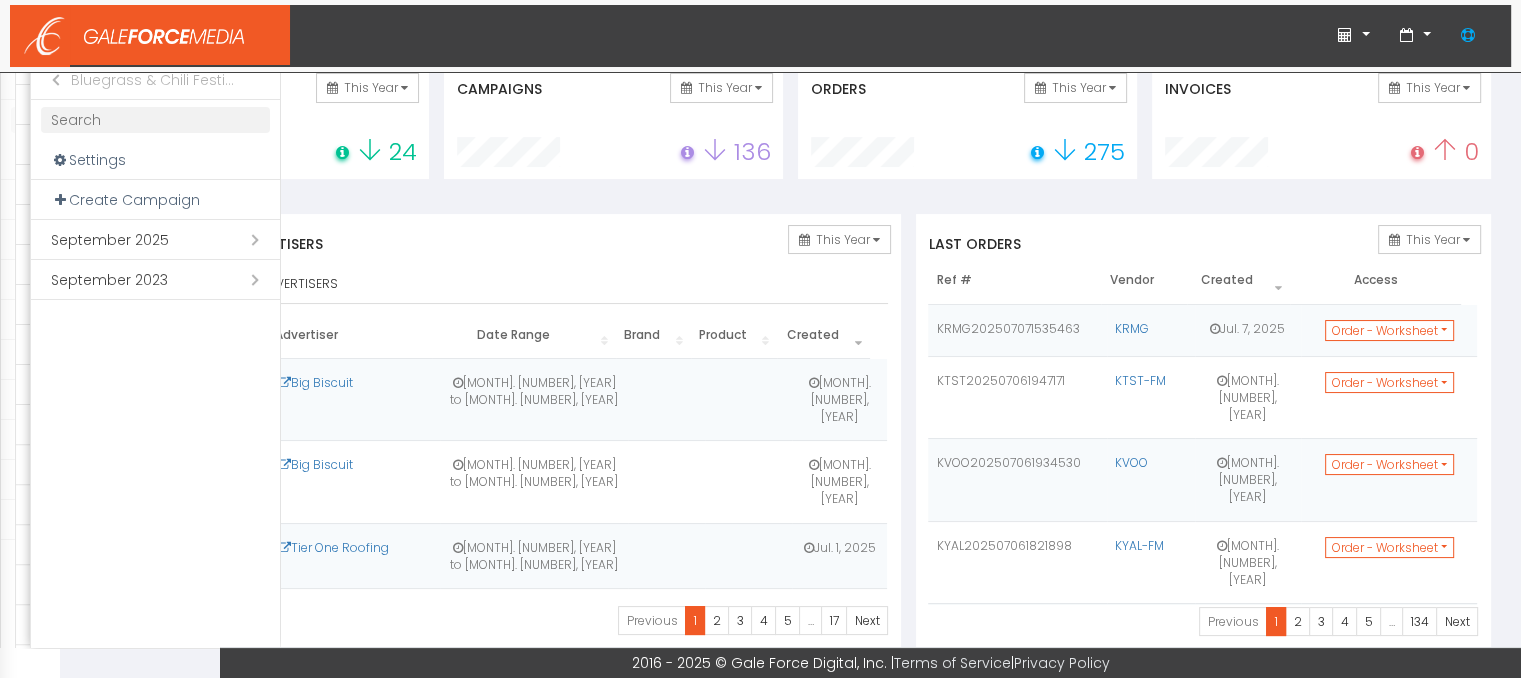 click on "Open submenu (   September 2025)" at bounding box center [155, 240] 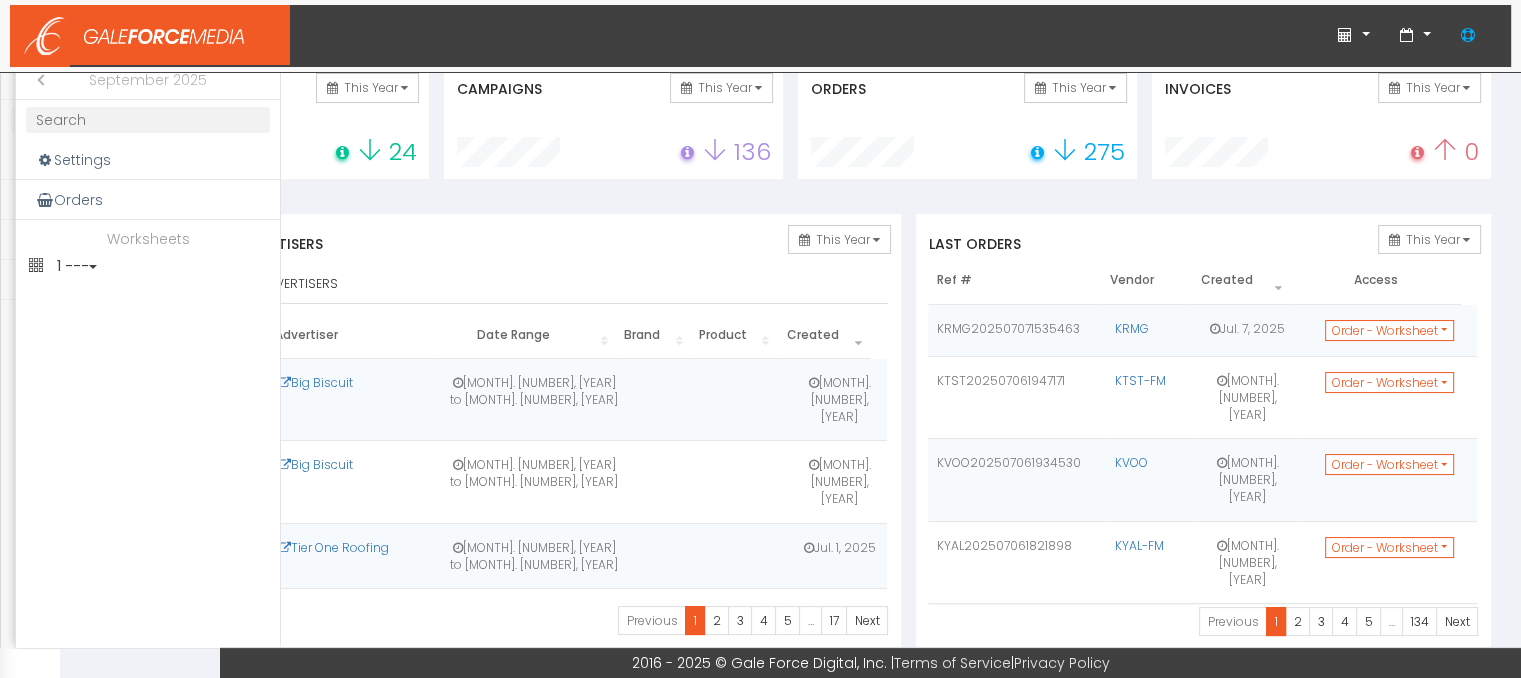 click on "1    ---" at bounding box center (148, 266) 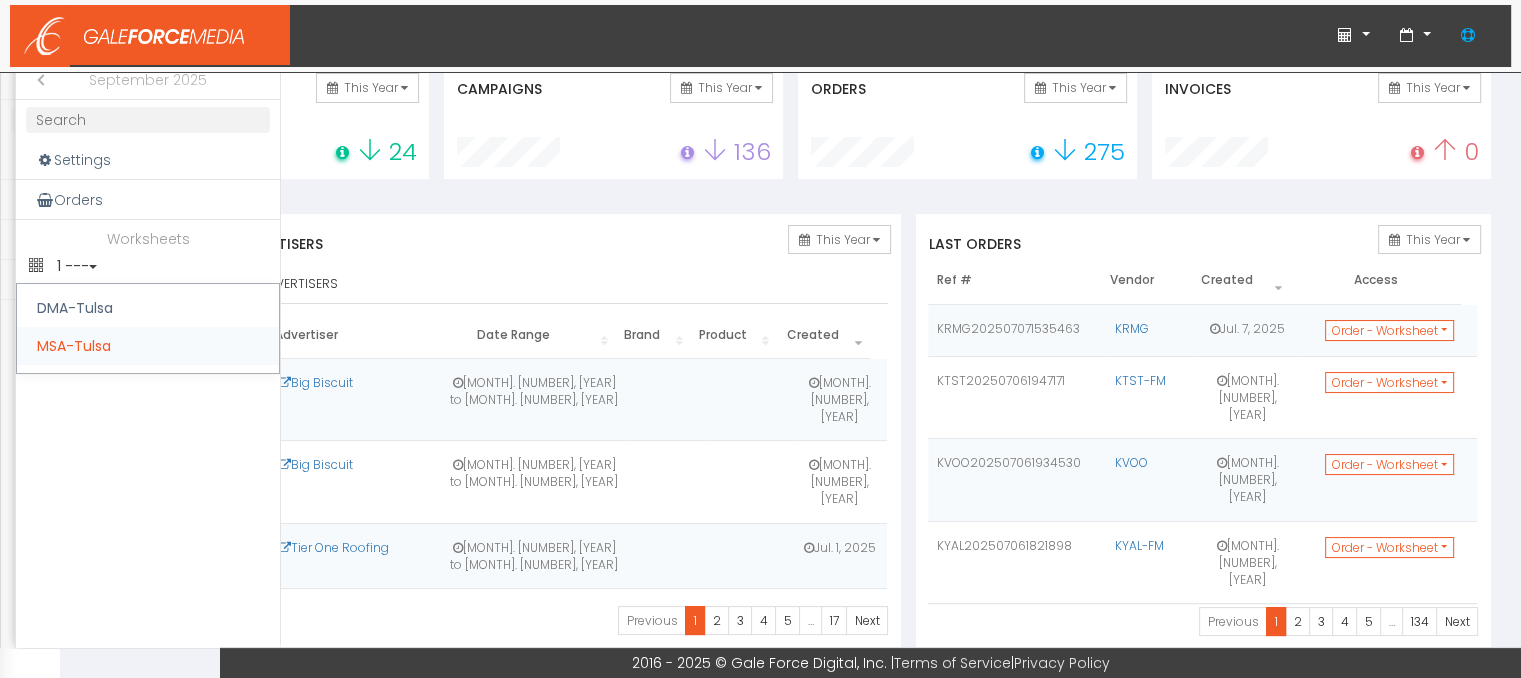 click on "MSA-Tulsa" at bounding box center [148, 346] 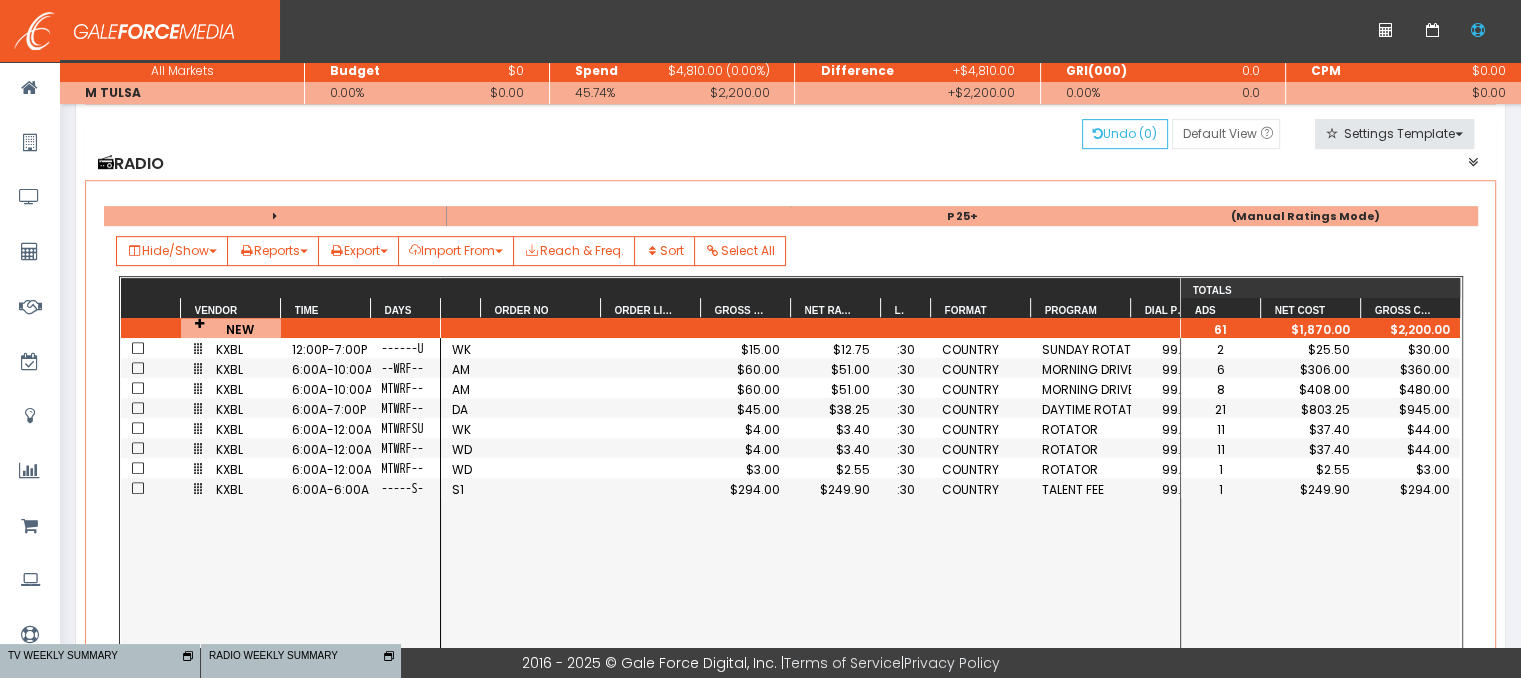 scroll, scrollTop: 1000, scrollLeft: 0, axis: vertical 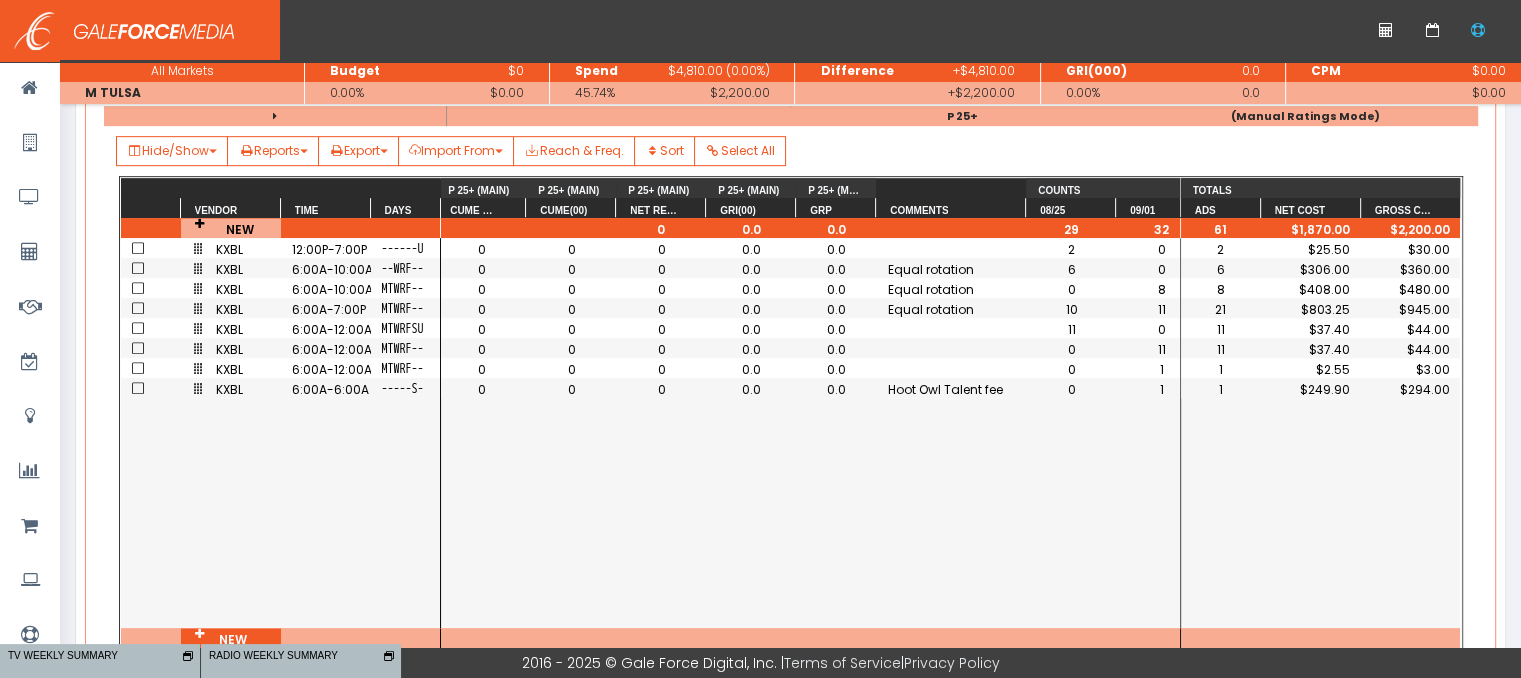 click on "0 2 0.0 0.0 0 0 0 0 6 Equal rotation 0.0 0.0 0 0 0 8 0 Equal rotation 0.0 0.0 0 0 0 11 10 Equal rotation 0.0 0.0 0 0 0 0 11 0.0 0.0 0 0 0 11 0 0.0 0.0 0 0 0 1 0 0.0 0.0 0 0 0 1 0 Hoot Owl Talent fee 0.0 0.0 0 0 0" at bounding box center (810, 433) 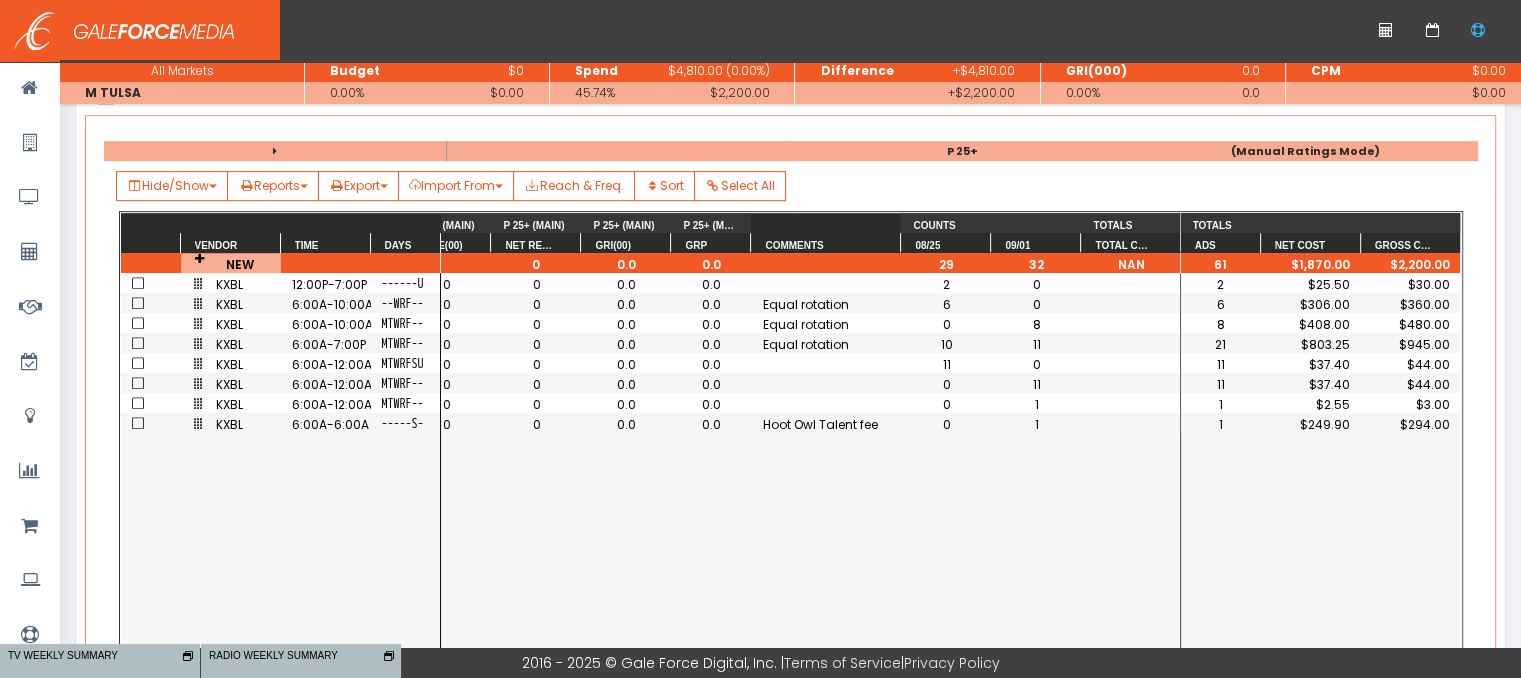 scroll, scrollTop: 1000, scrollLeft: 0, axis: vertical 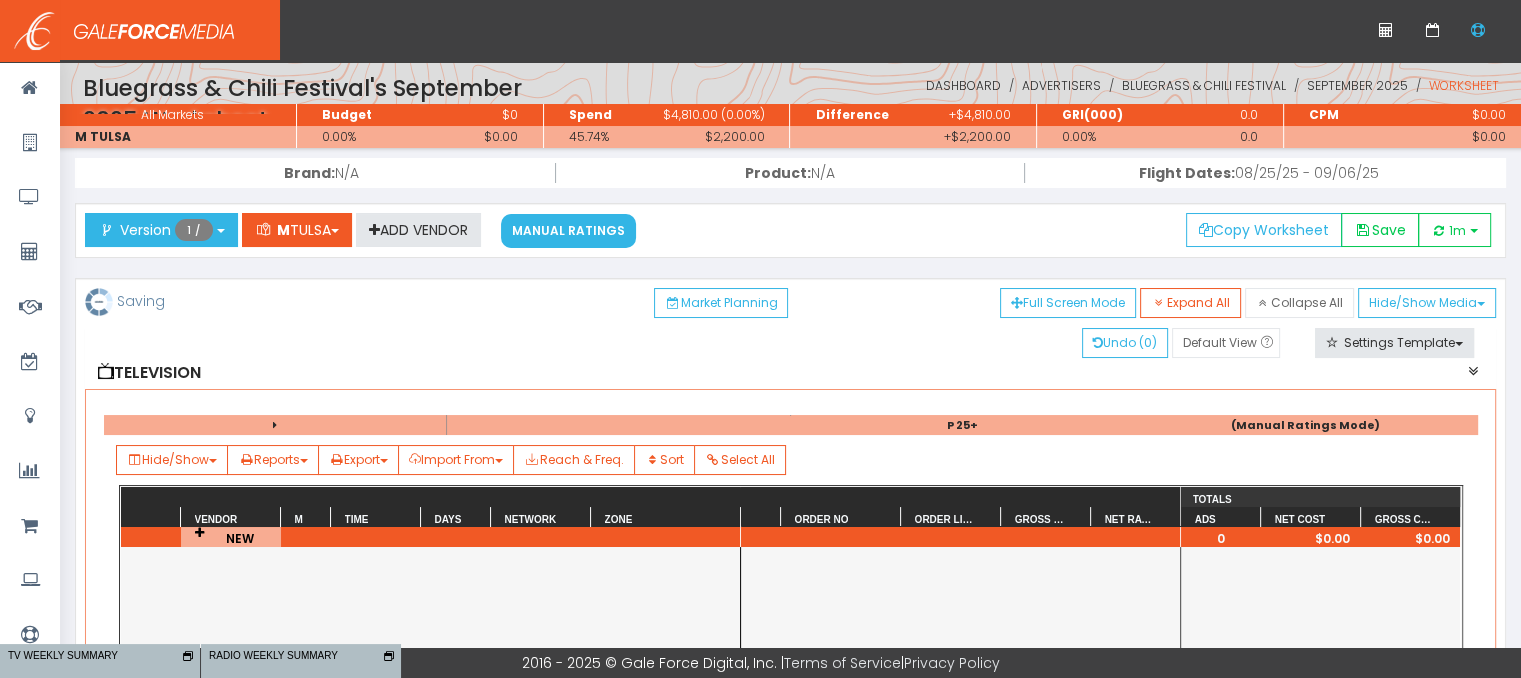 click on "Version
1 /
1
New
TULSA  DMA Tulsa MSA Tulsa" at bounding box center (791, 230) 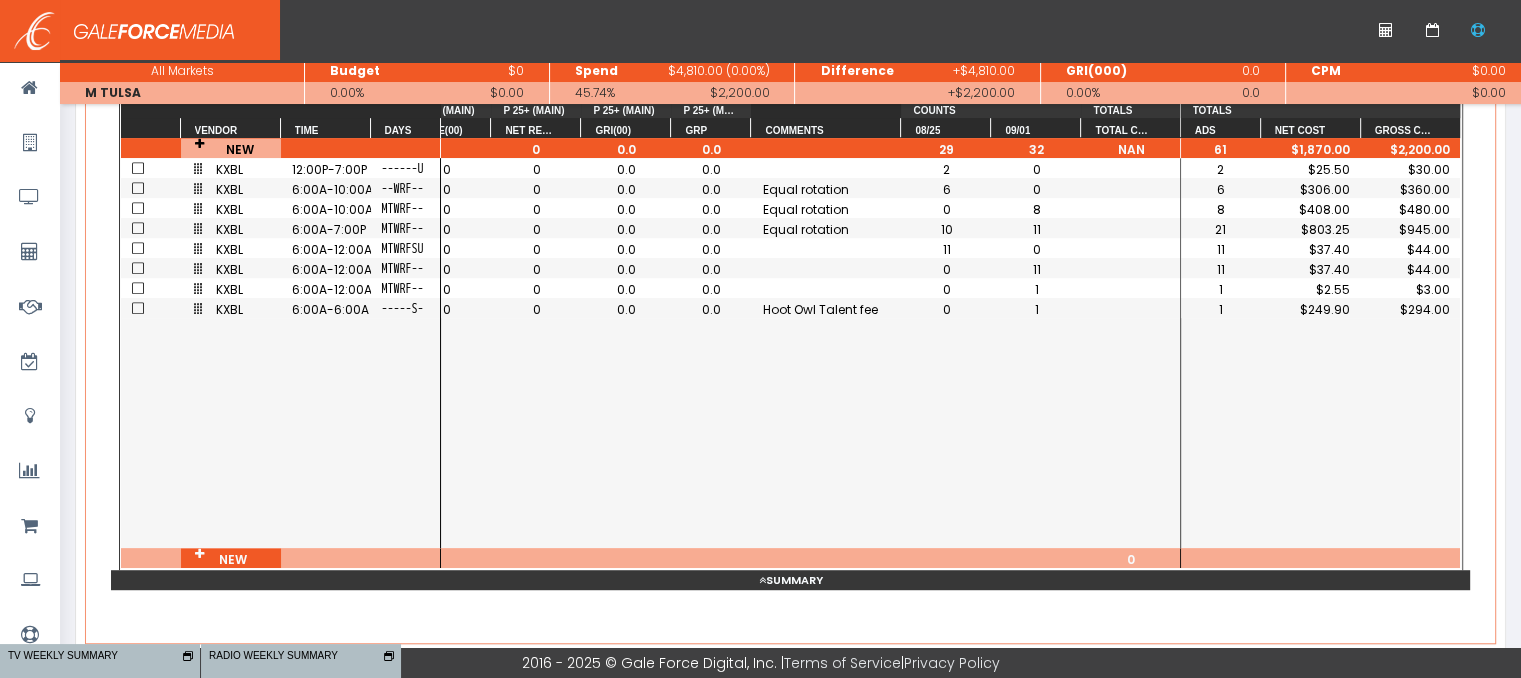 scroll, scrollTop: 1100, scrollLeft: 0, axis: vertical 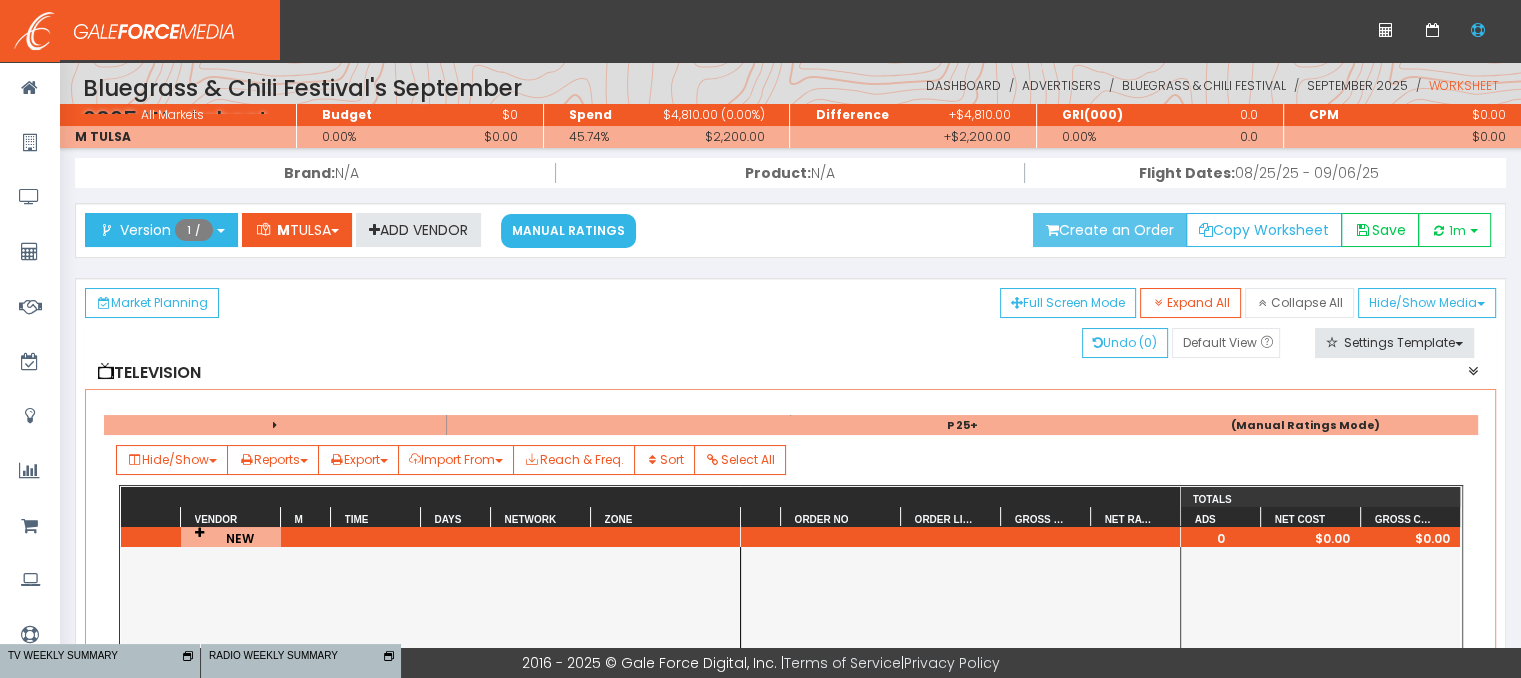 click on "Create an Order" at bounding box center (1110, 230) 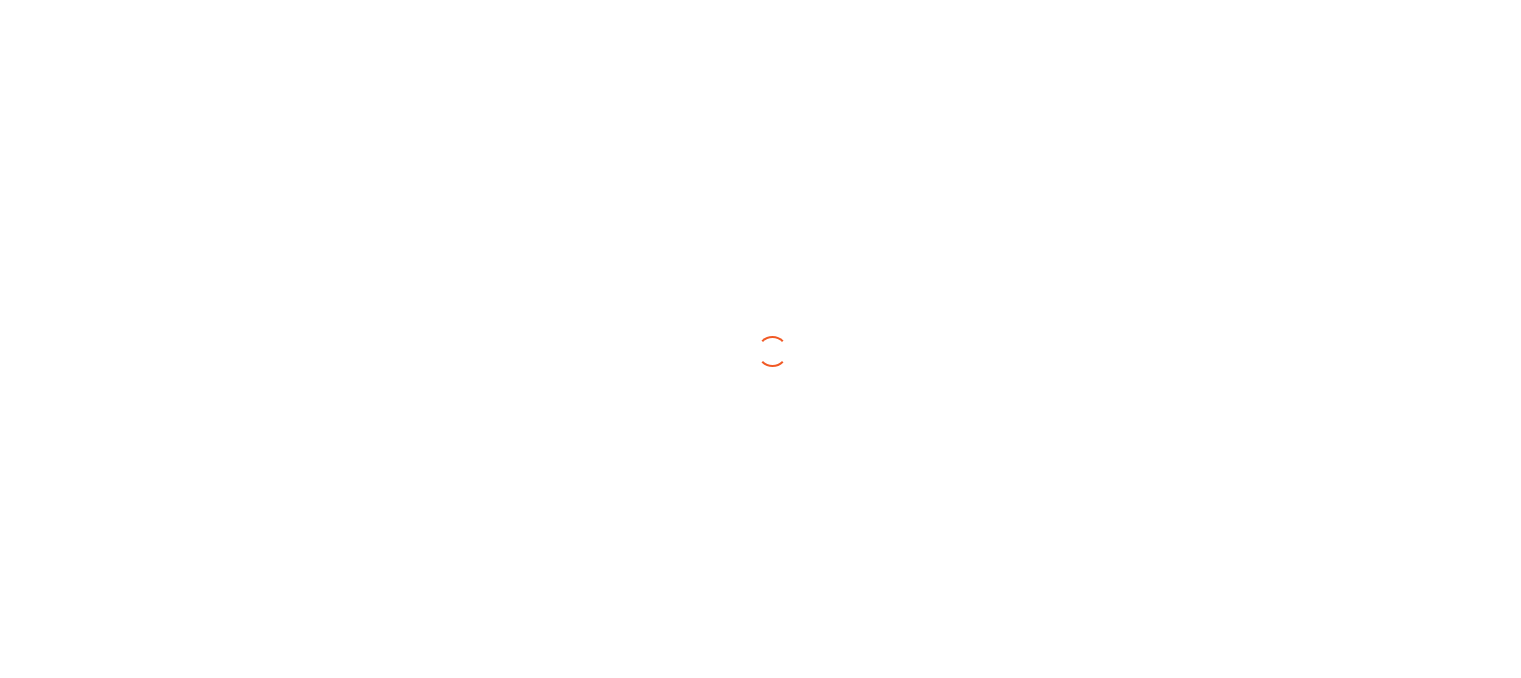 scroll, scrollTop: 0, scrollLeft: 0, axis: both 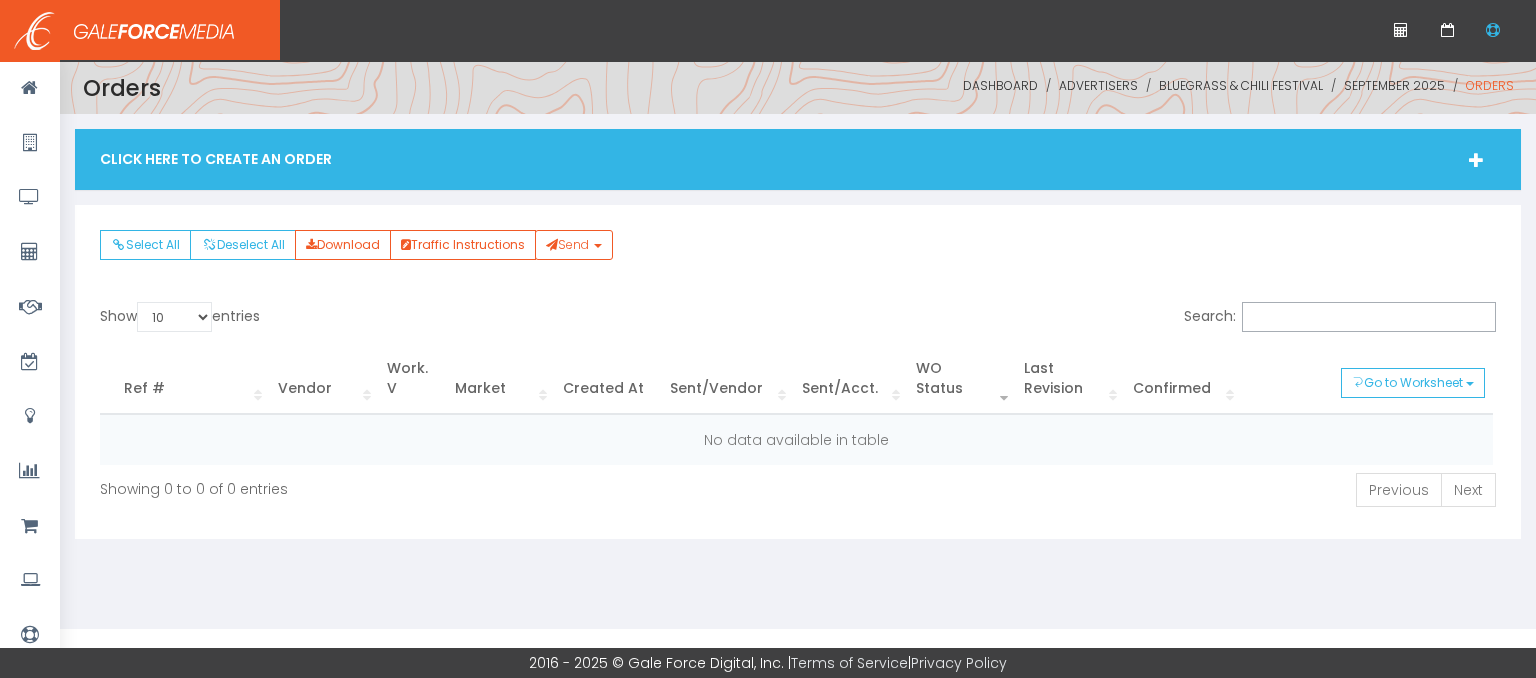 click on "Click Here To Create An Order" at bounding box center (798, 159) 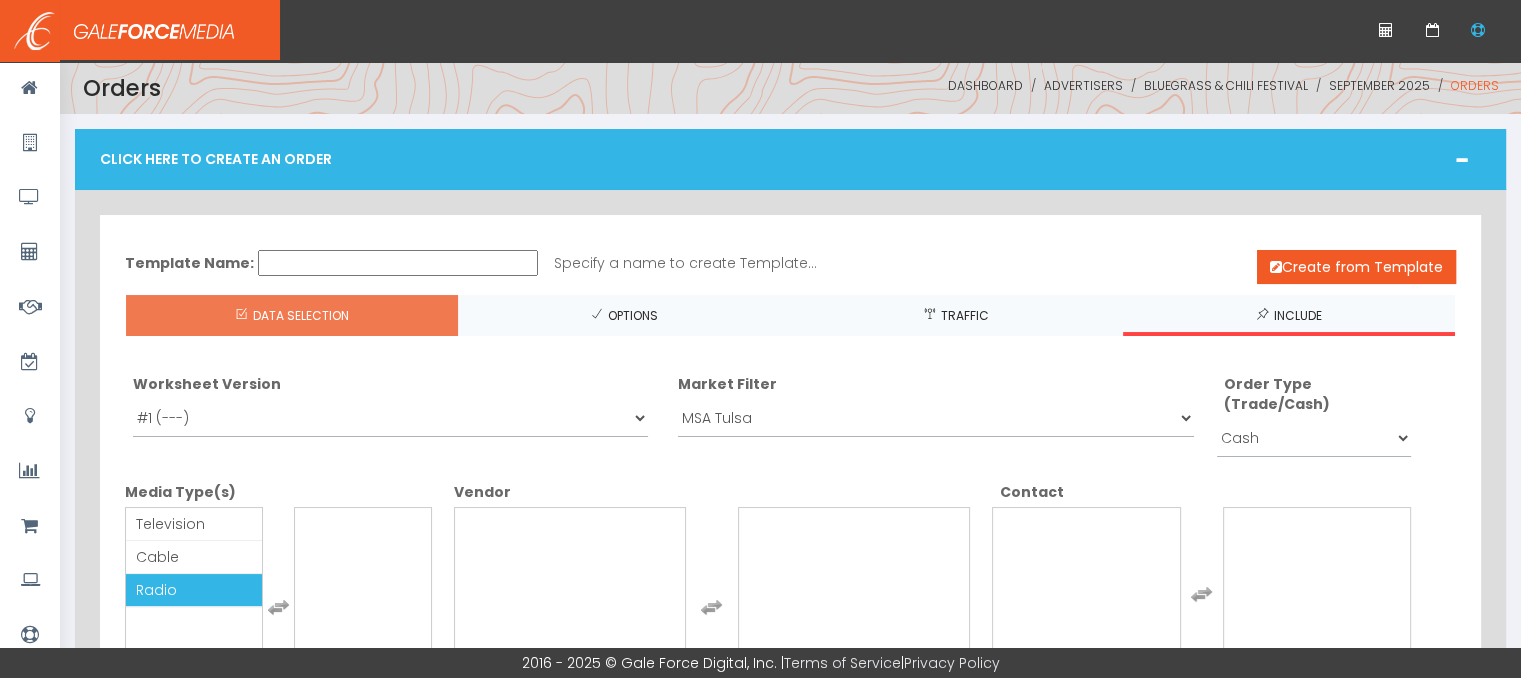 click on "Radio" at bounding box center (194, 590) 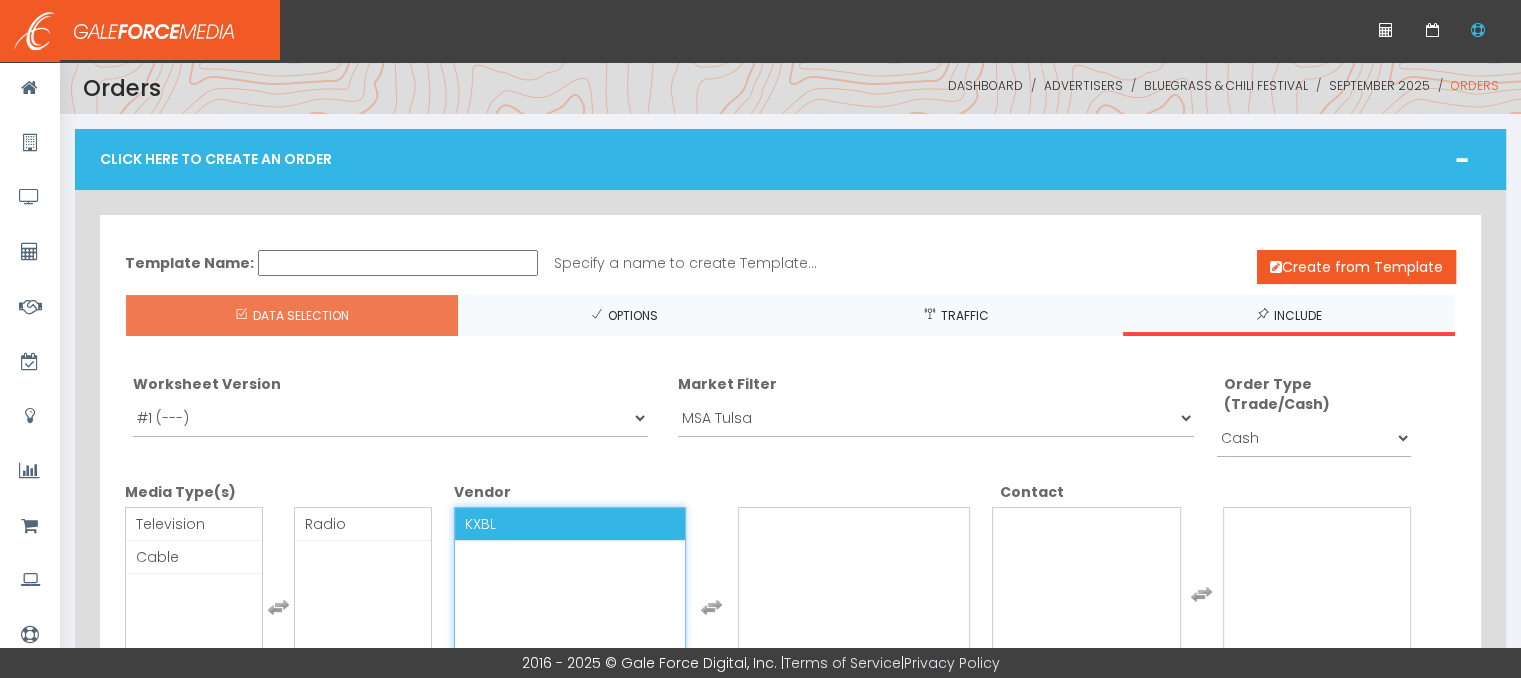 click on "KXBL" at bounding box center (570, 524) 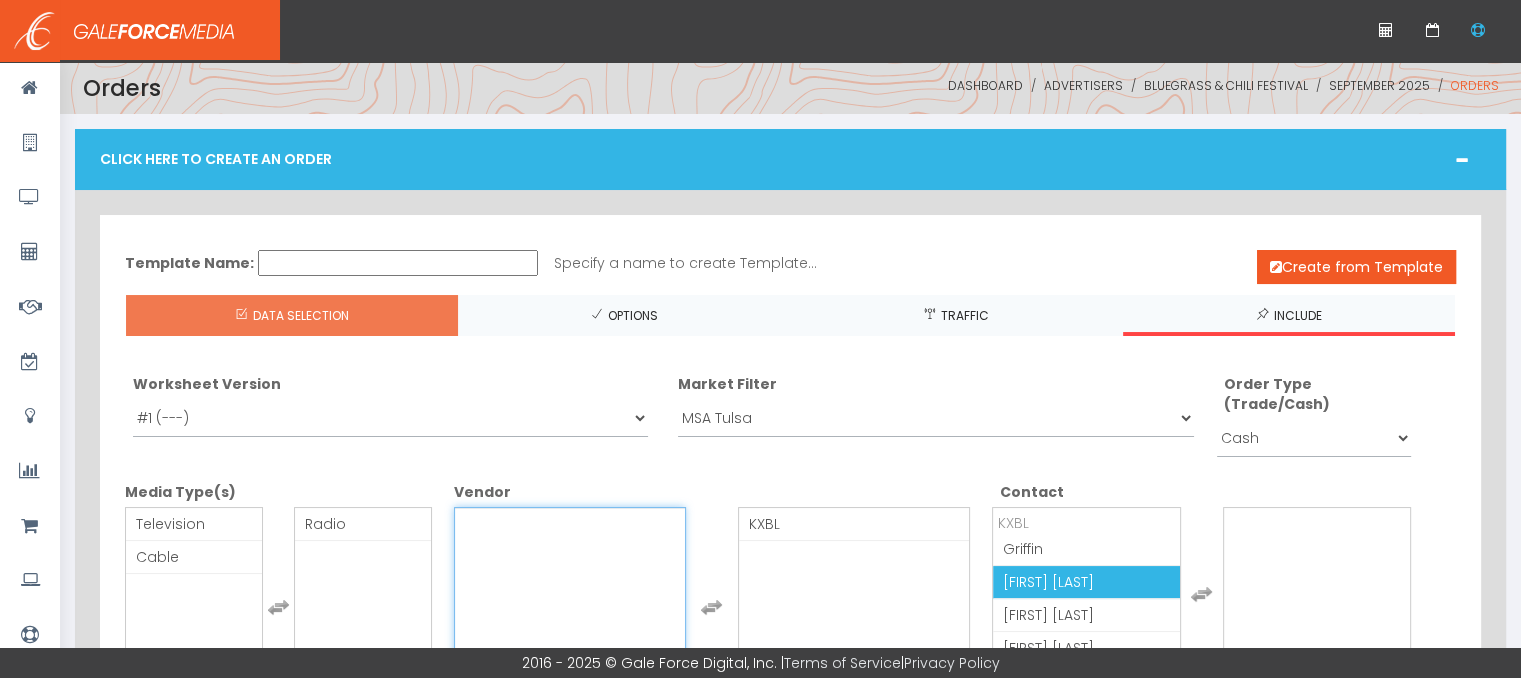 click on "[FIRST] [LAST]" at bounding box center [1086, 582] 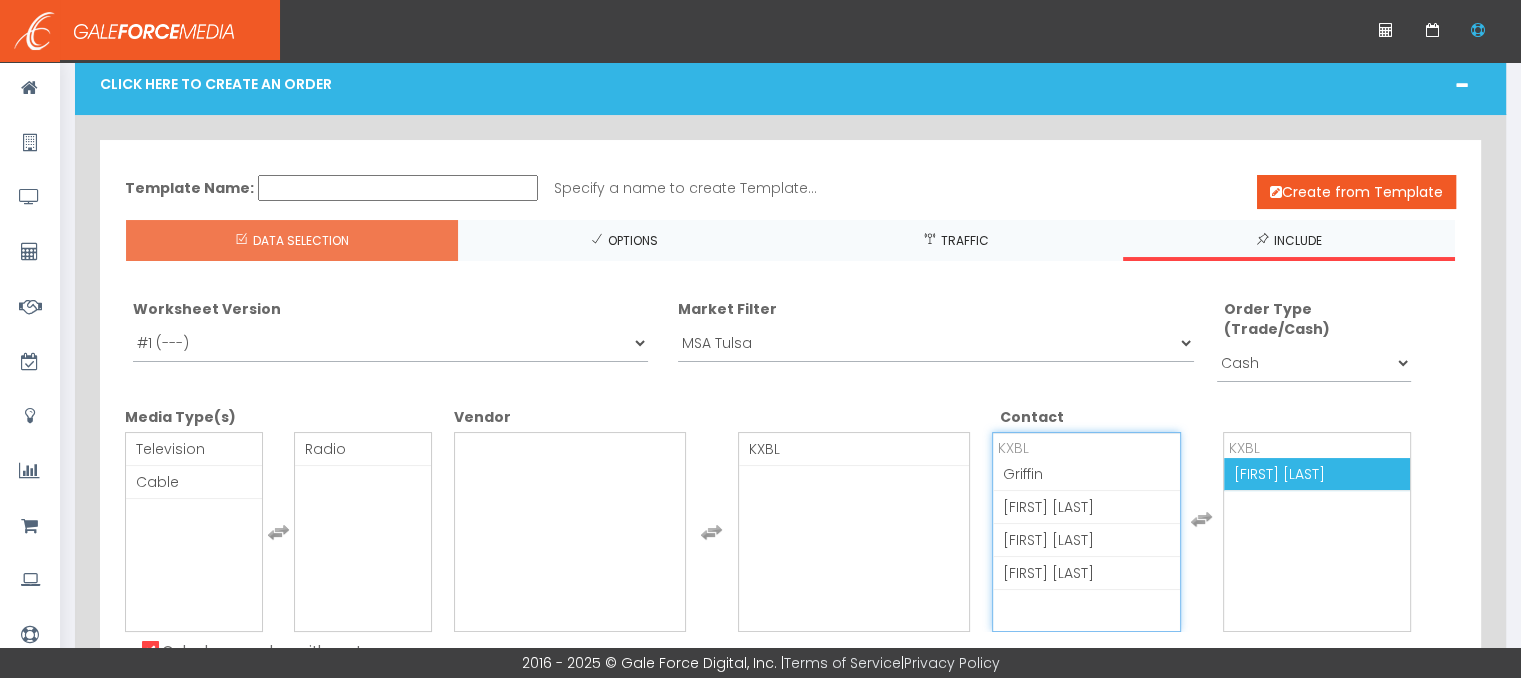scroll, scrollTop: 300, scrollLeft: 0, axis: vertical 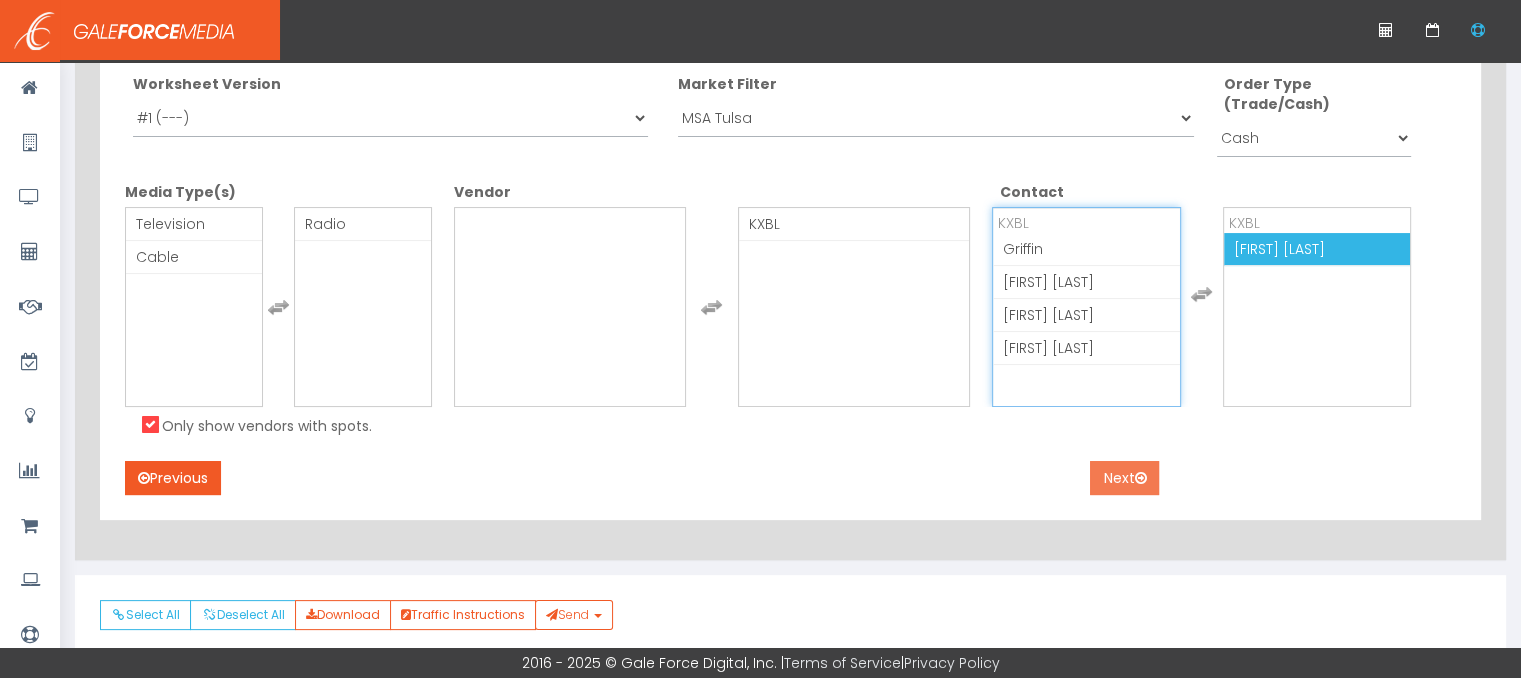 click on "Next" at bounding box center [1124, 478] 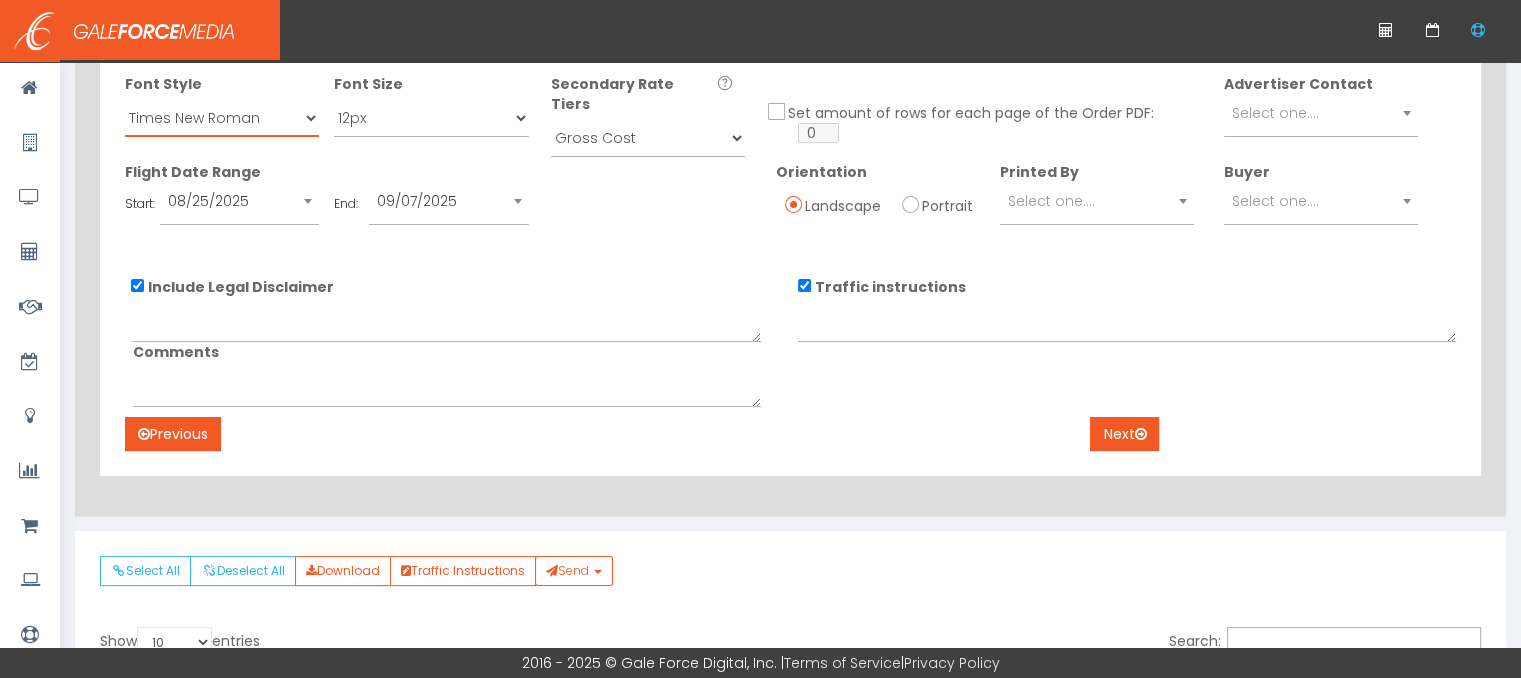 click on "Times New Roman   Arial   Verdana" at bounding box center (222, 118) 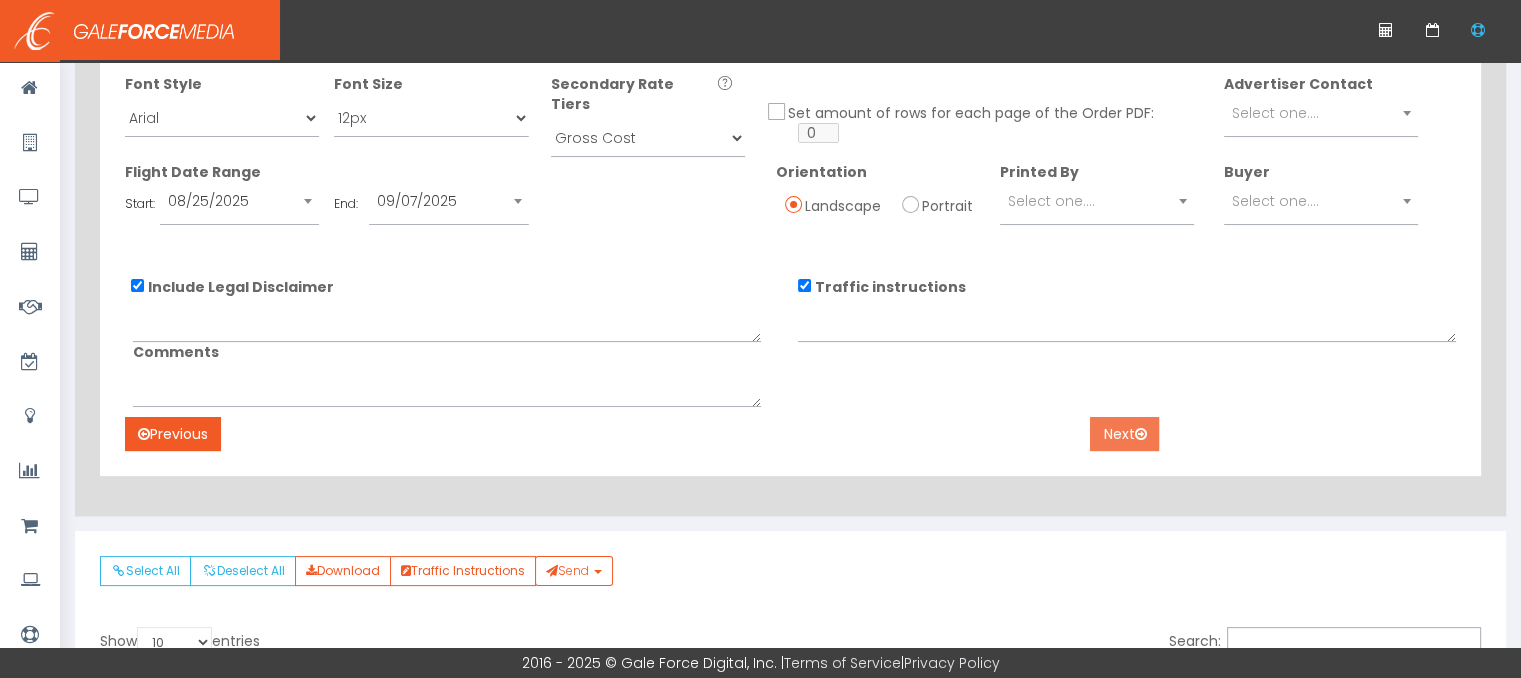 click on "Next" at bounding box center (1124, 434) 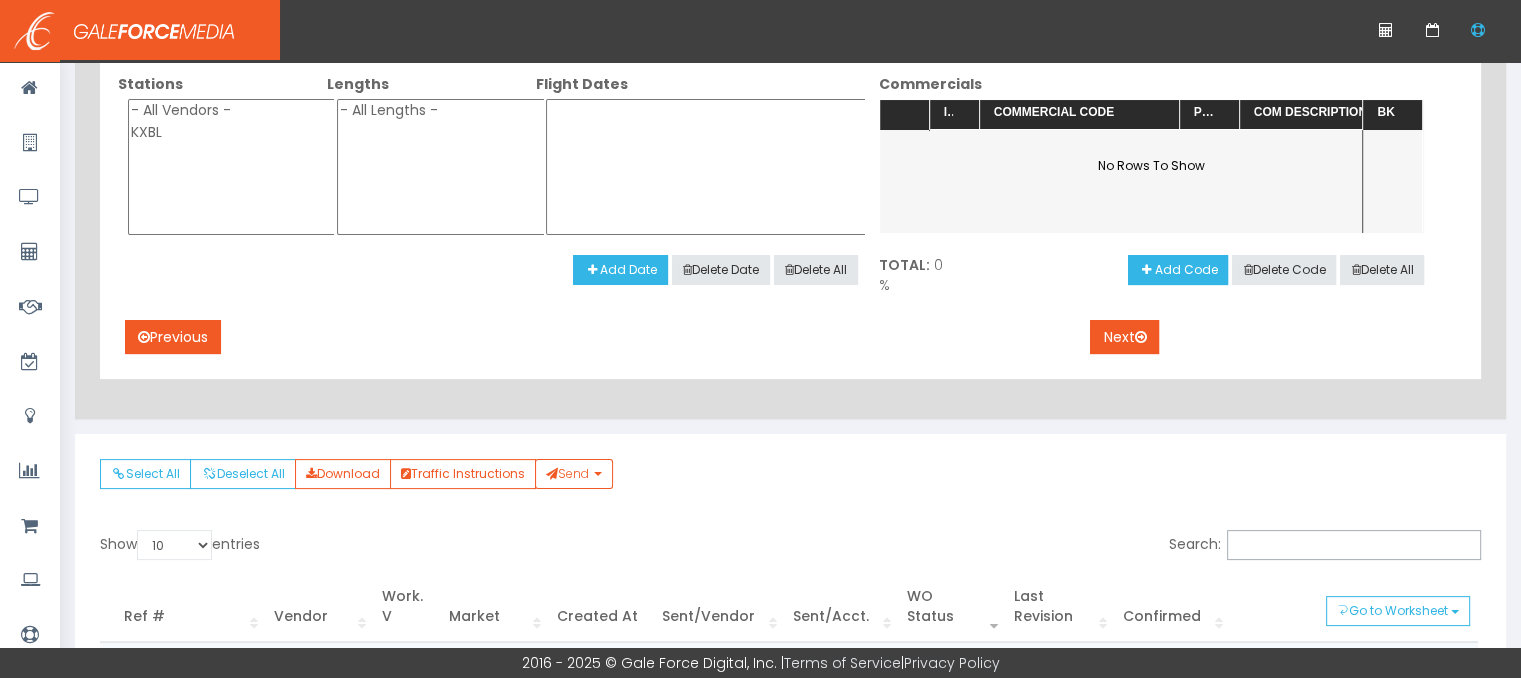 select on "all" 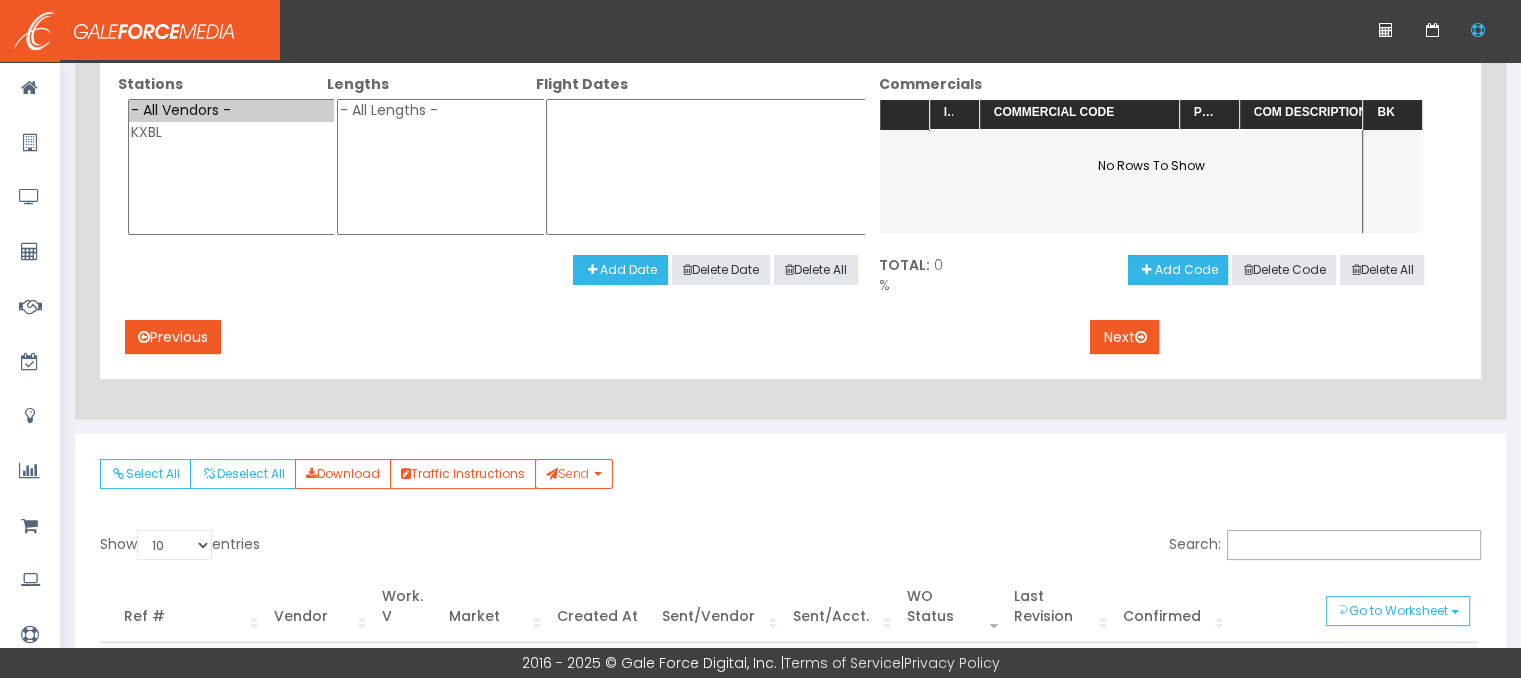 click on "- All Vendors -" at bounding box center (232, 111) 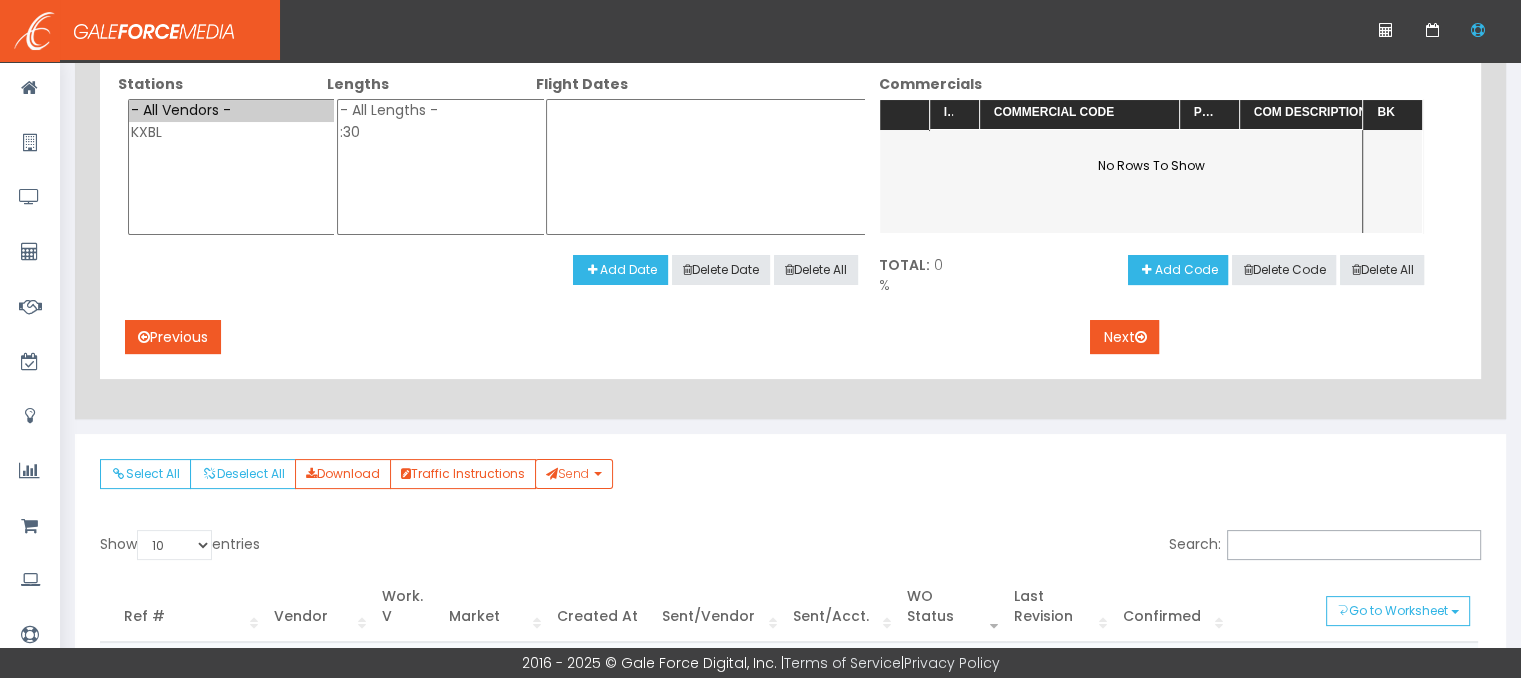 select on "all" 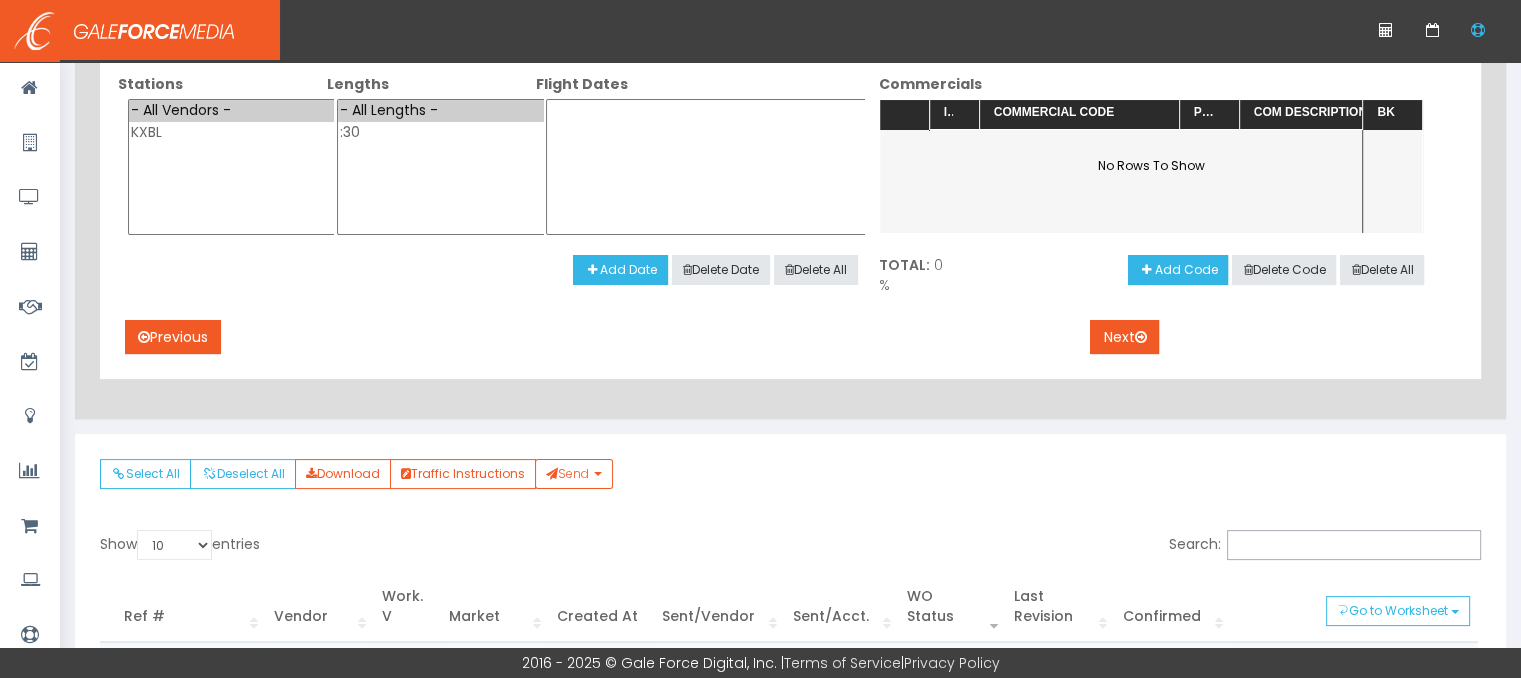 click on "- All Lengths -" at bounding box center (441, 111) 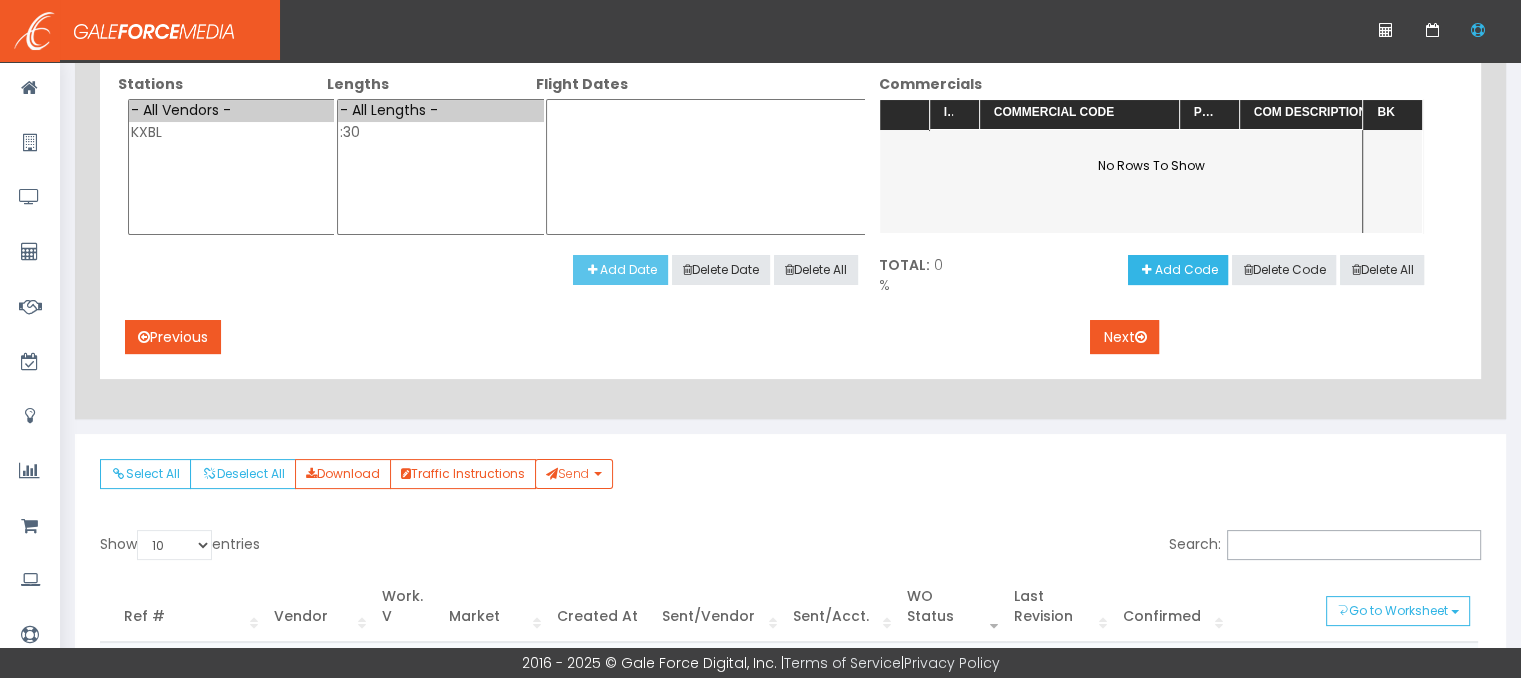 click on "Add Date" at bounding box center [620, 270] 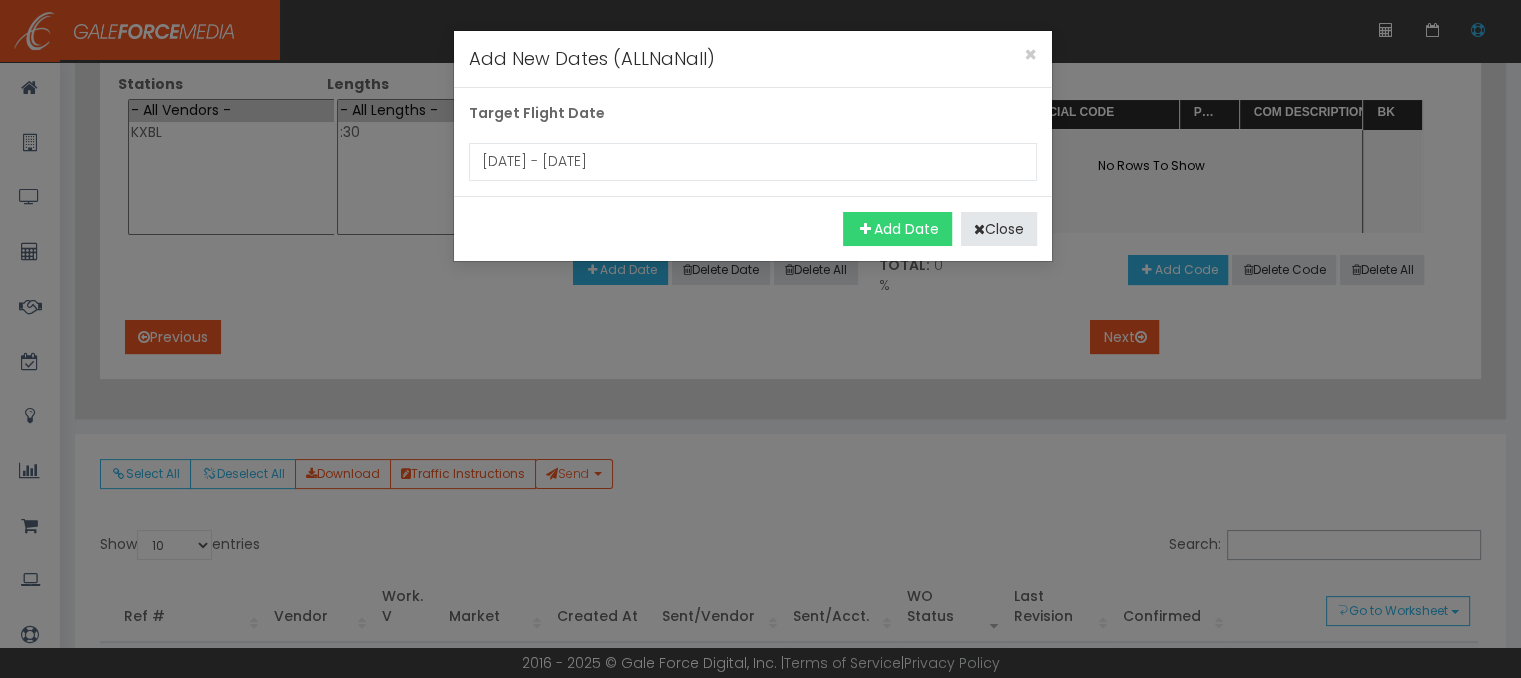 click on "Add Date" at bounding box center [897, 229] 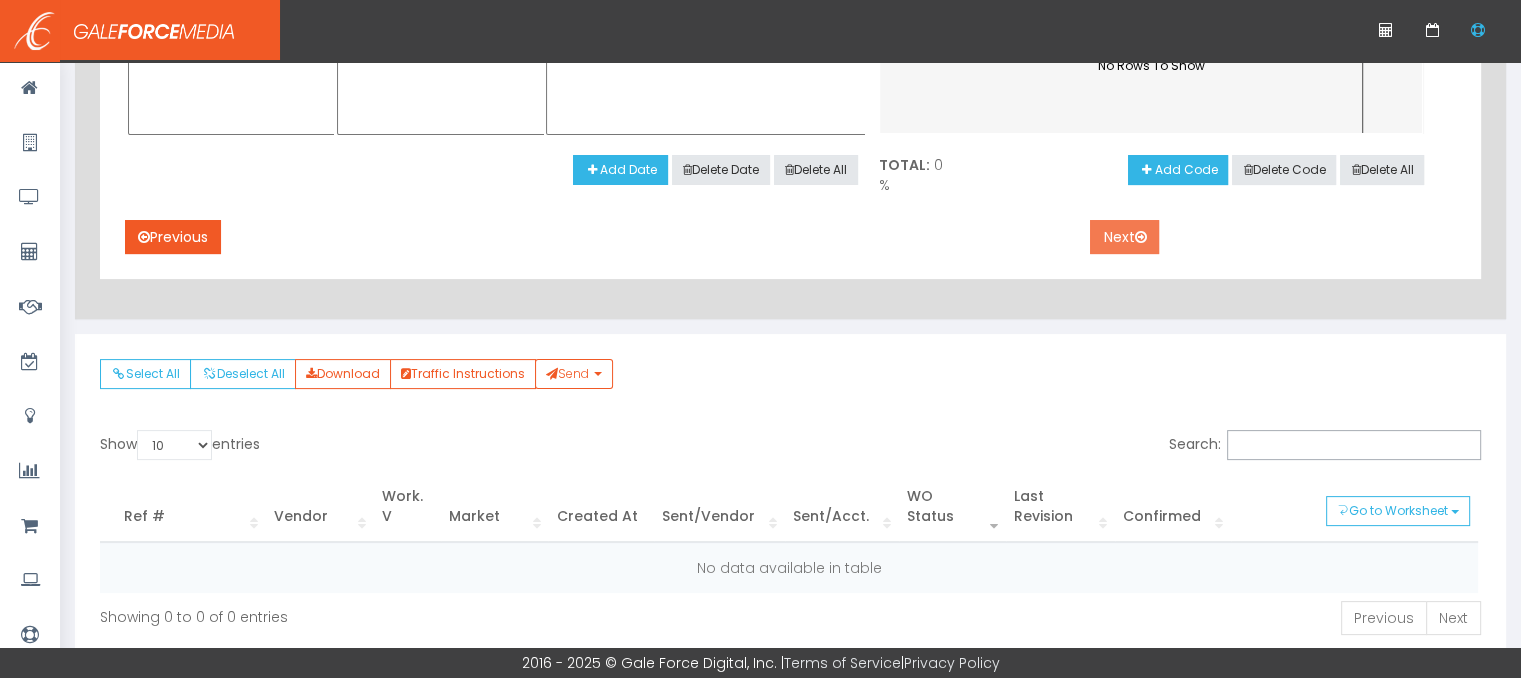 click on "Next" at bounding box center [1124, 237] 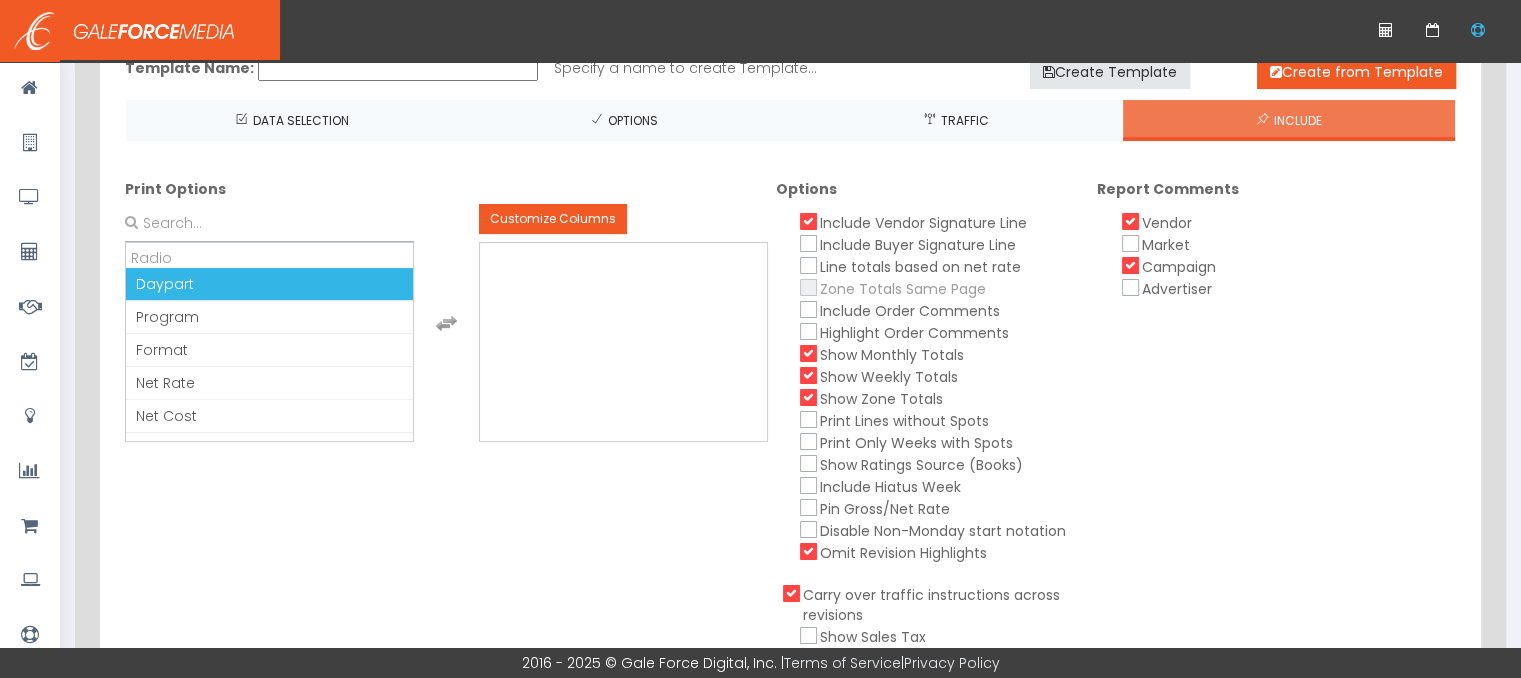 scroll, scrollTop: 200, scrollLeft: 0, axis: vertical 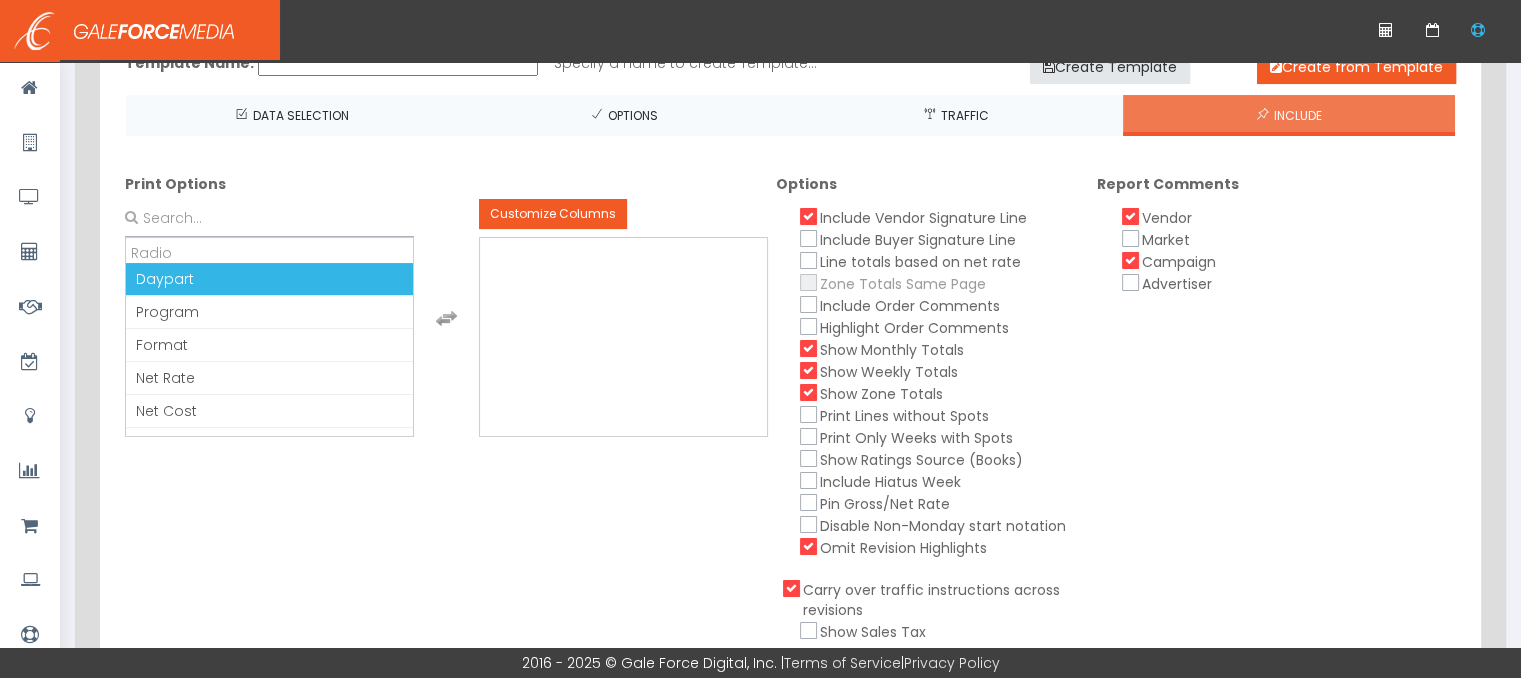 click on "Show Weekly Totals" at bounding box center (809, 370) 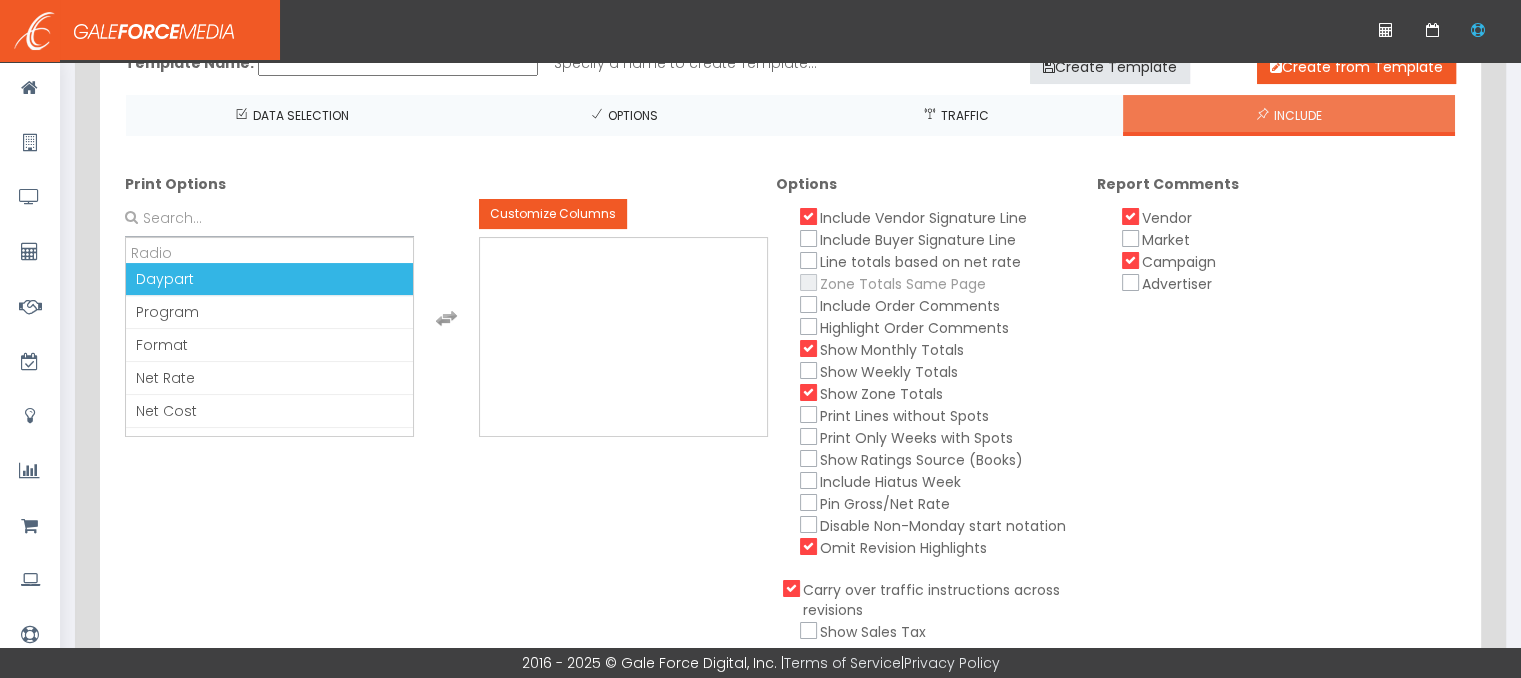 click on "Show Zone Totals" at bounding box center (809, 392) 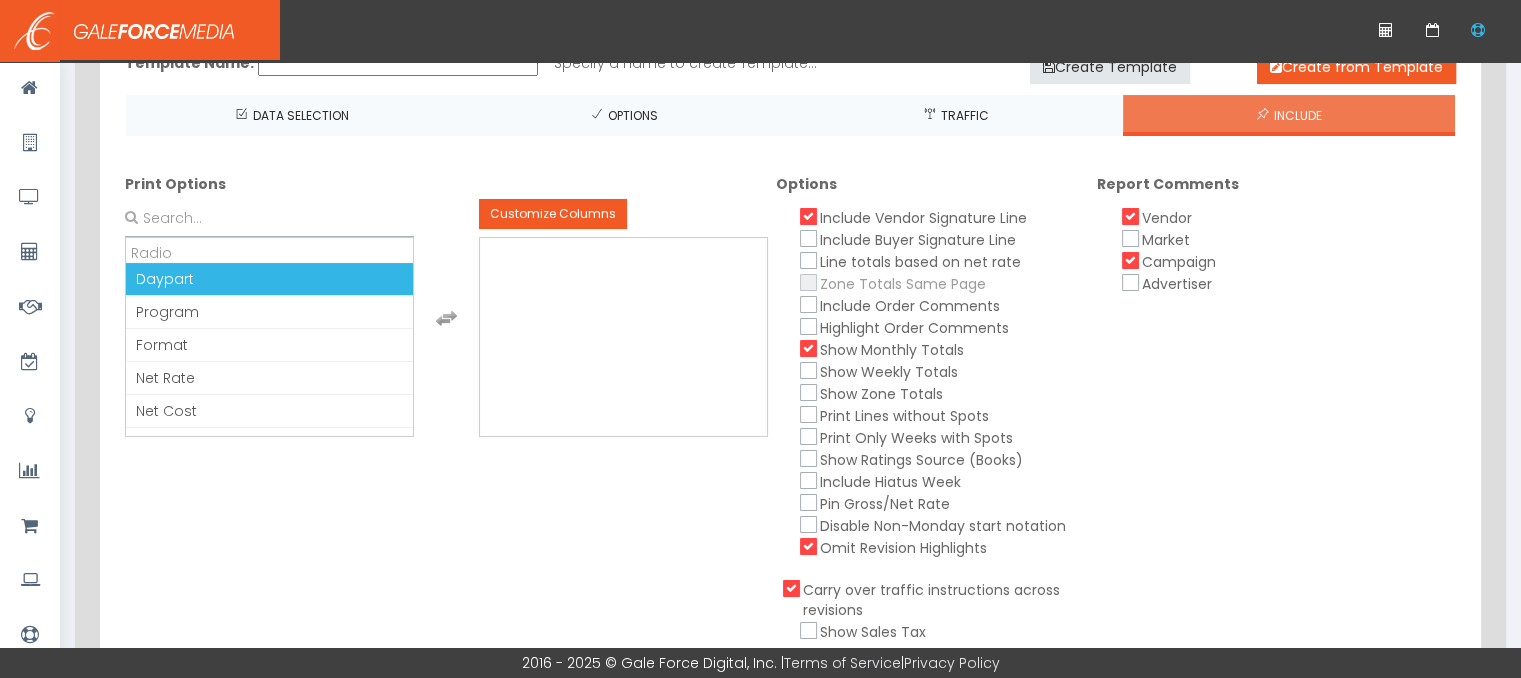 click on "Omit Revision Highlights" at bounding box center [809, 546] 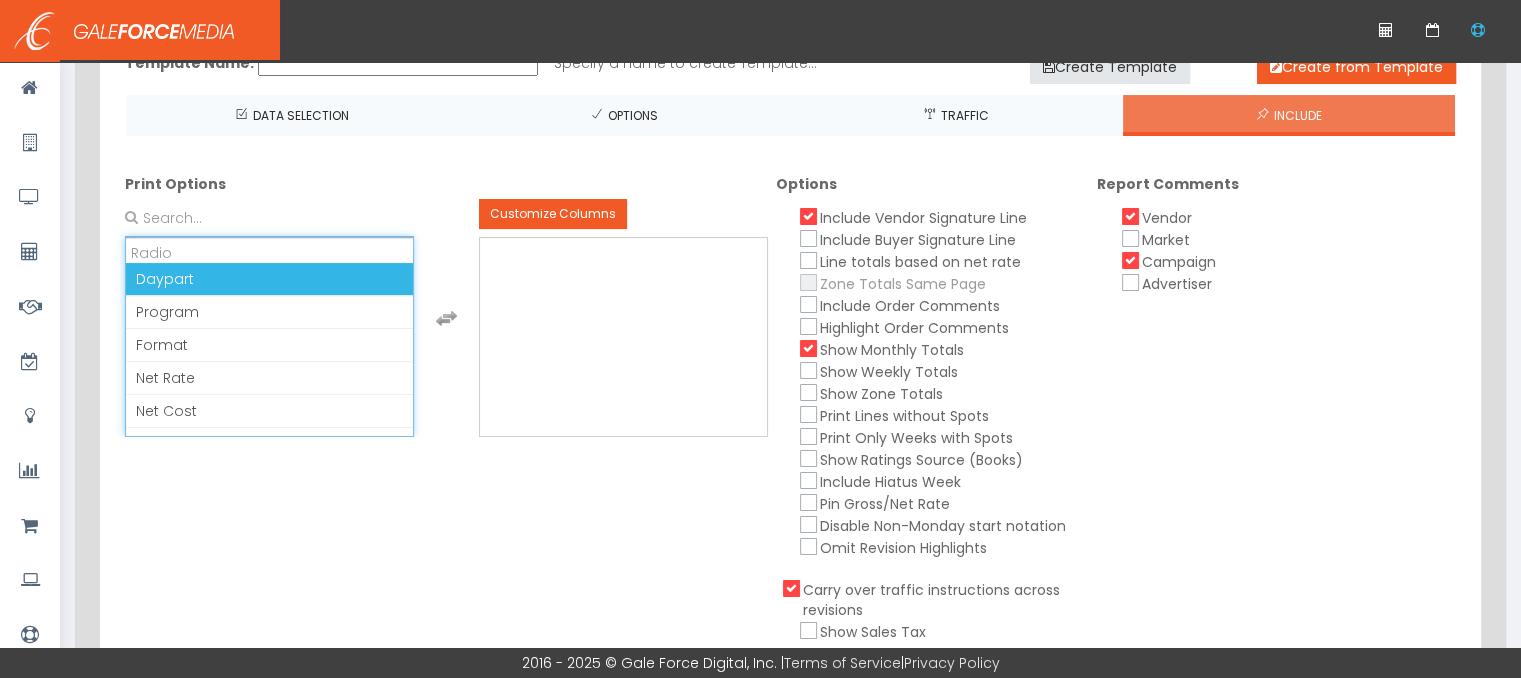 click on "Daypart" at bounding box center [269, 279] 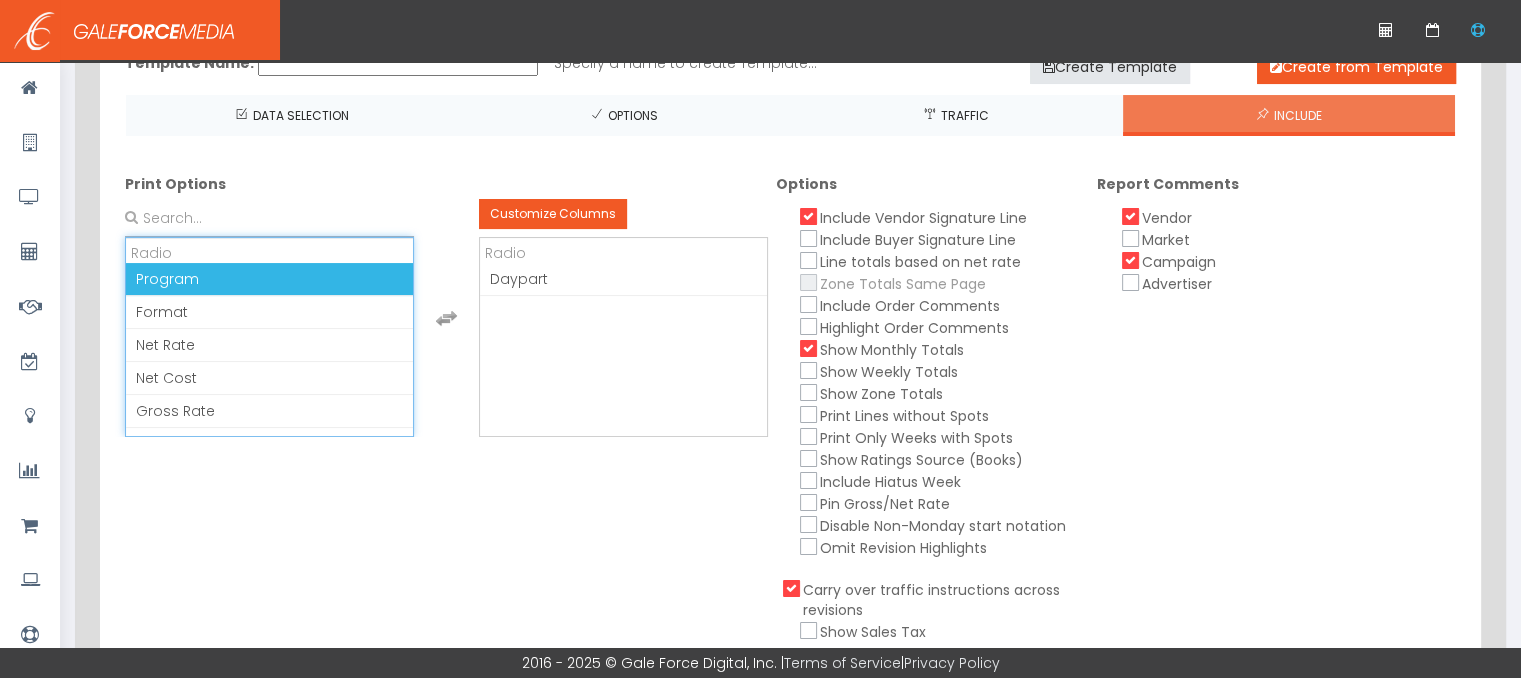 click on "Program" at bounding box center [269, 279] 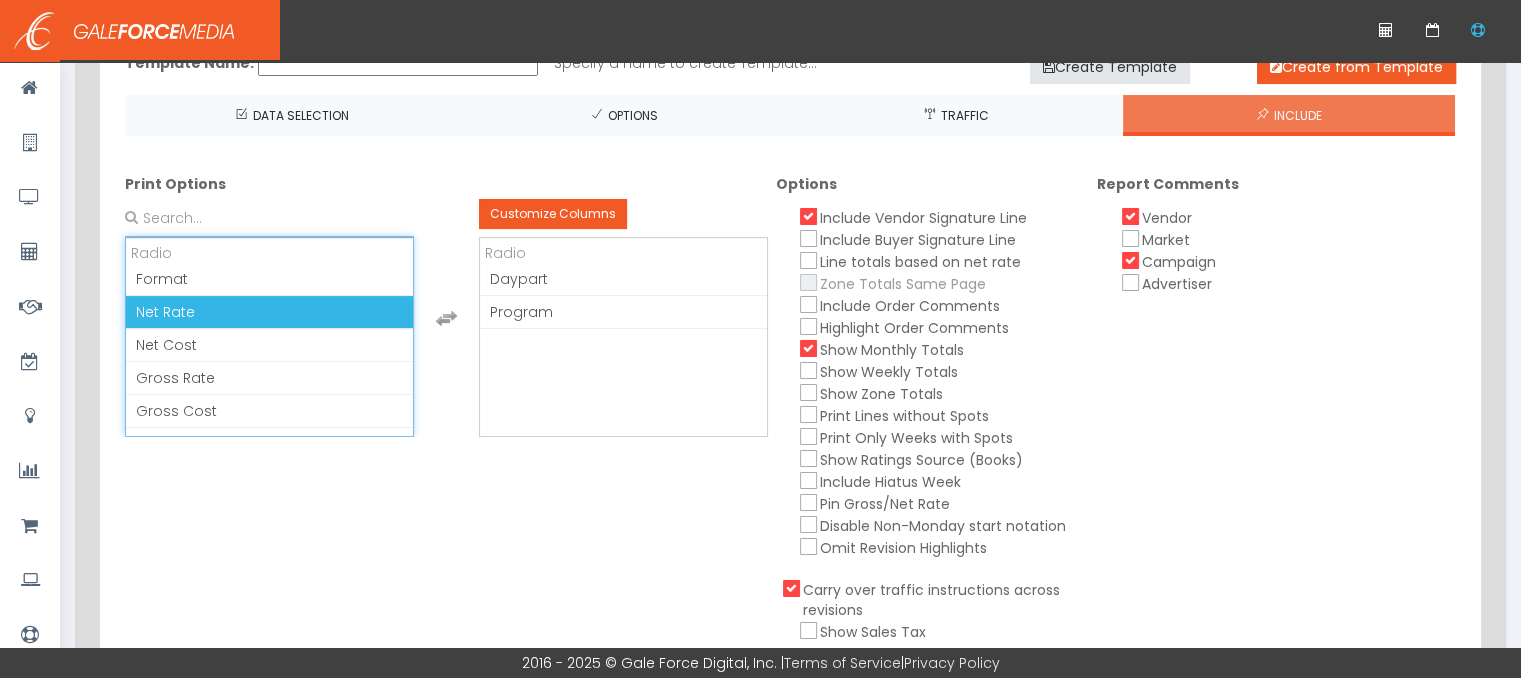 click on "Net Rate" at bounding box center (269, 312) 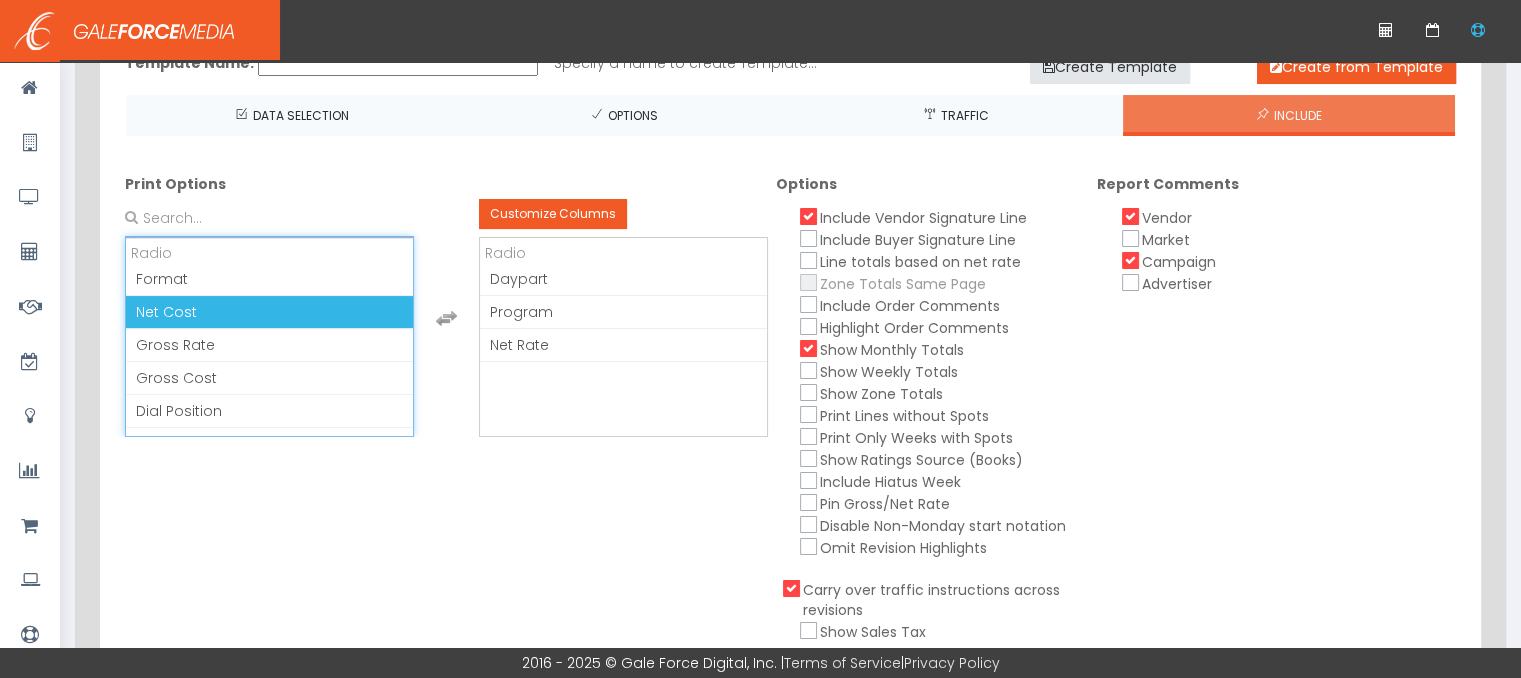 click on "Net Cost" at bounding box center (269, 312) 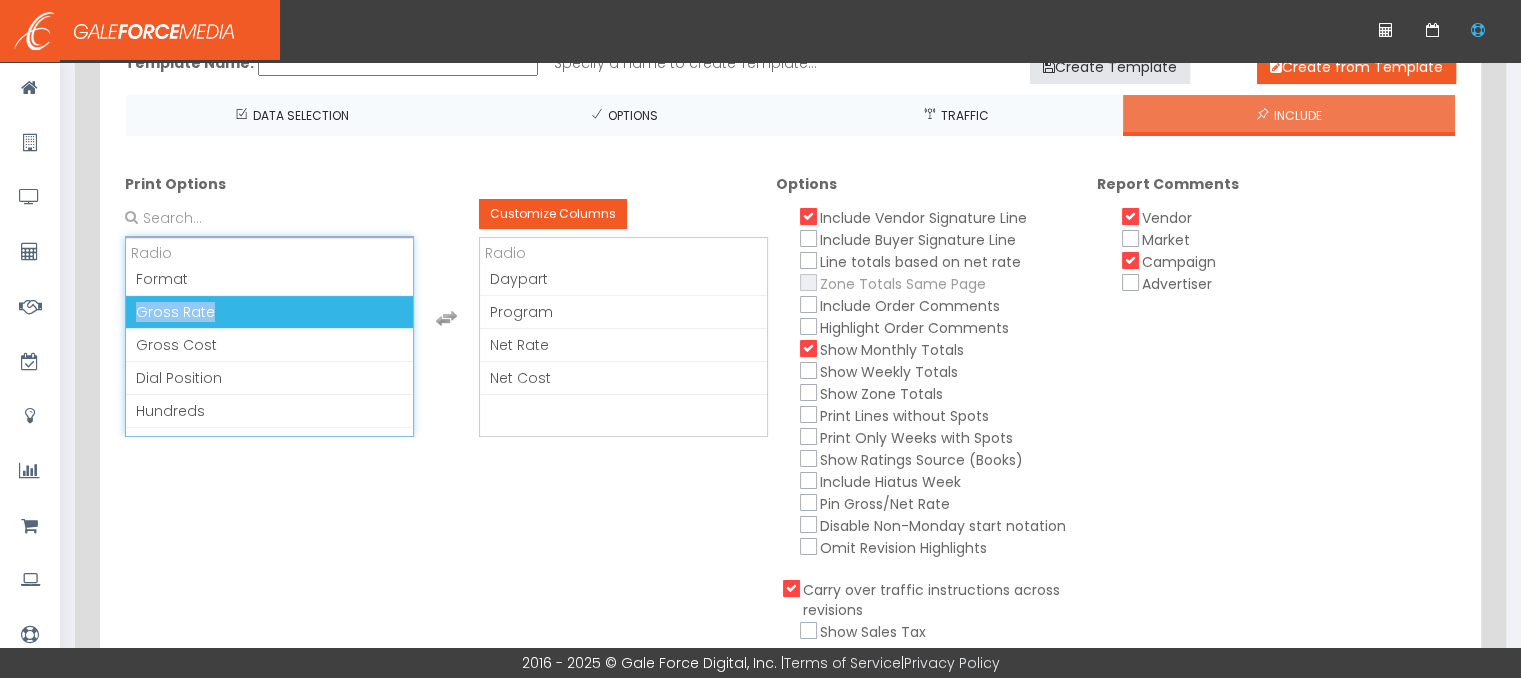 click on "Gross Rate" at bounding box center (269, 312) 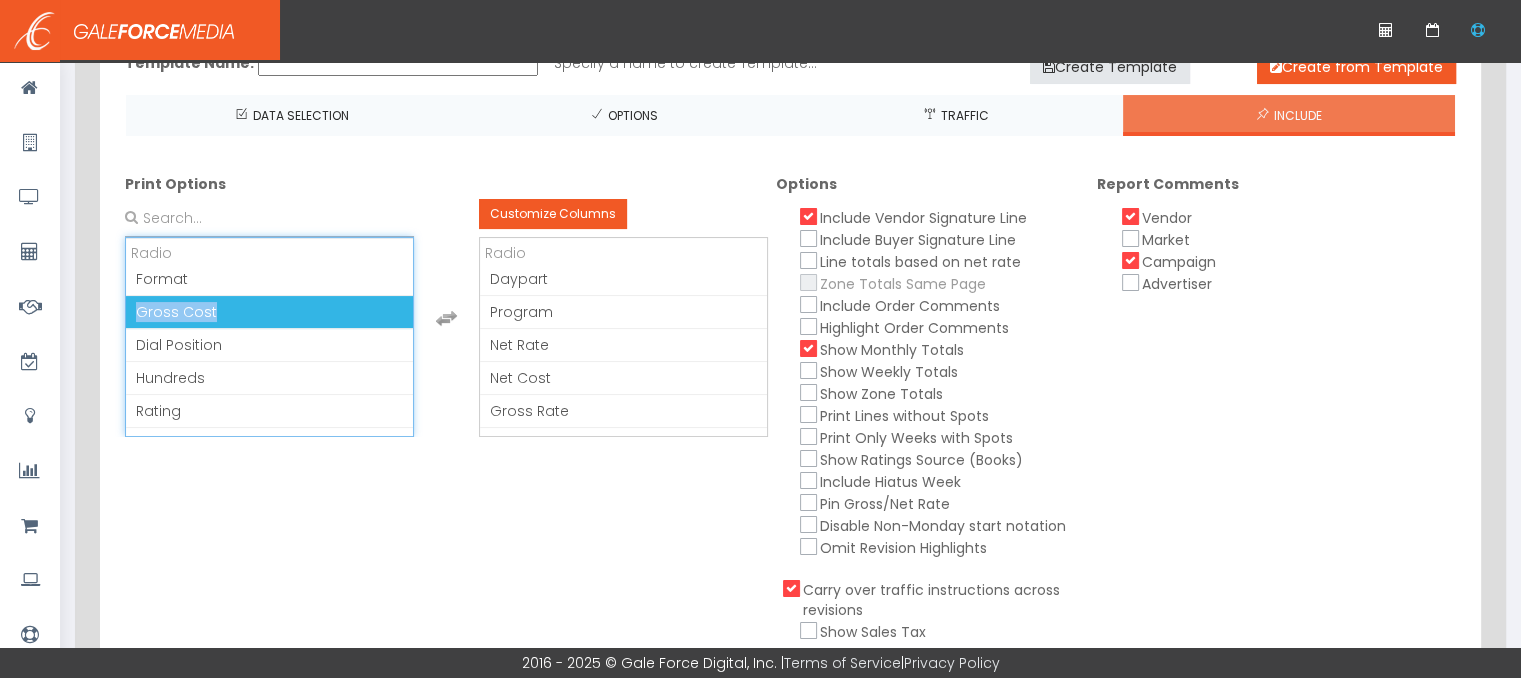 click on "Gross Cost" at bounding box center [269, 312] 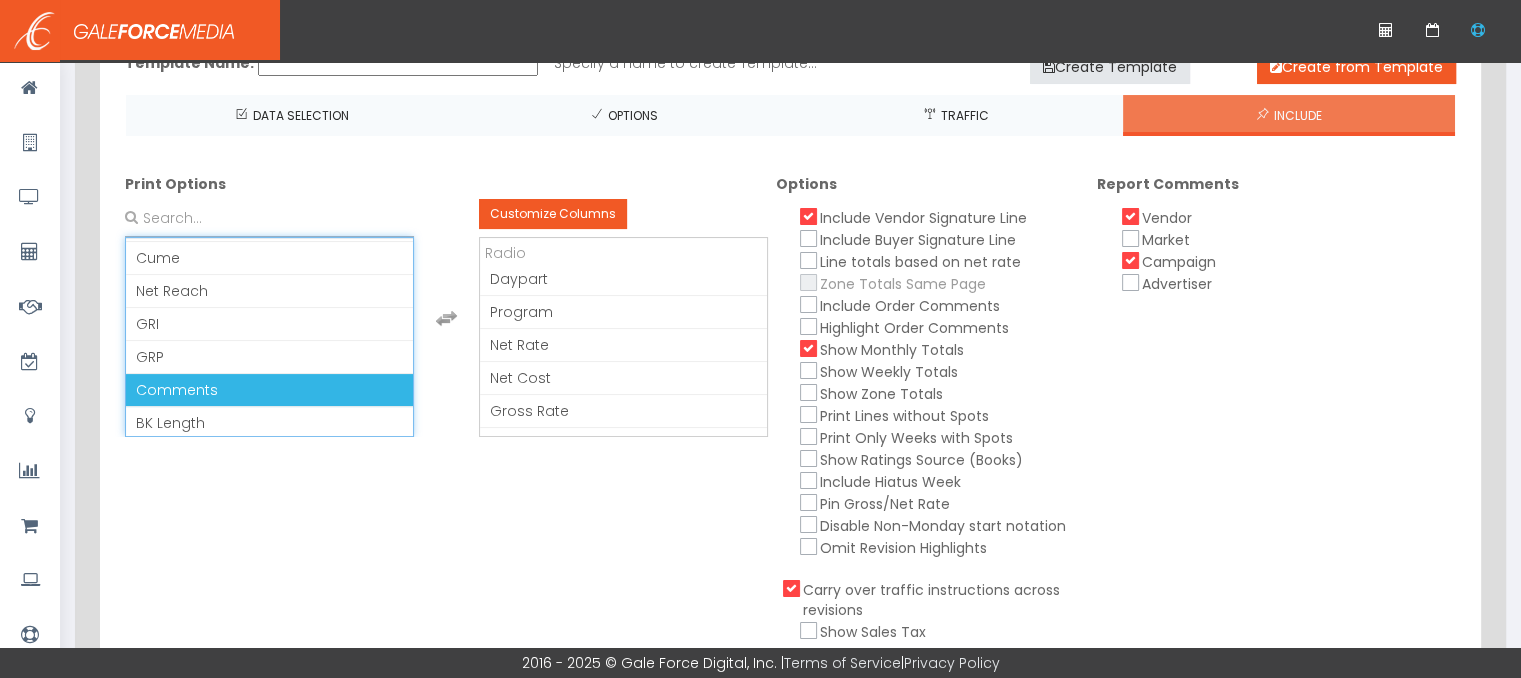 click on "Comments" at bounding box center [269, 390] 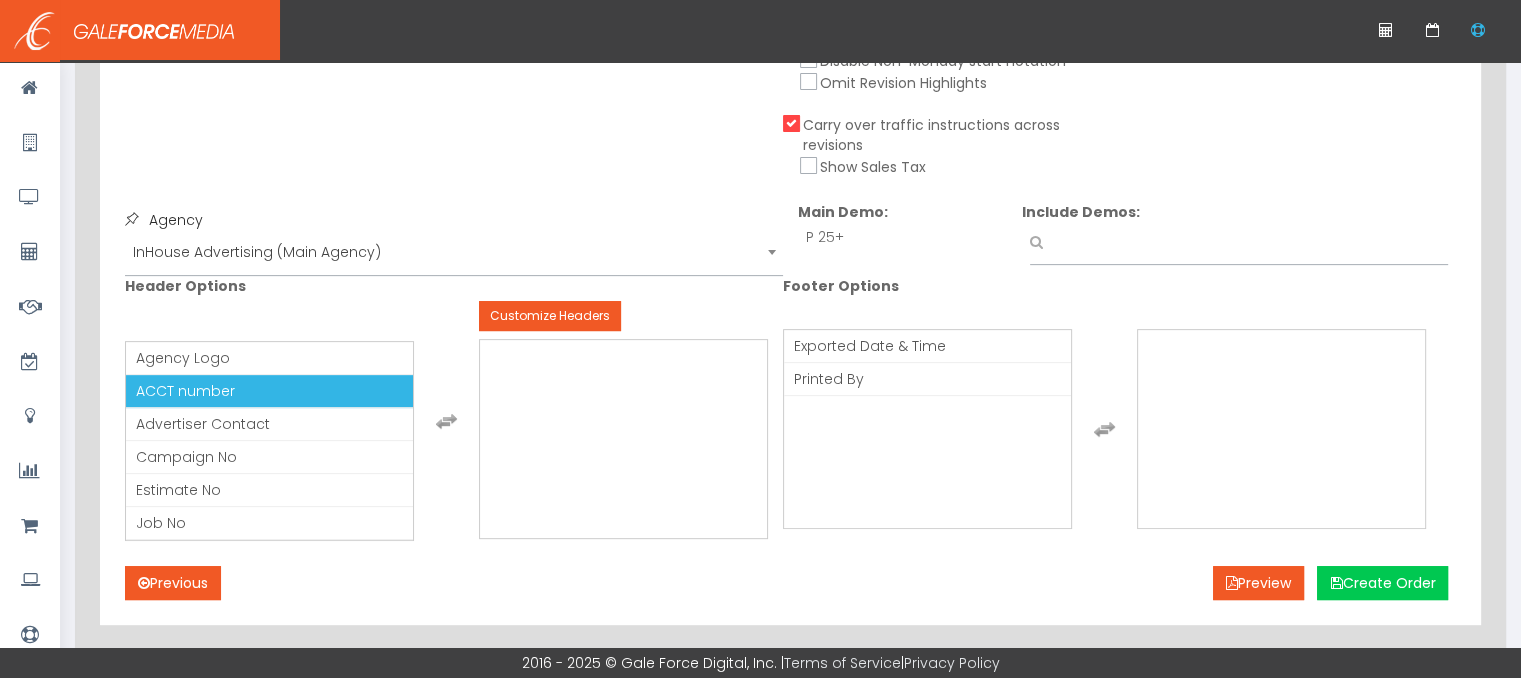 scroll, scrollTop: 700, scrollLeft: 0, axis: vertical 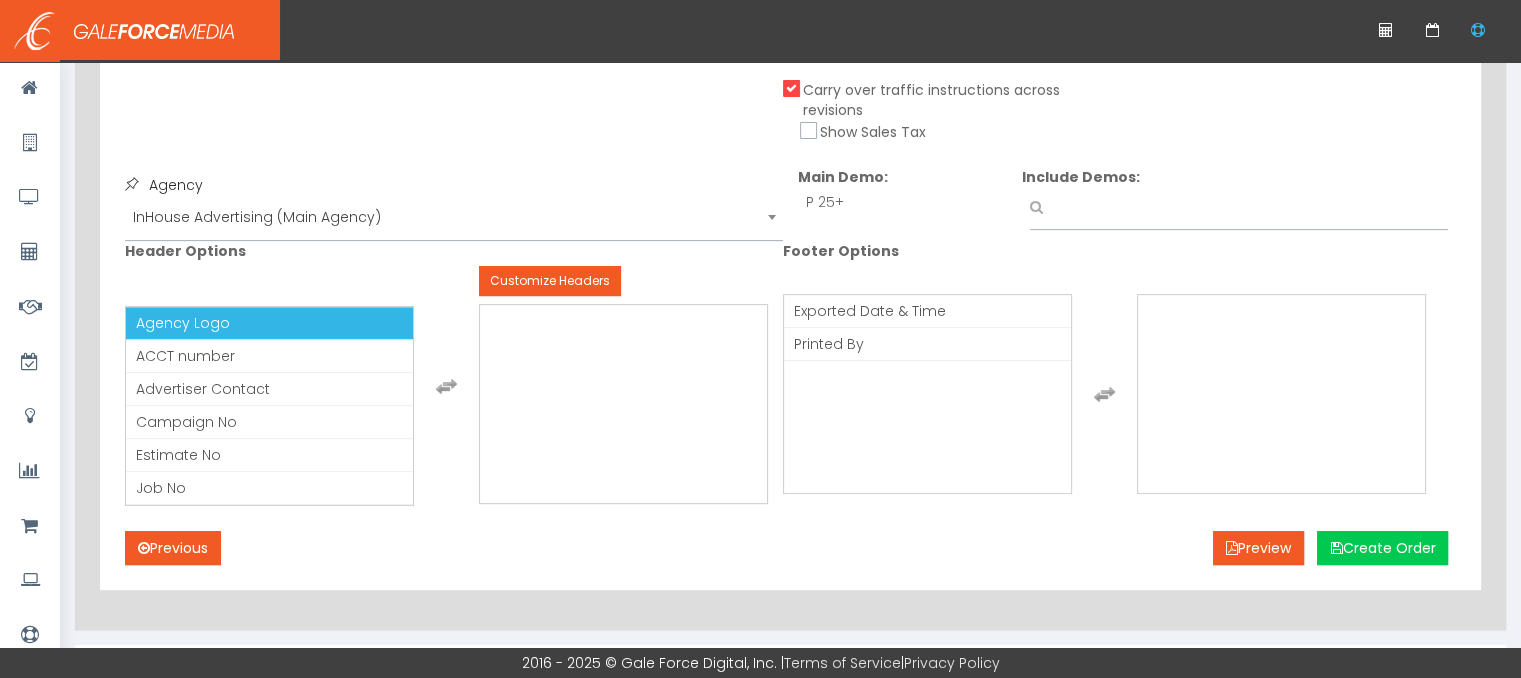 click on "Agency Logo" at bounding box center [269, 323] 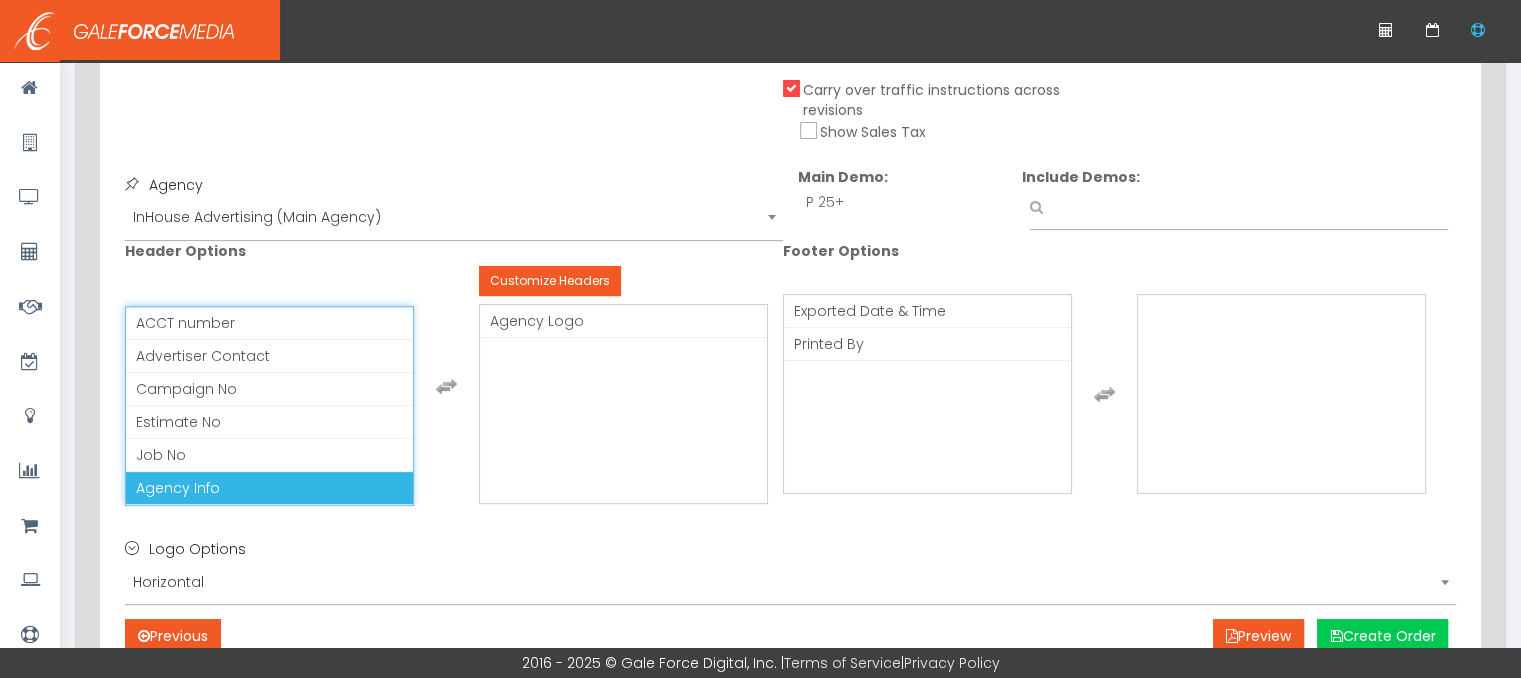 click on "Agency Info" at bounding box center [269, 488] 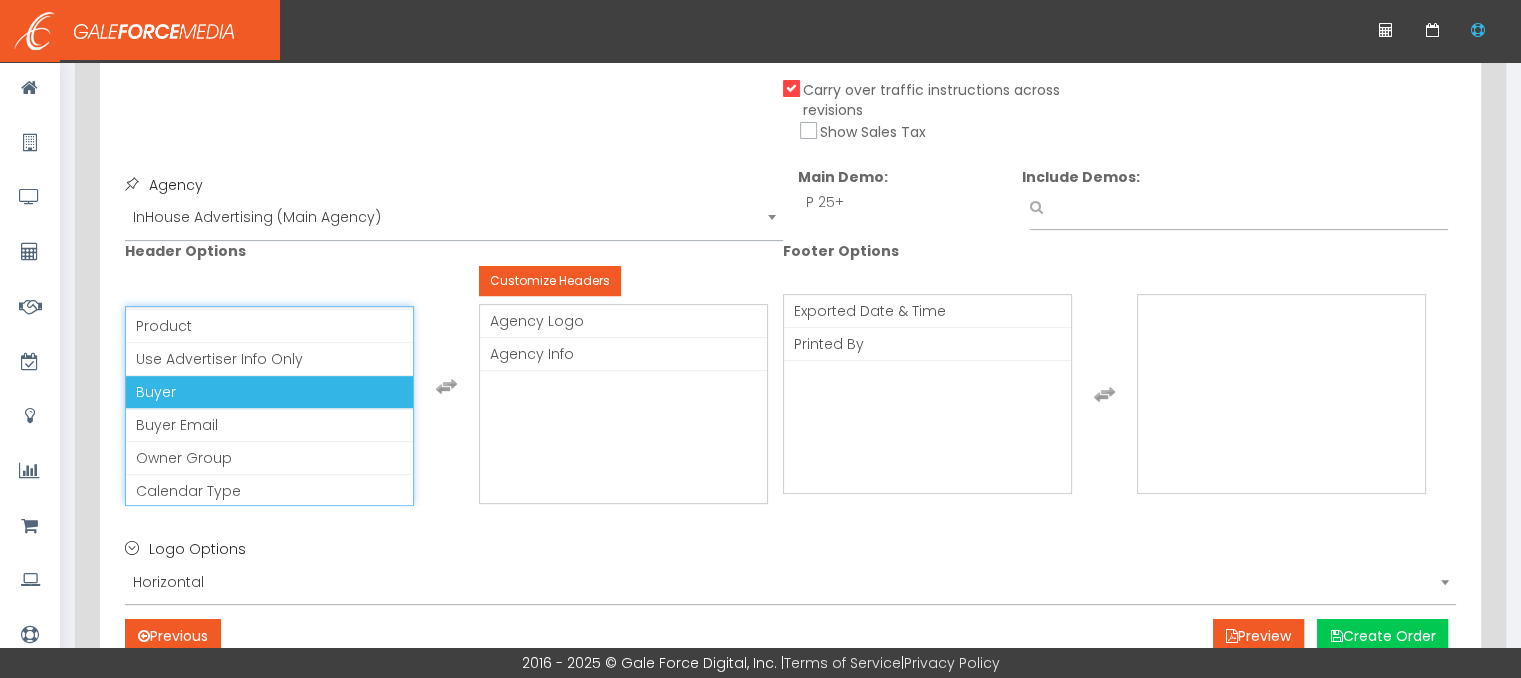 click on "Buyer" at bounding box center [269, 392] 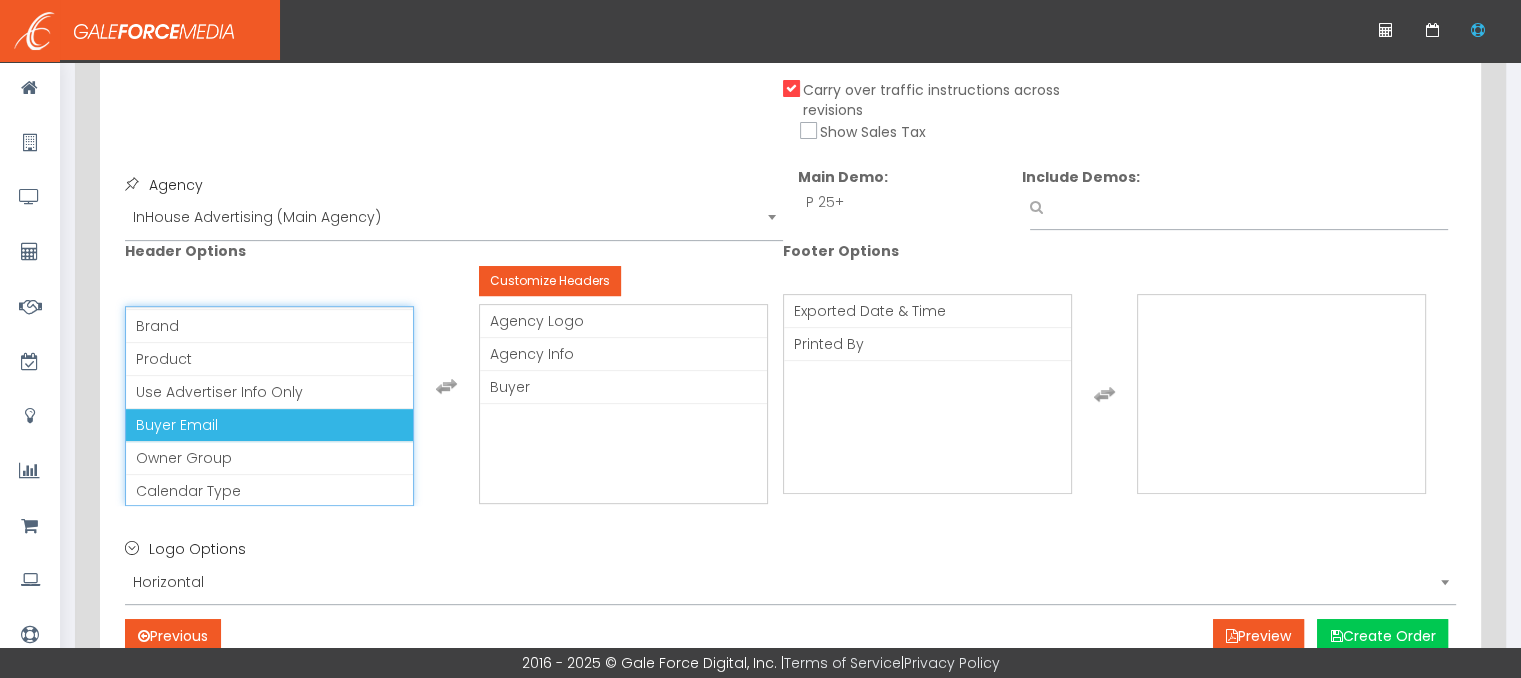 click on "Buyer Email" at bounding box center [269, 425] 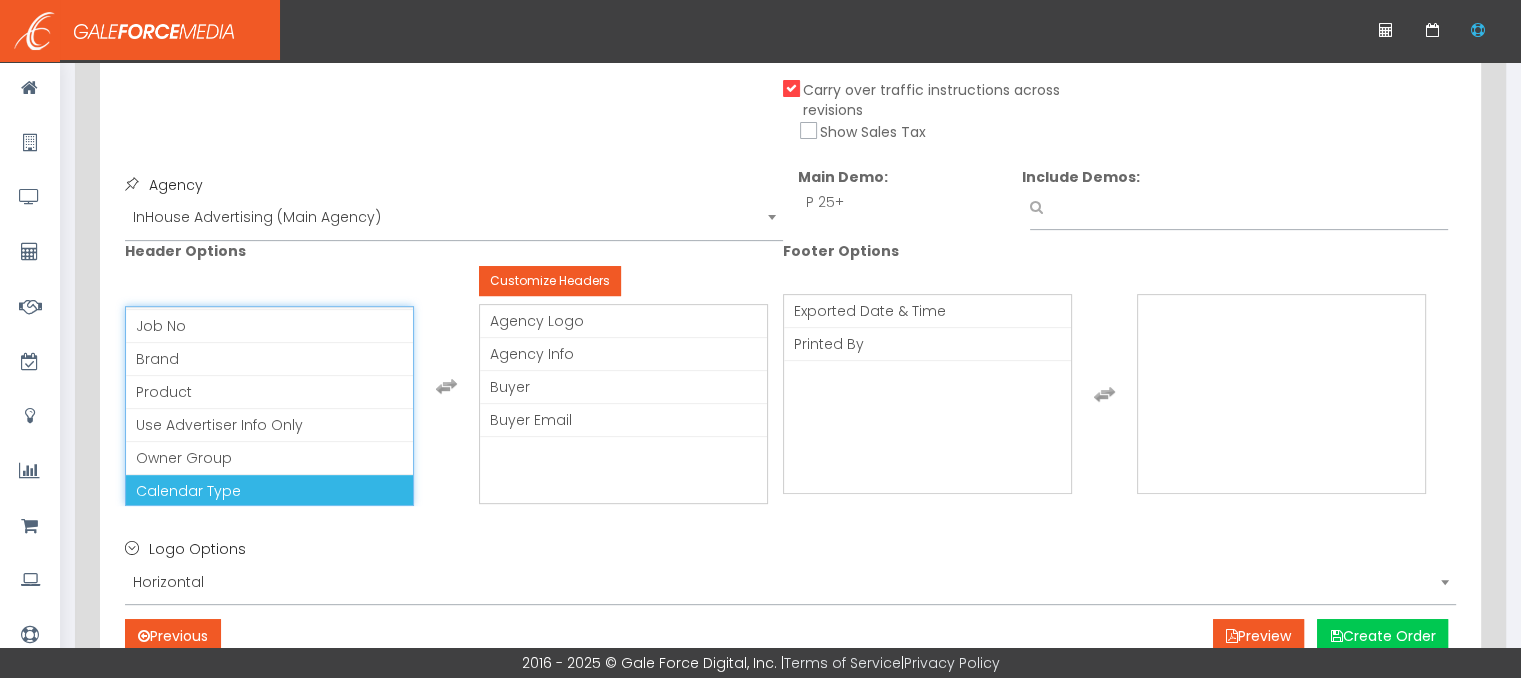 click on "Calendar Type" at bounding box center (269, 491) 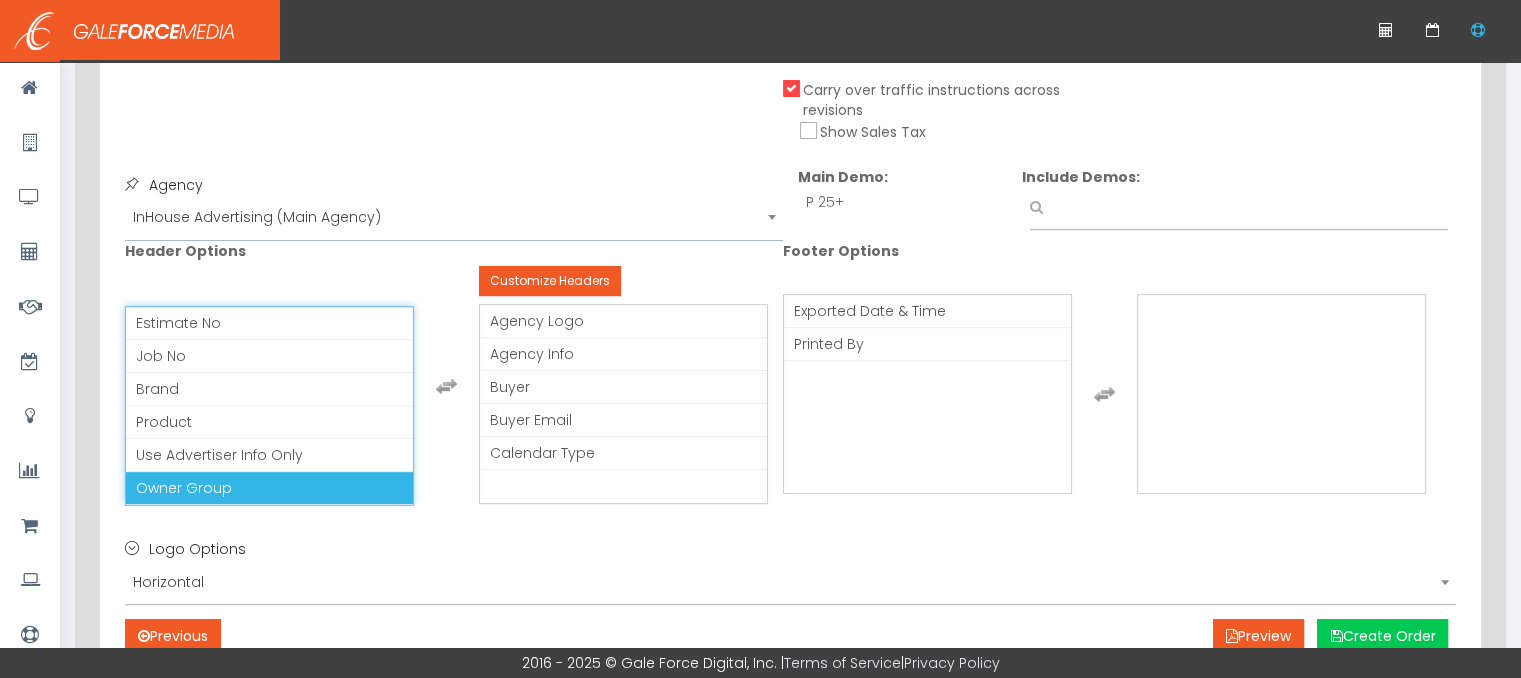 scroll, scrollTop: 96, scrollLeft: 0, axis: vertical 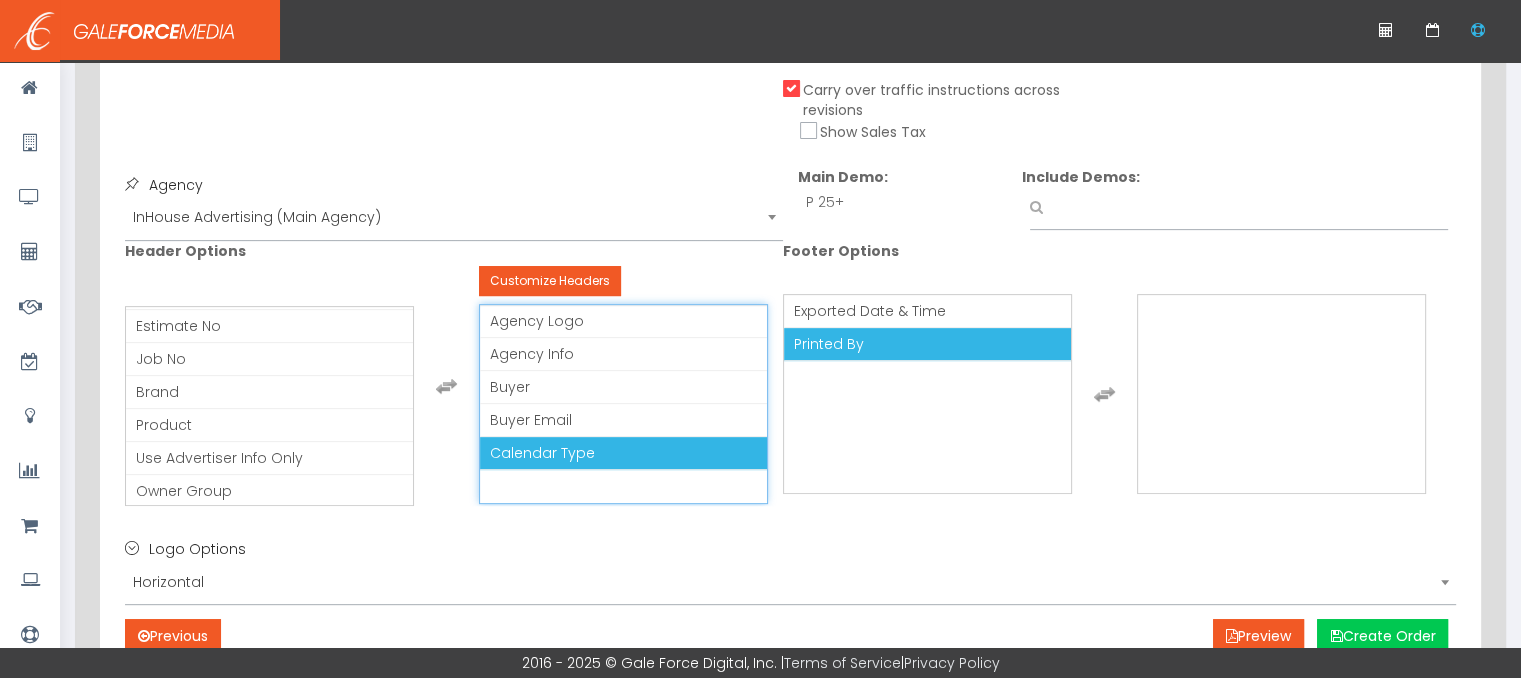 click on "Calendar Type" at bounding box center (542, 453) 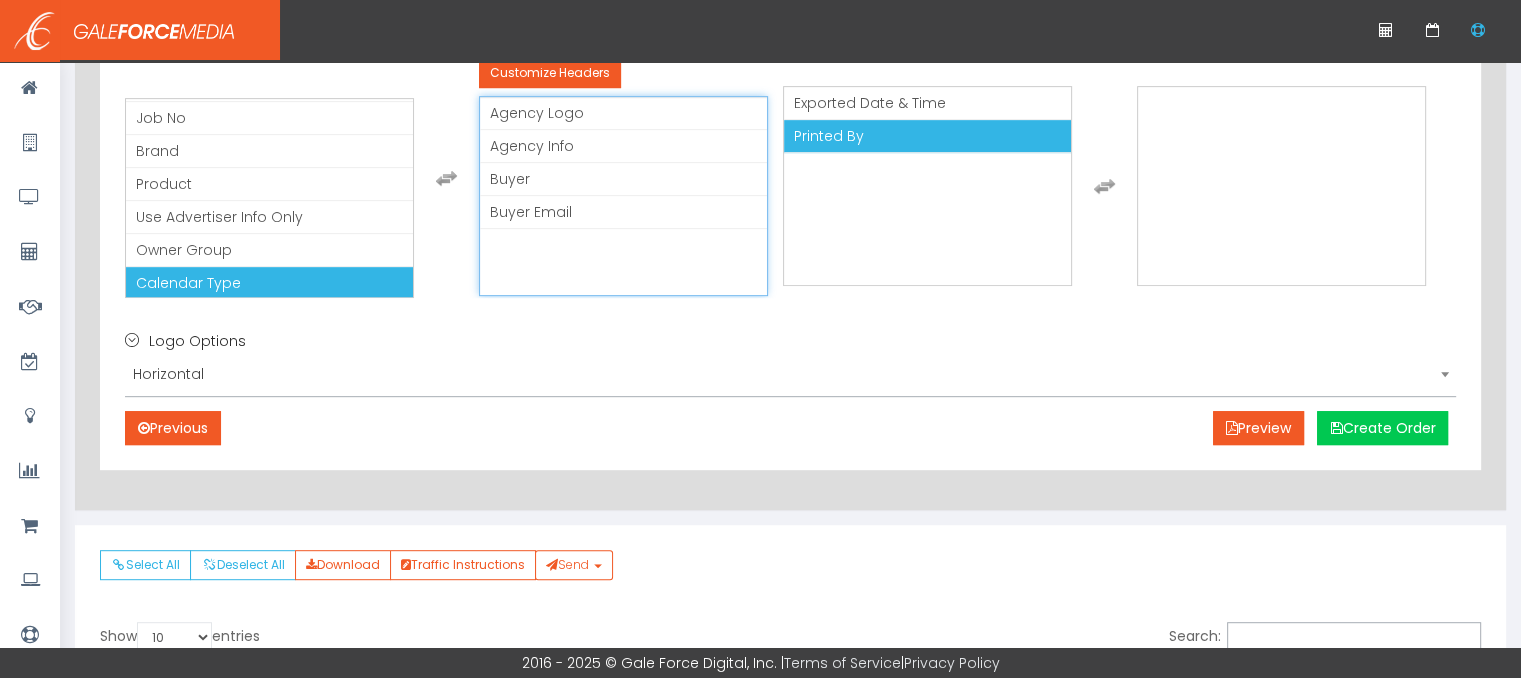 scroll, scrollTop: 900, scrollLeft: 0, axis: vertical 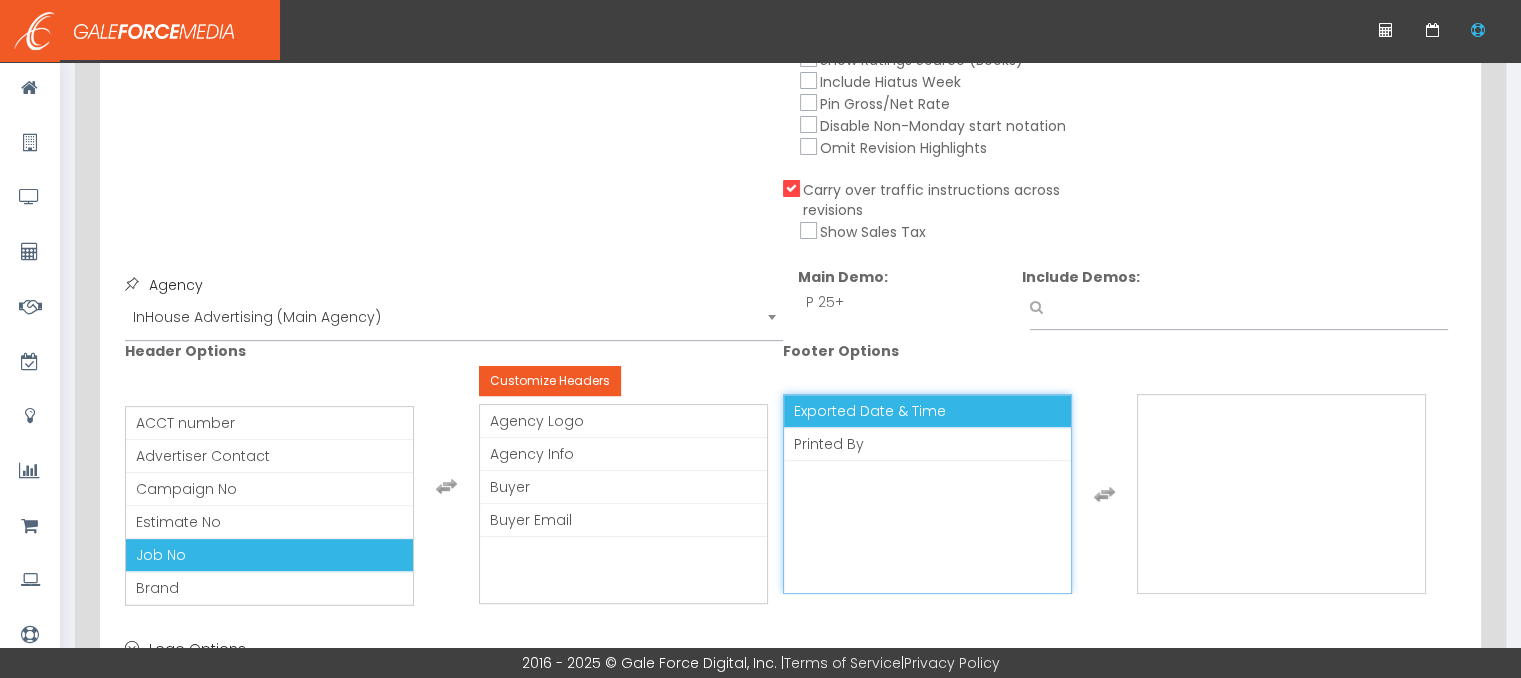 click on "Exported Date & Time" at bounding box center (927, 411) 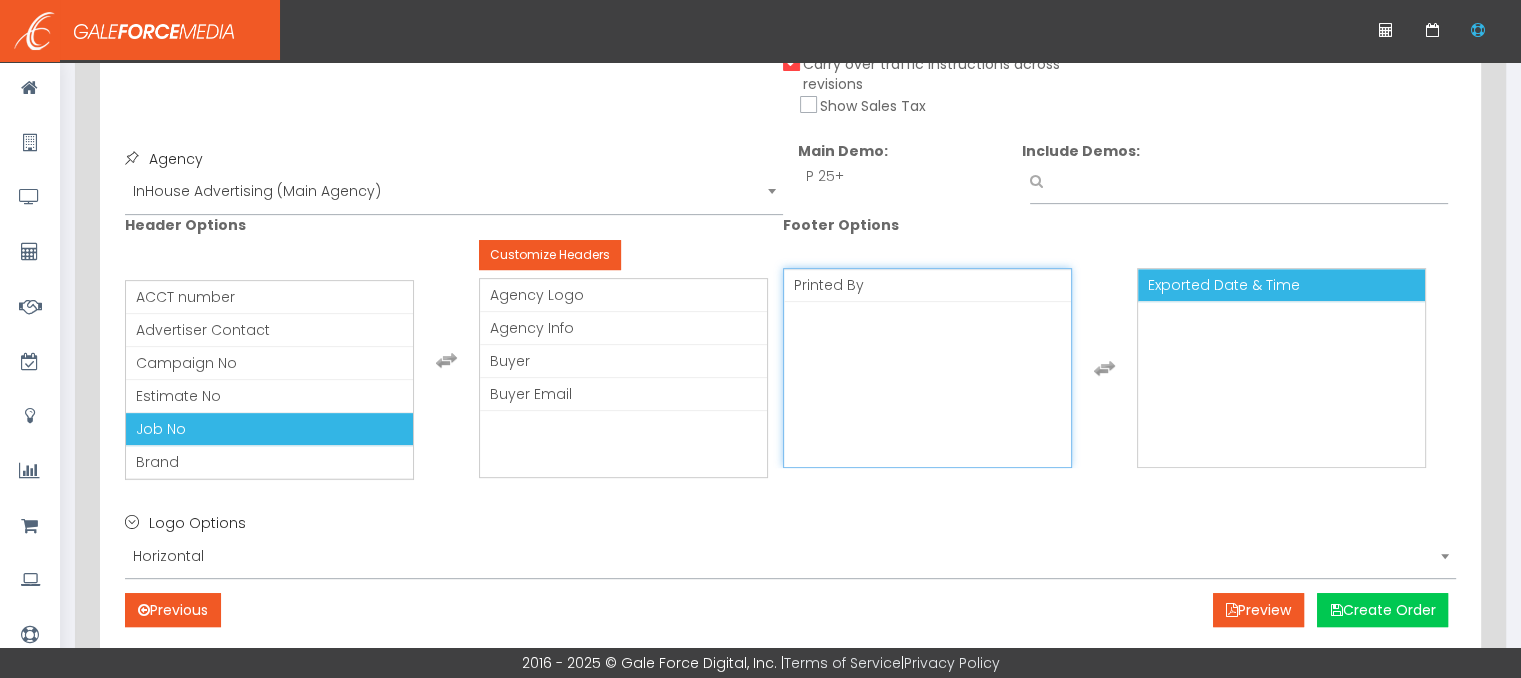 scroll, scrollTop: 900, scrollLeft: 0, axis: vertical 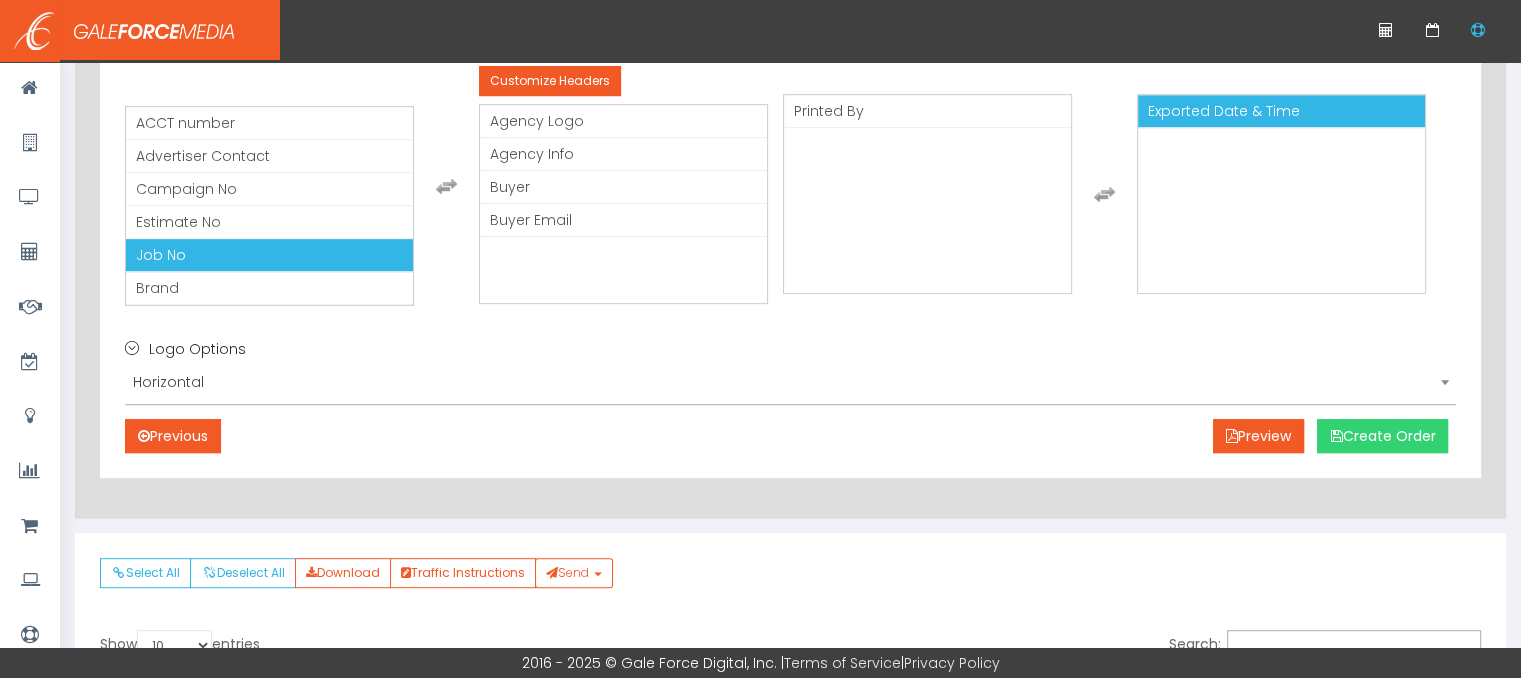 click on "Create Order" at bounding box center (1382, 436) 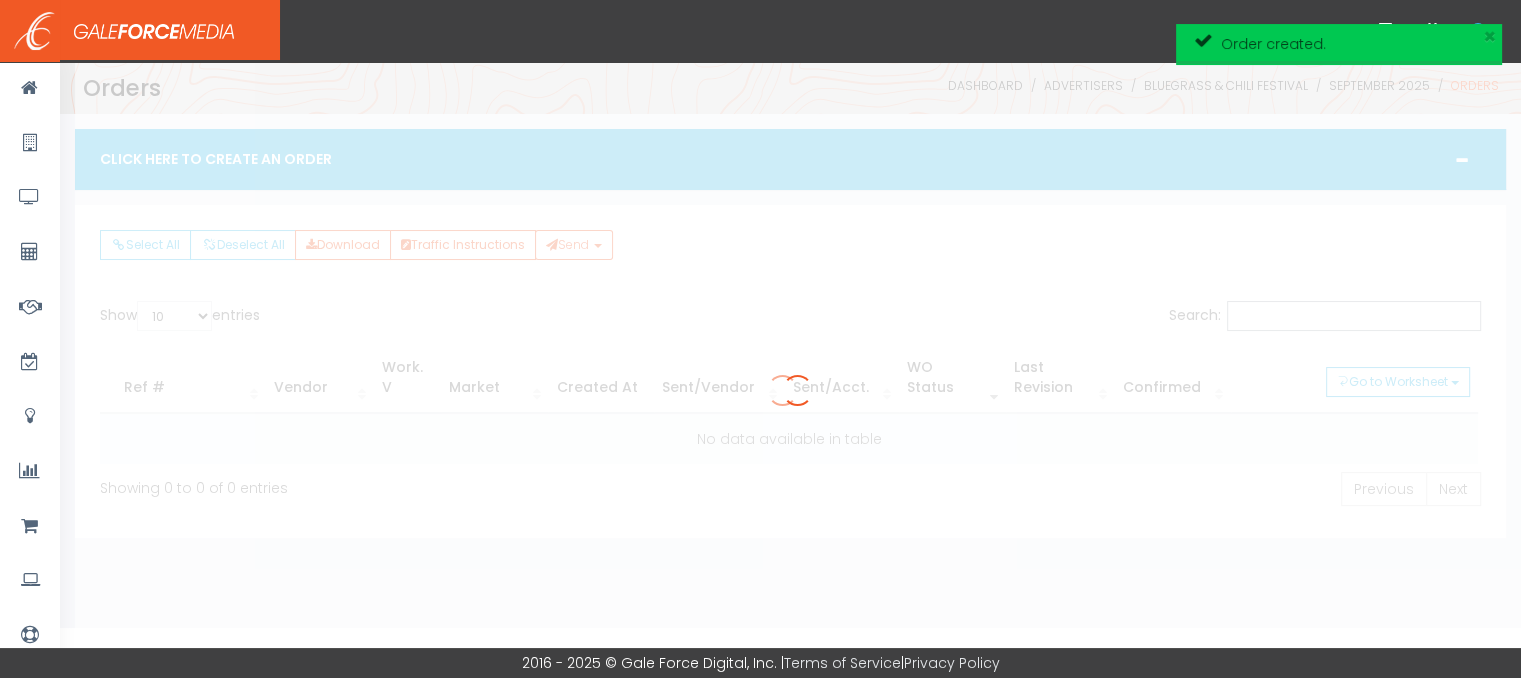 scroll, scrollTop: 0, scrollLeft: 0, axis: both 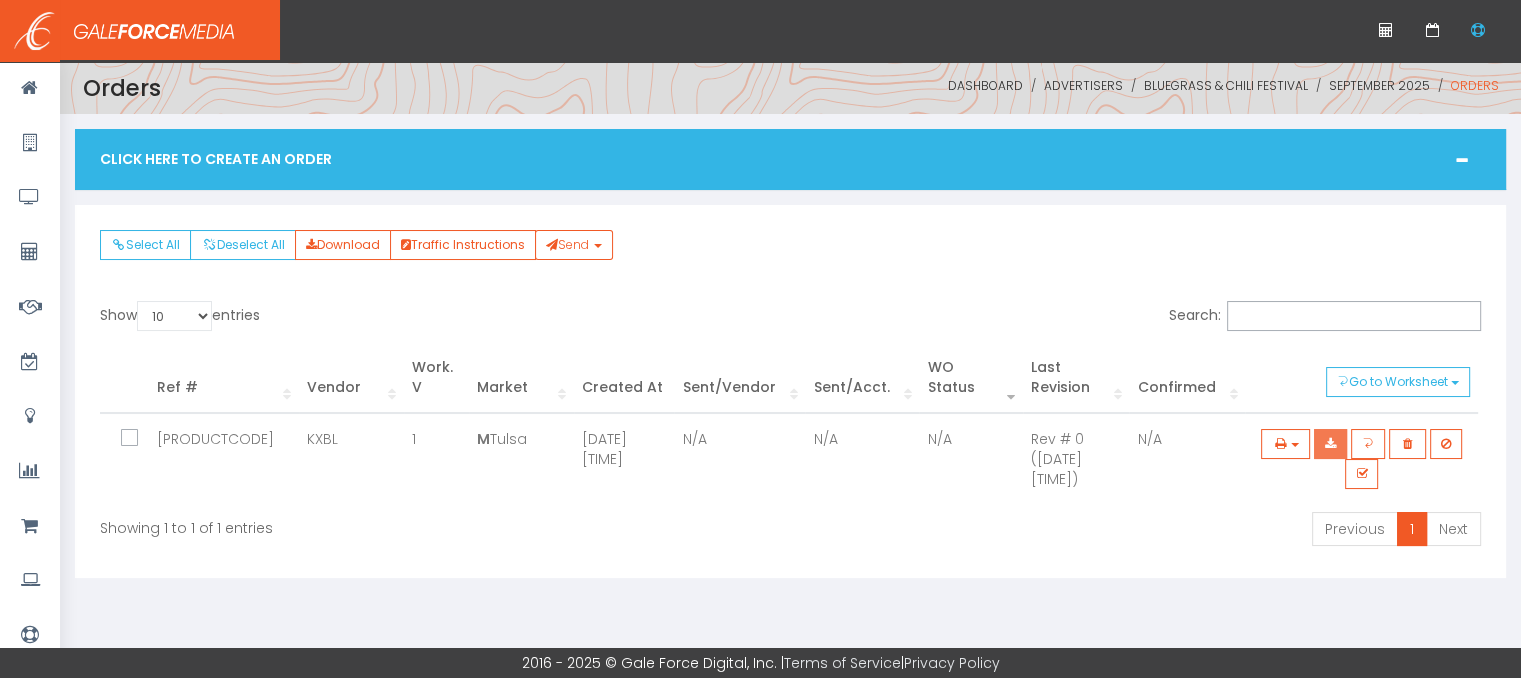 click at bounding box center (1330, 444) 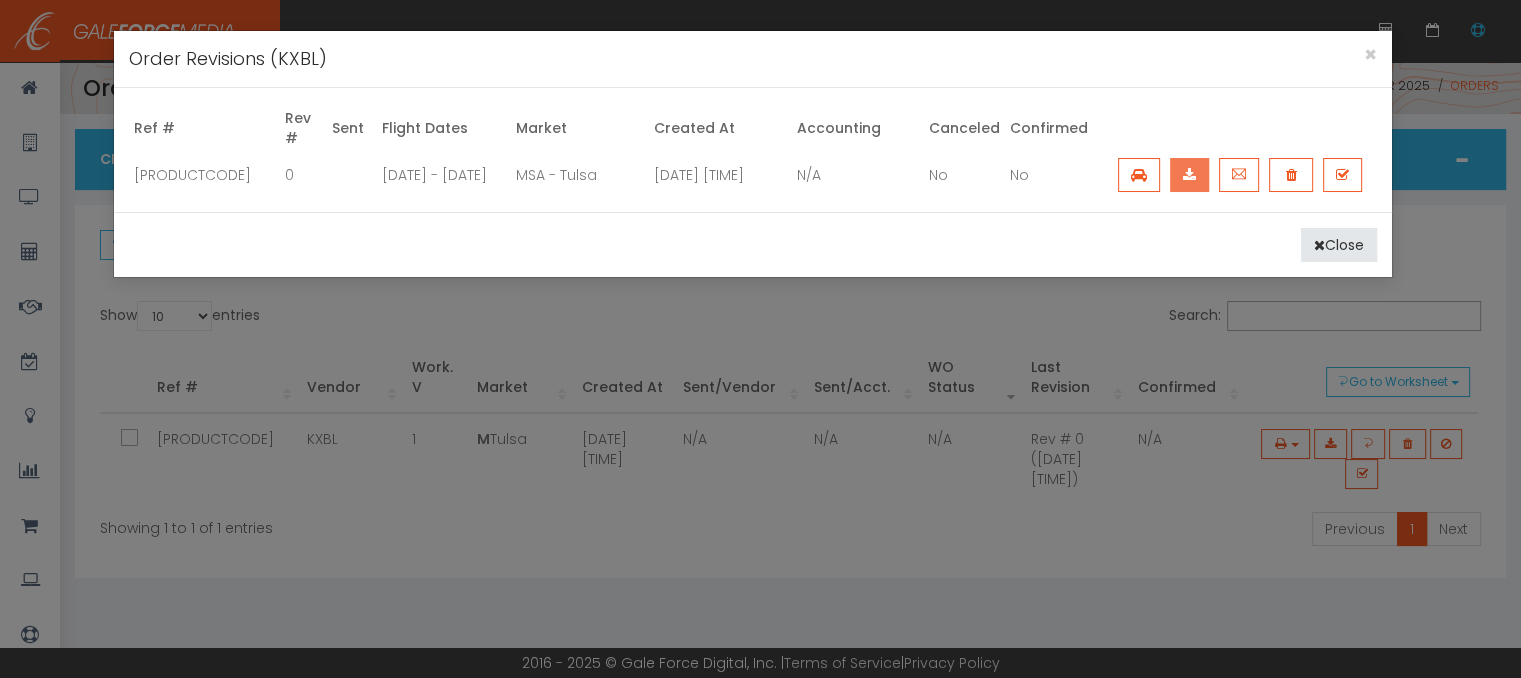 click at bounding box center [1189, 175] 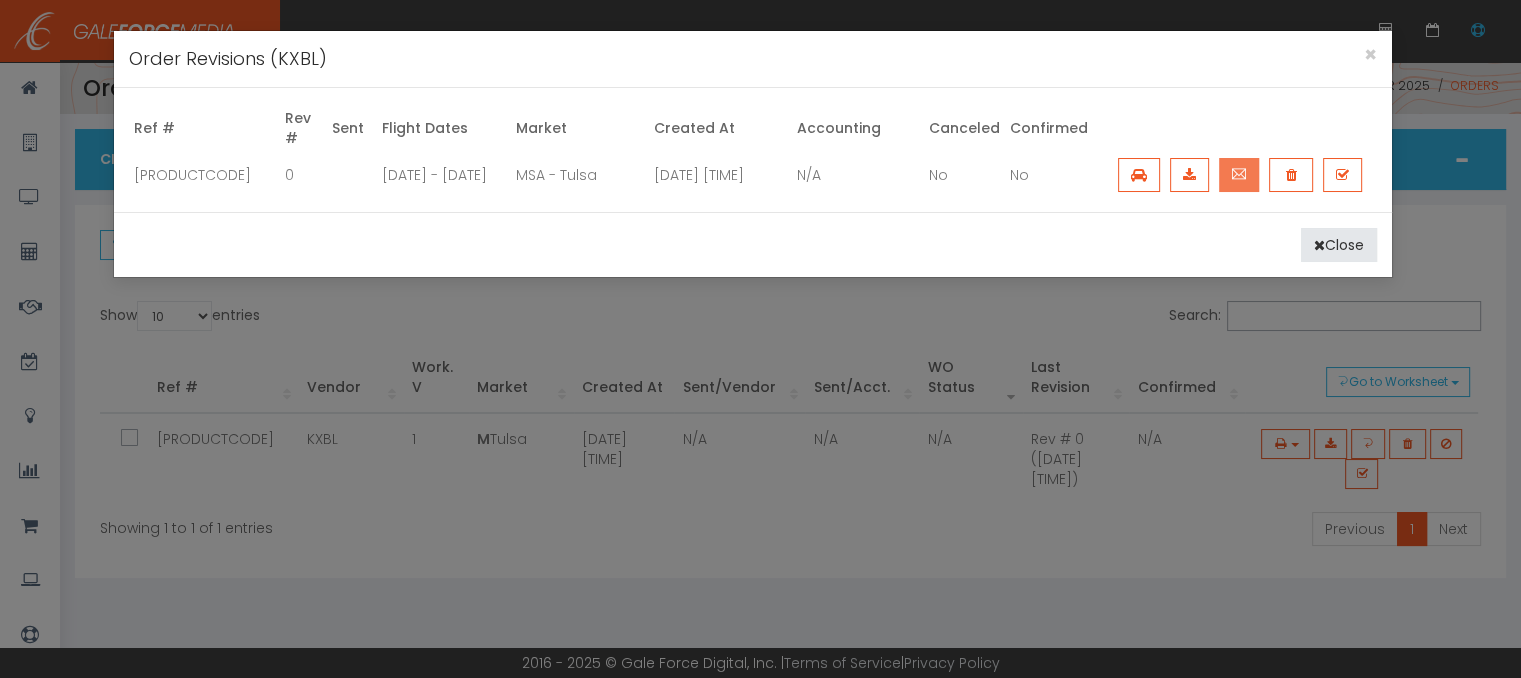 click at bounding box center (1239, 174) 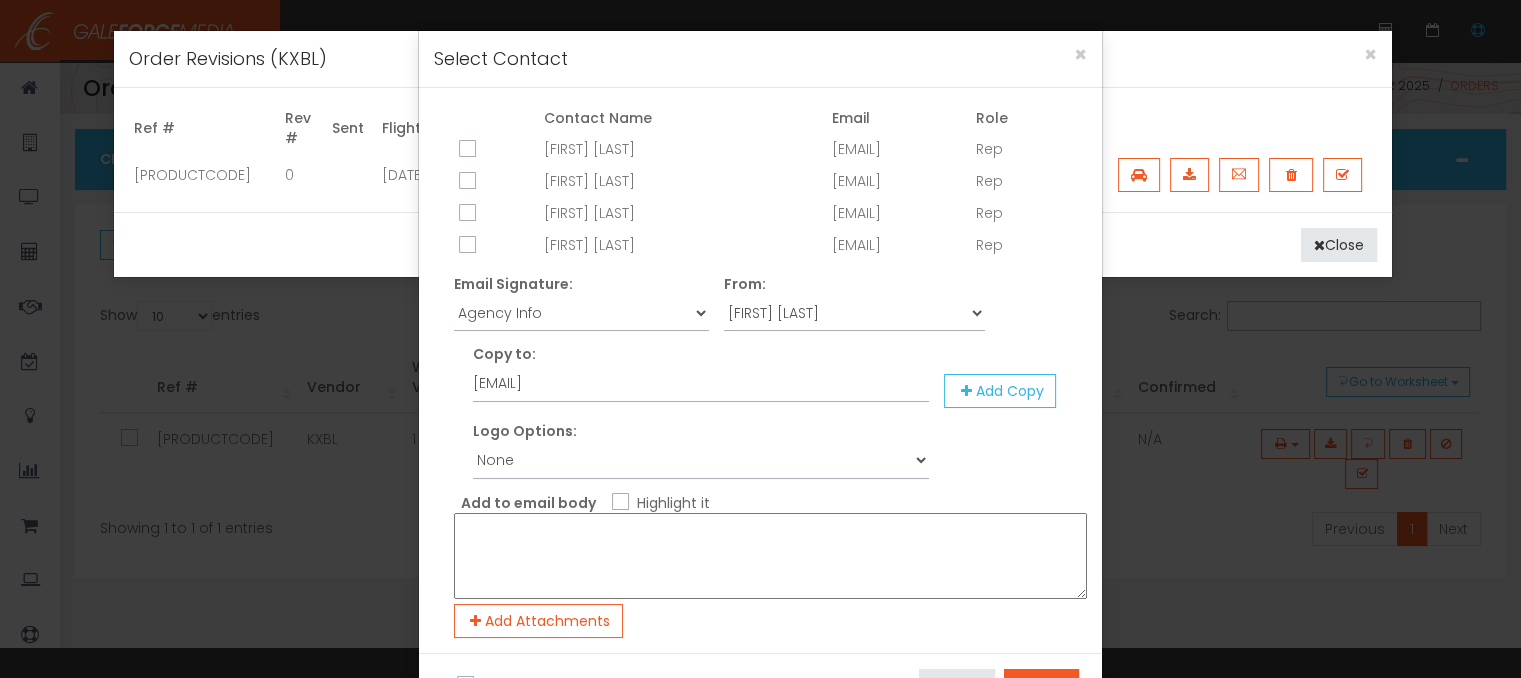 click at bounding box center (465, 150) 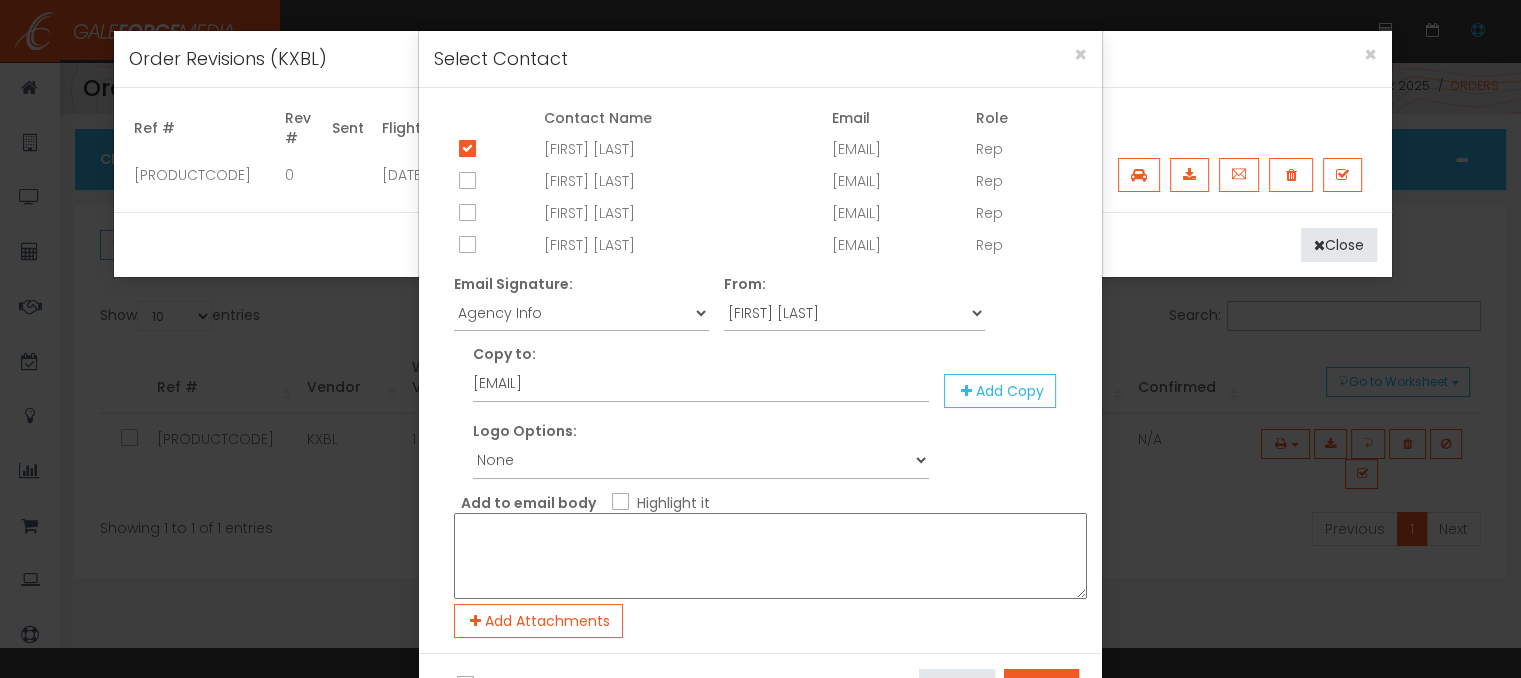click on "Highlight it" at bounding box center [770, 499] 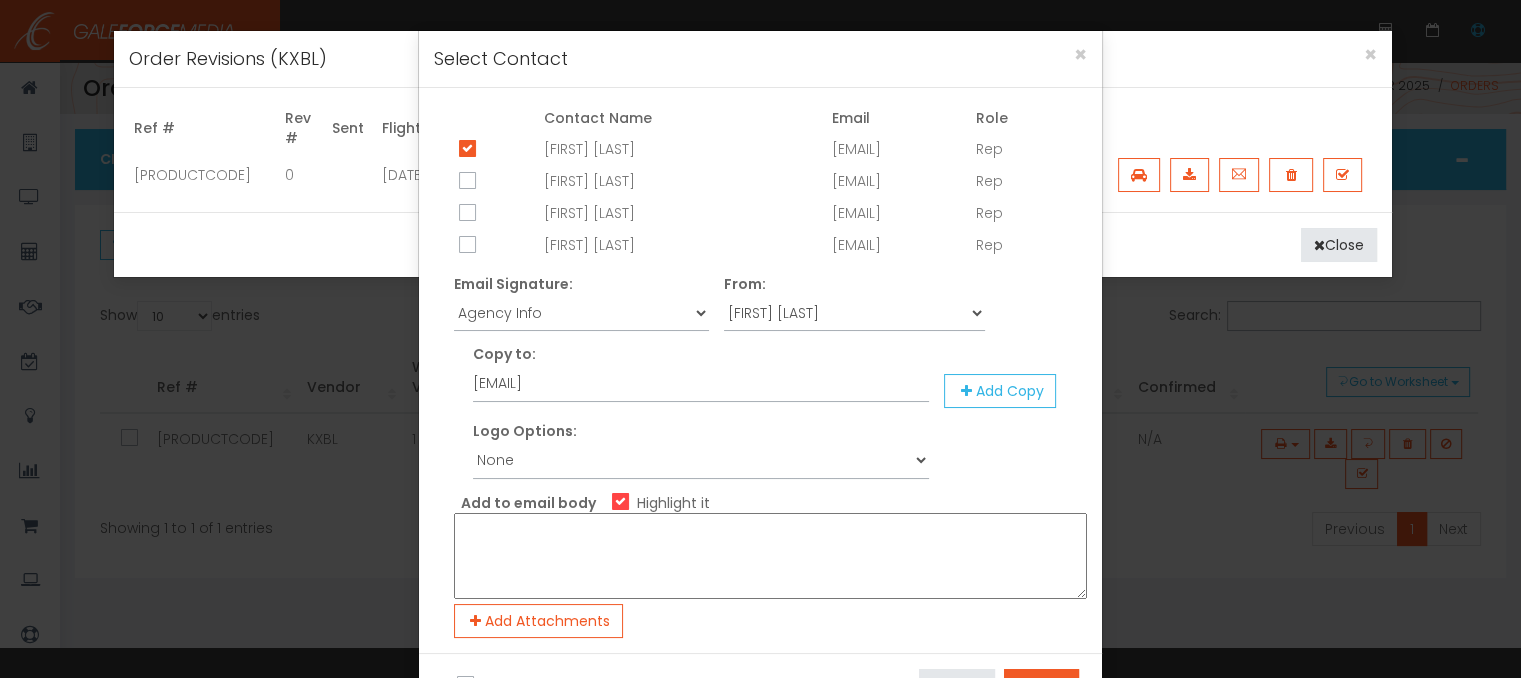 click at bounding box center [770, 556] 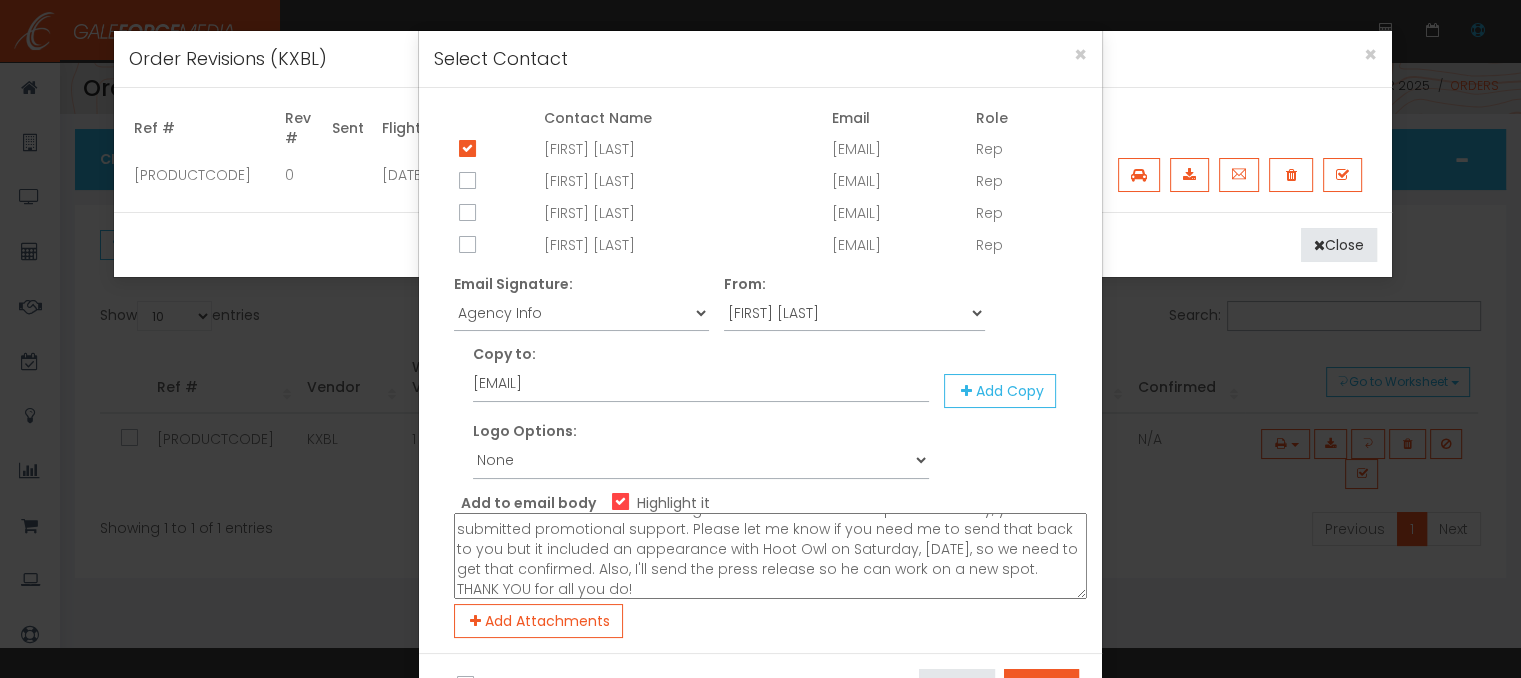 scroll, scrollTop: 20, scrollLeft: 0, axis: vertical 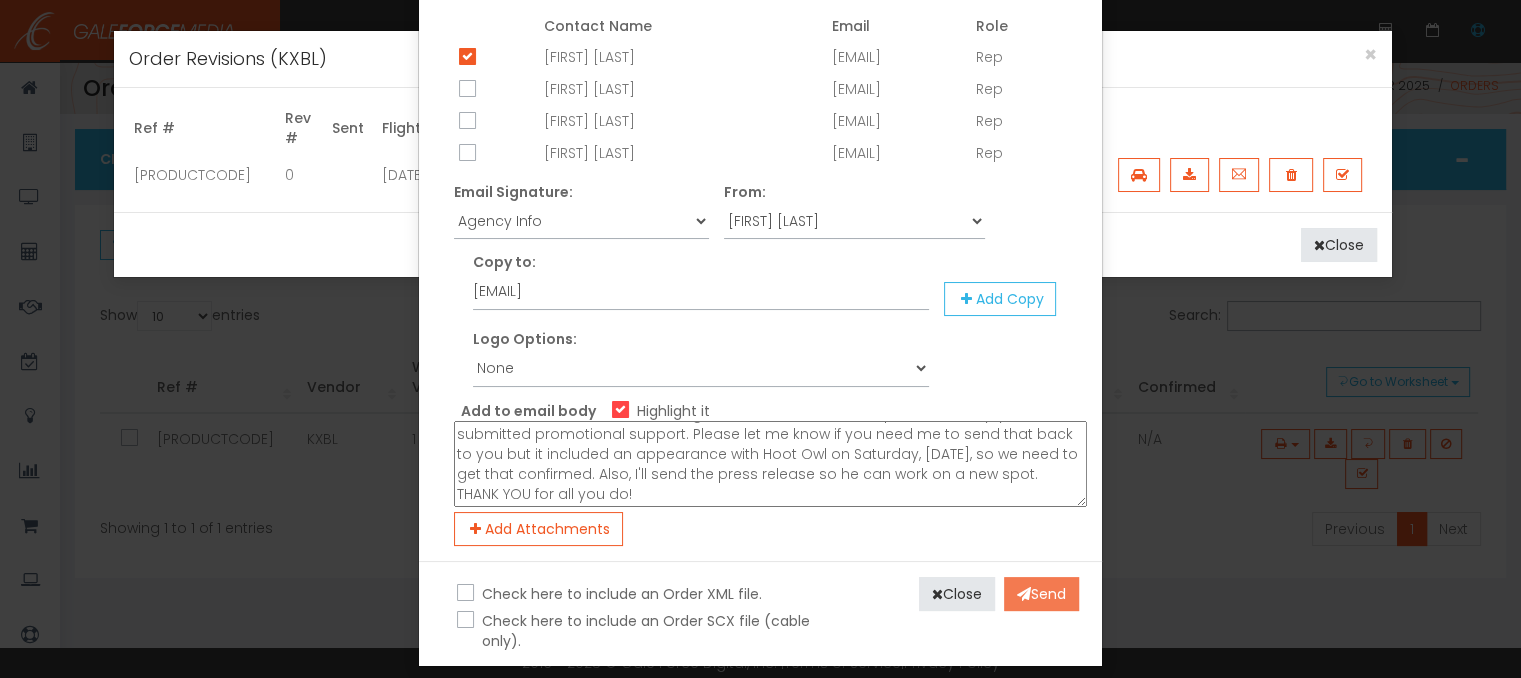 type on "Attached is the order for the Bluegrass and Chili Festival.   As part of this buy, you submitted promotional support.   Please let me know if you need me to send that back to you but it included an appearance with Hoot Owl on Saturday, 9/6, so we need to get that confirmed.   Also, I'll send the press release so he can work on a new spot.   THANK YOU for all you do!" 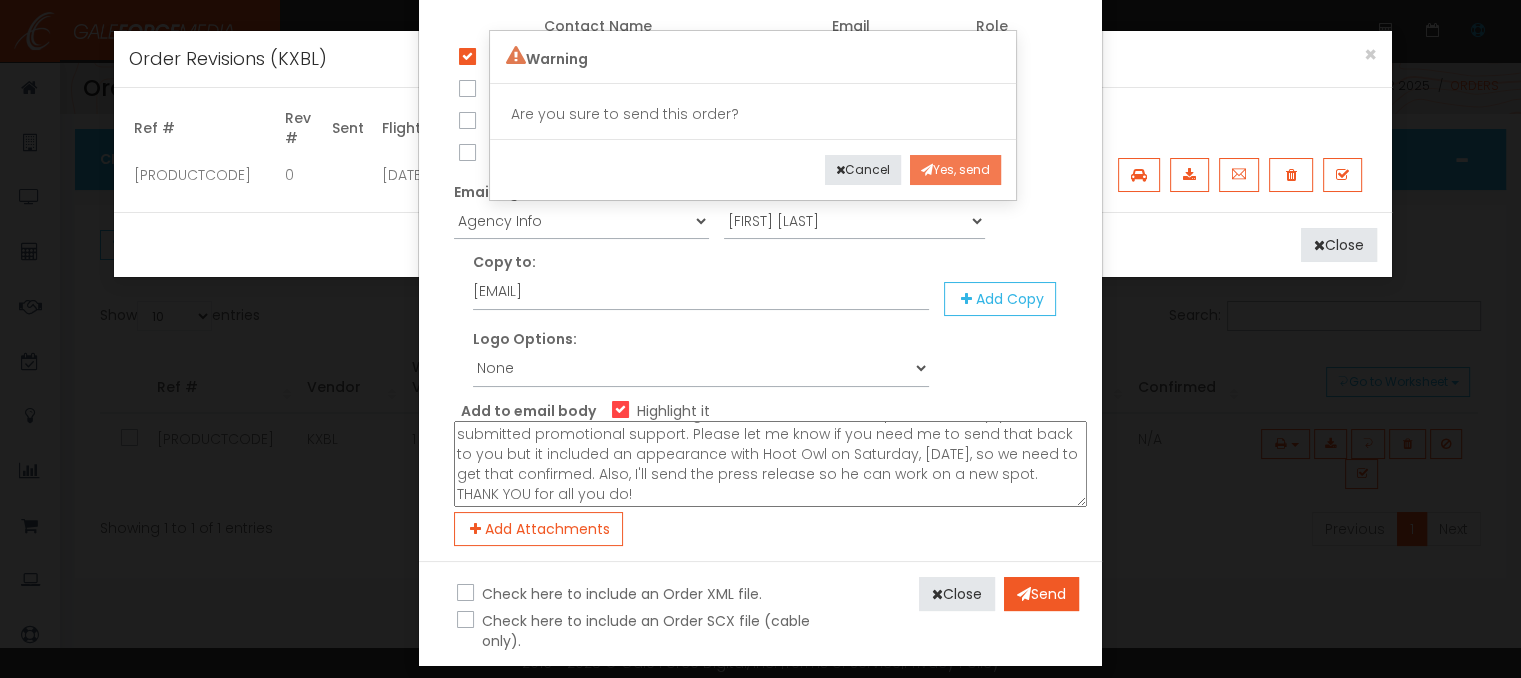 click on "Yes, send" at bounding box center [955, 170] 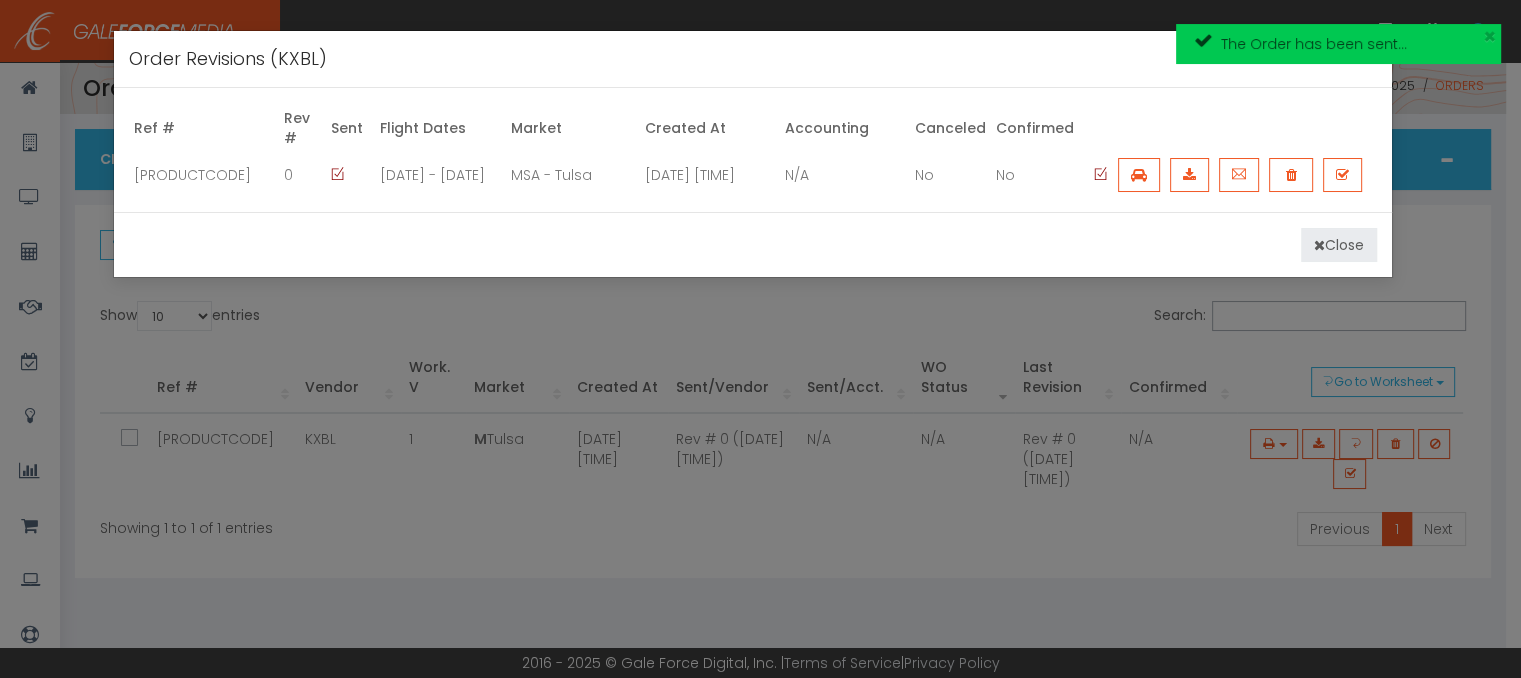 click on "Close" at bounding box center [1339, 245] 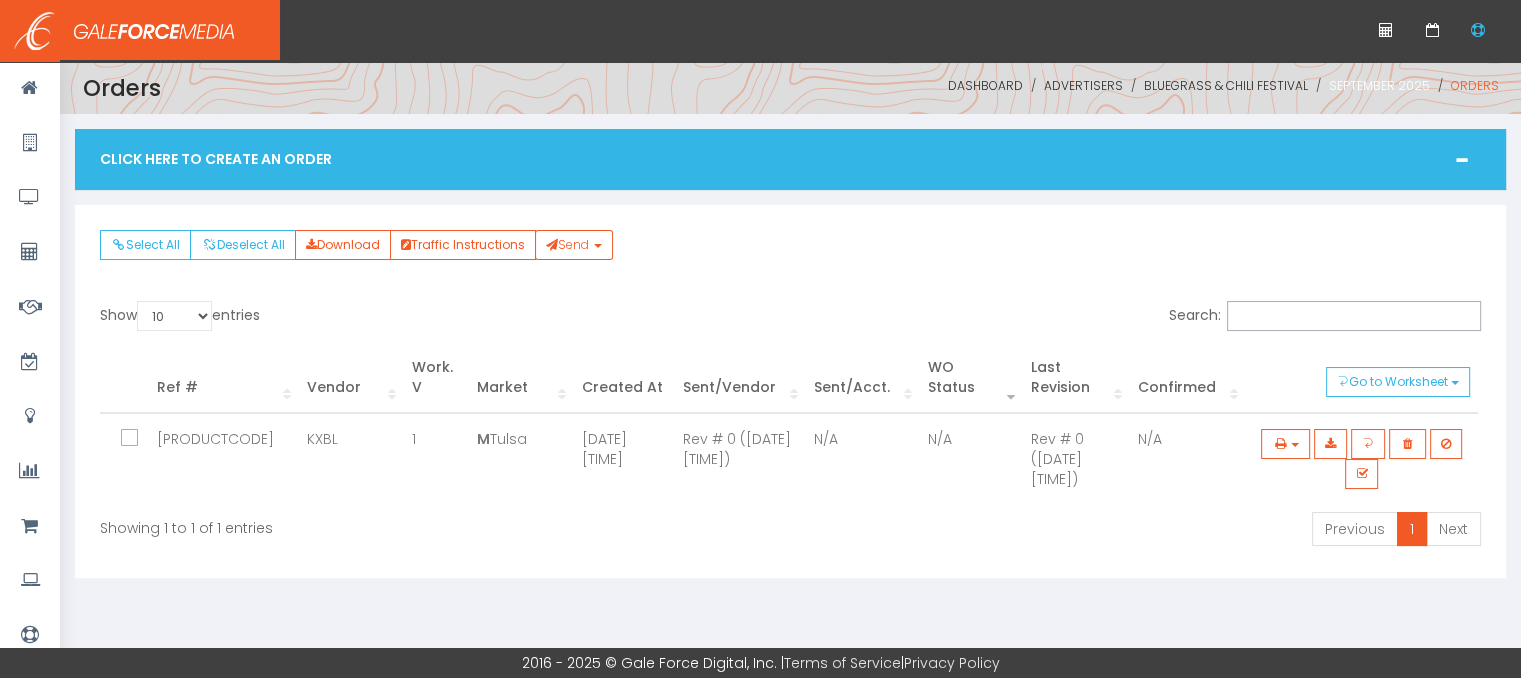 click on "September 2025" at bounding box center (1379, 85) 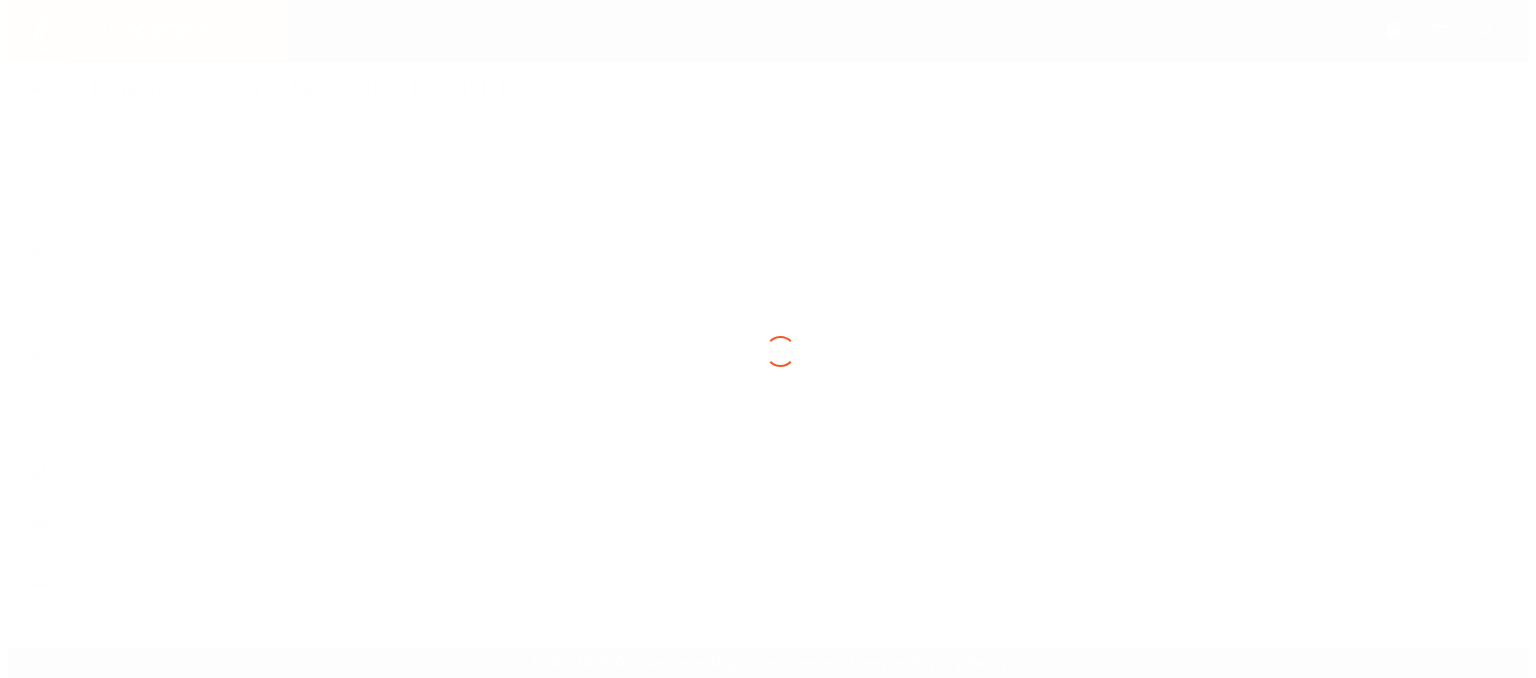 scroll, scrollTop: 0, scrollLeft: 0, axis: both 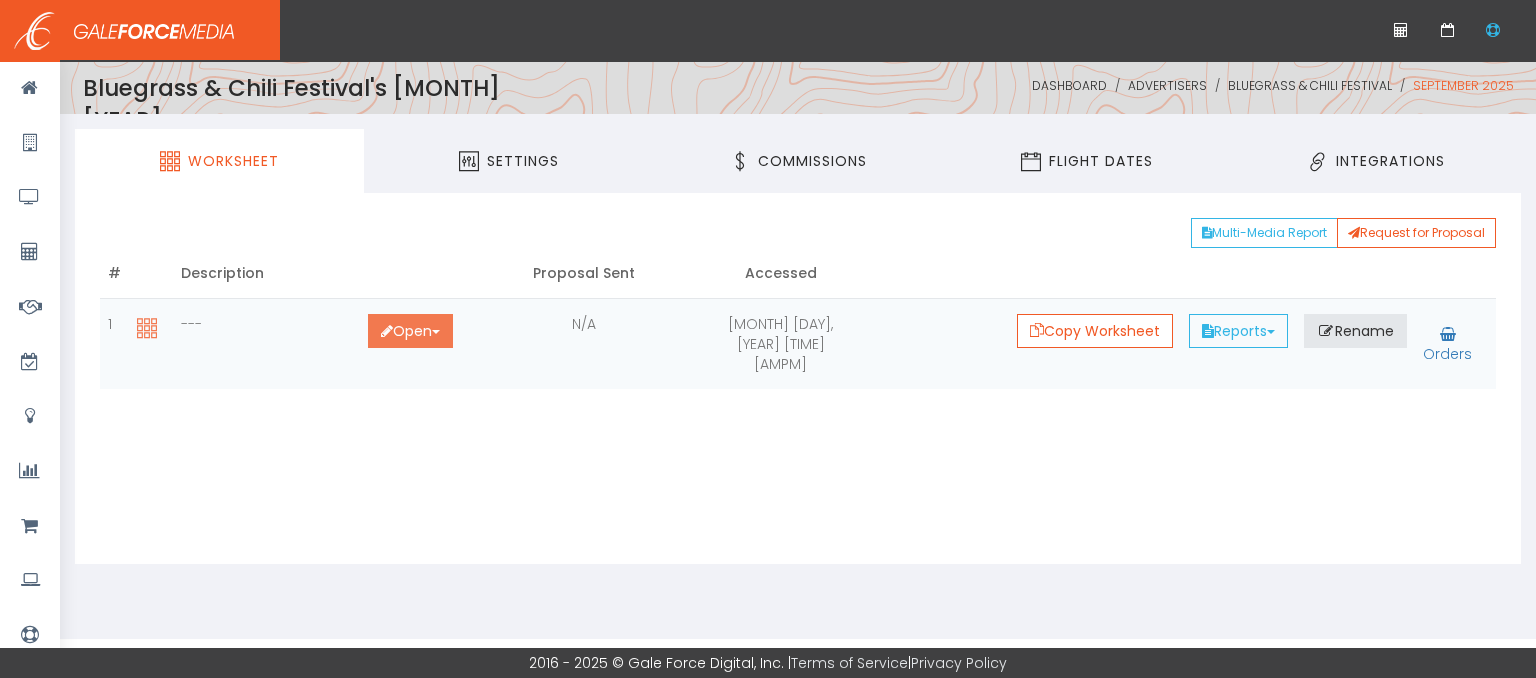 click on "Open
Toggle Dropdown" at bounding box center [410, 331] 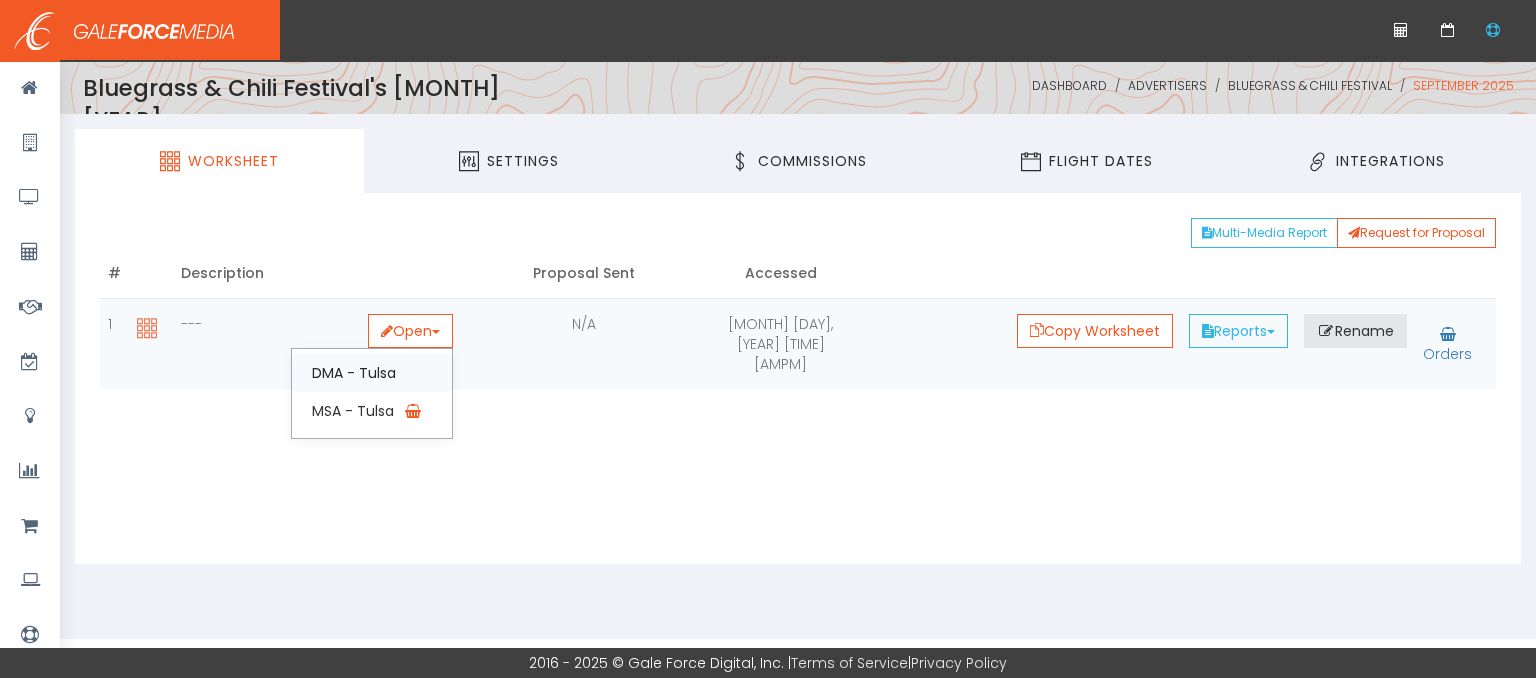 click on "DMA - Tulsa" at bounding box center [372, 373] 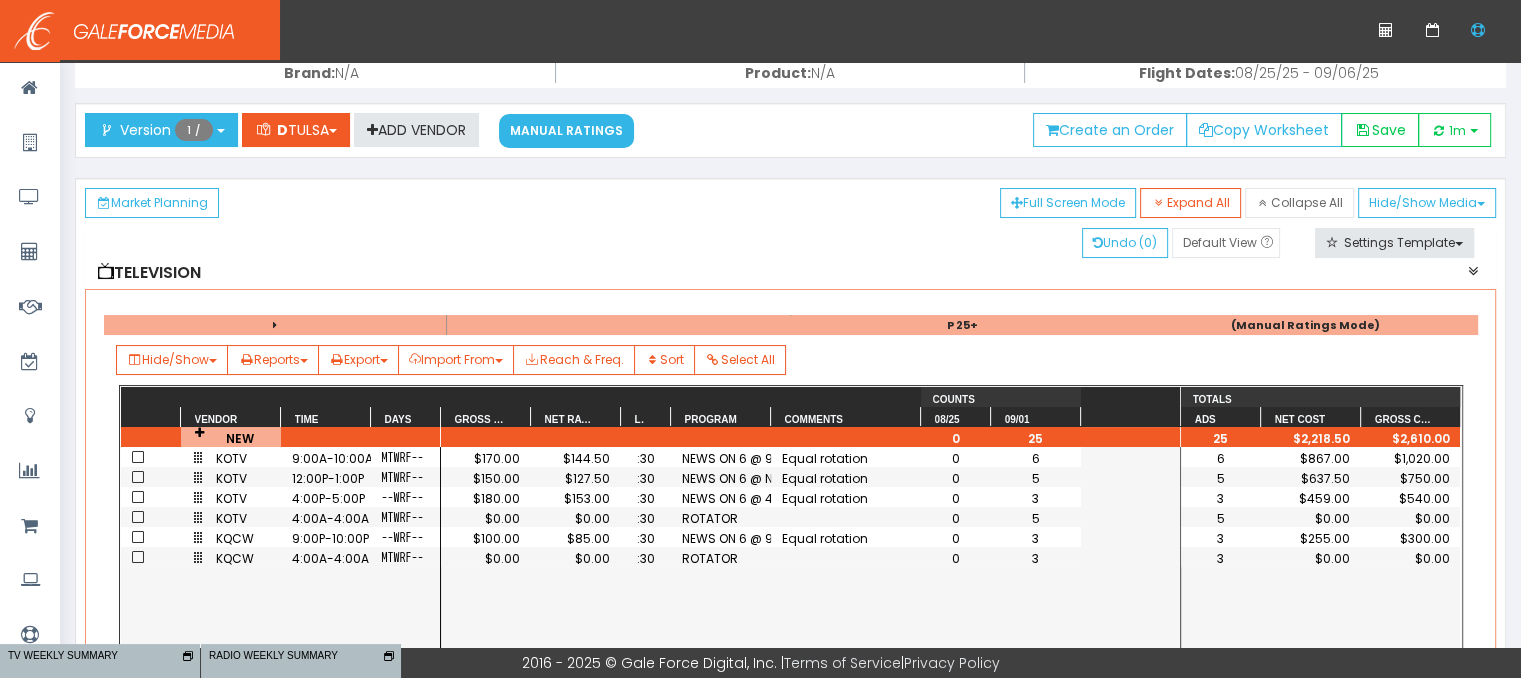 scroll, scrollTop: 0, scrollLeft: 0, axis: both 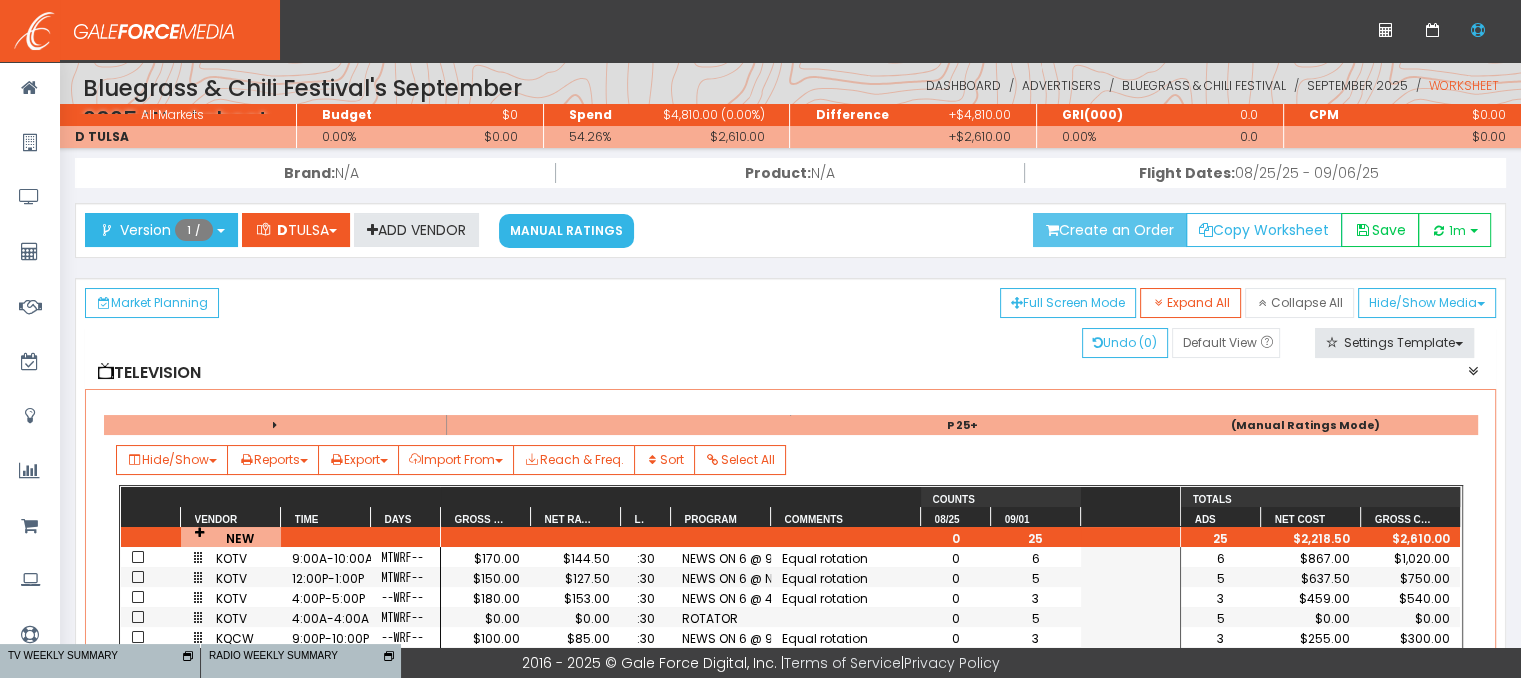 click on "Create an Order" at bounding box center [1110, 230] 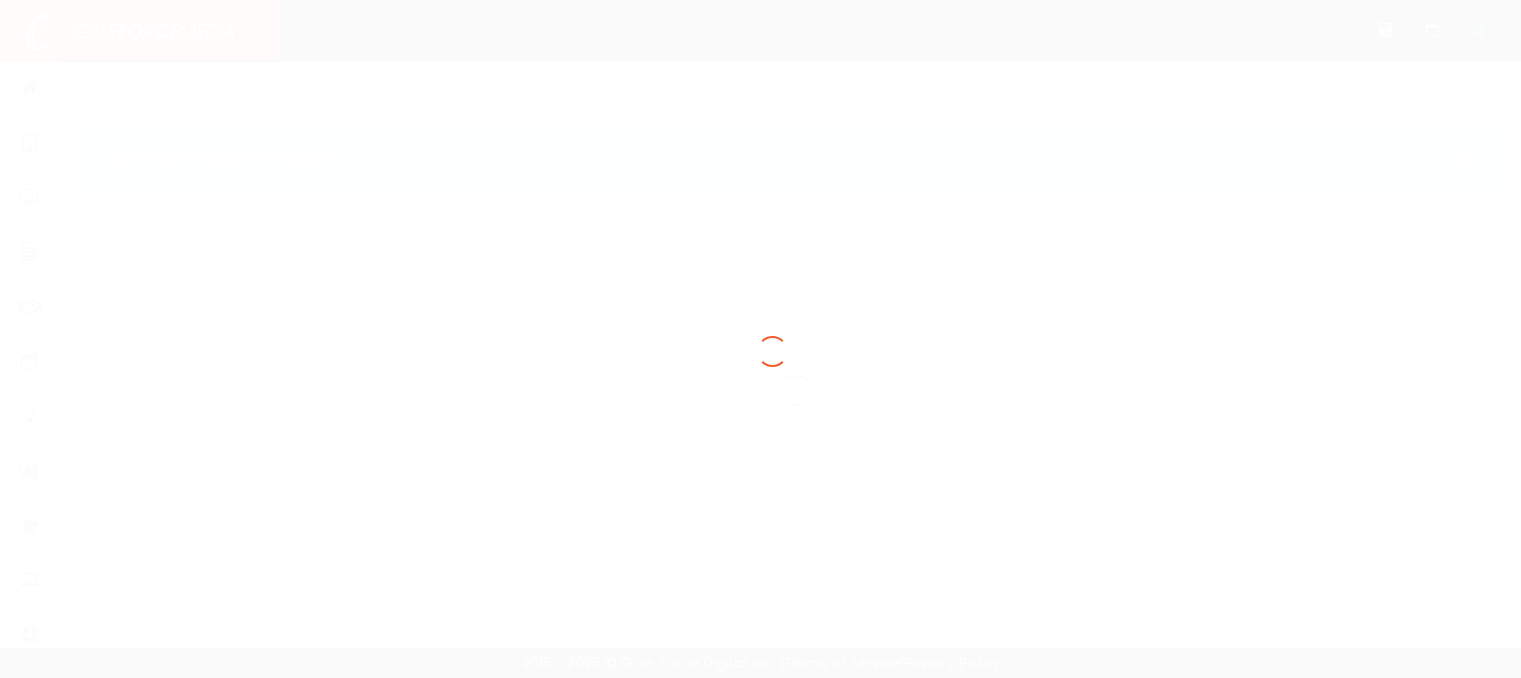 scroll, scrollTop: 0, scrollLeft: 0, axis: both 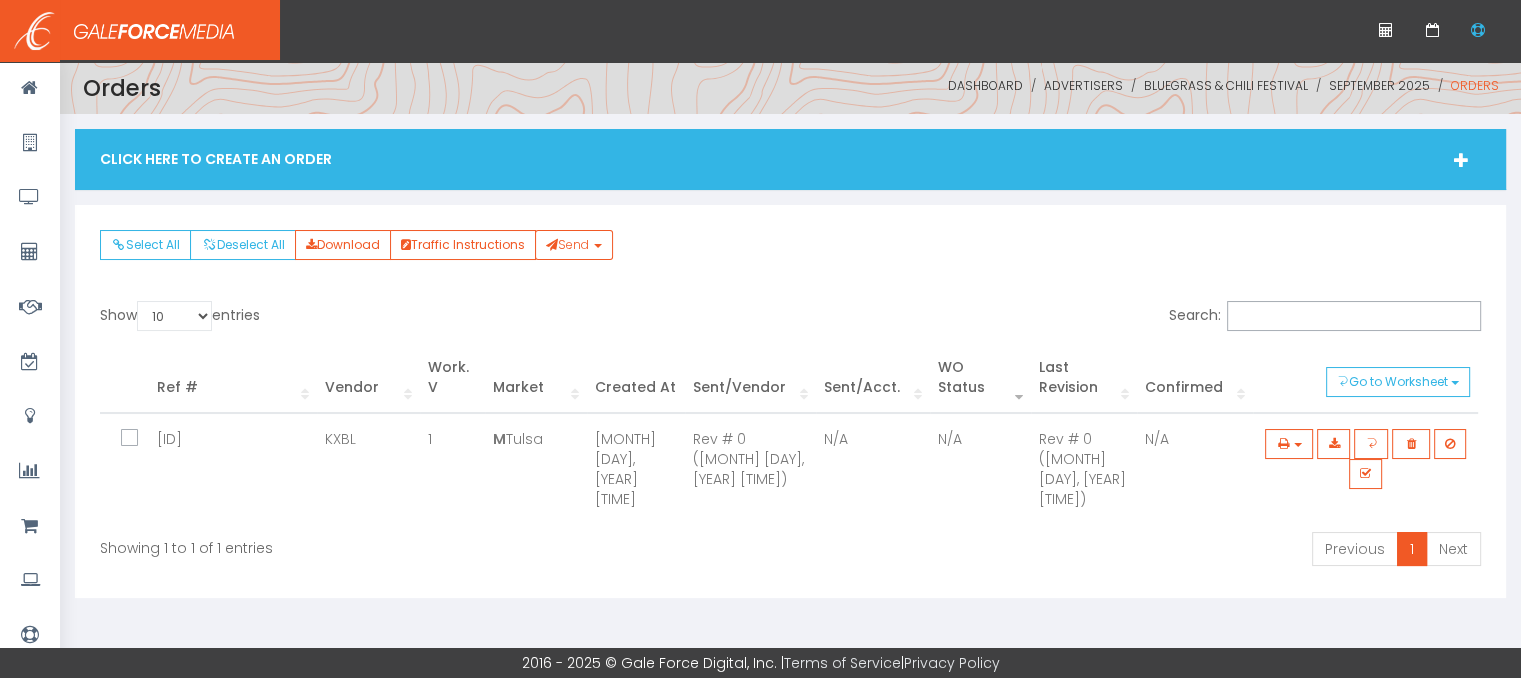 click on "Click Here To Create An Order" at bounding box center [790, 159] 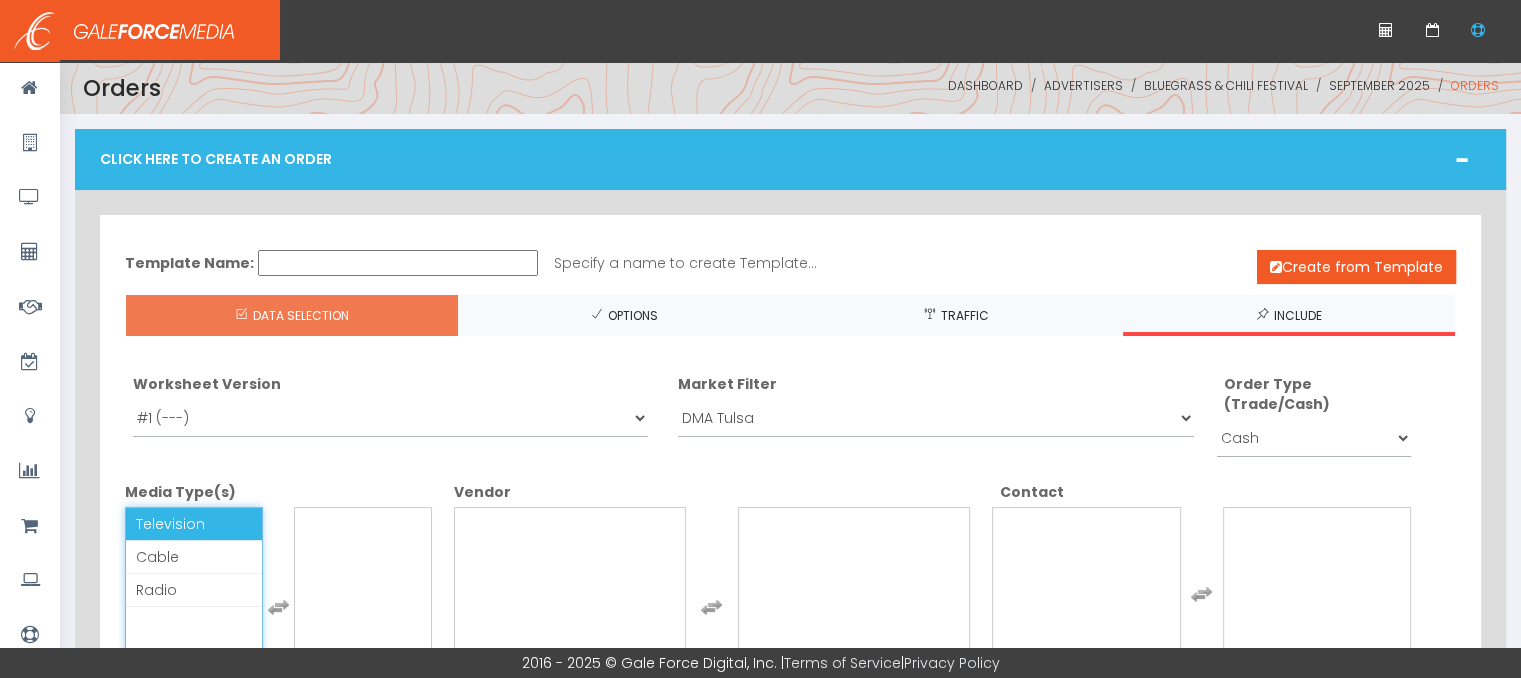click on "Television" at bounding box center [194, 524] 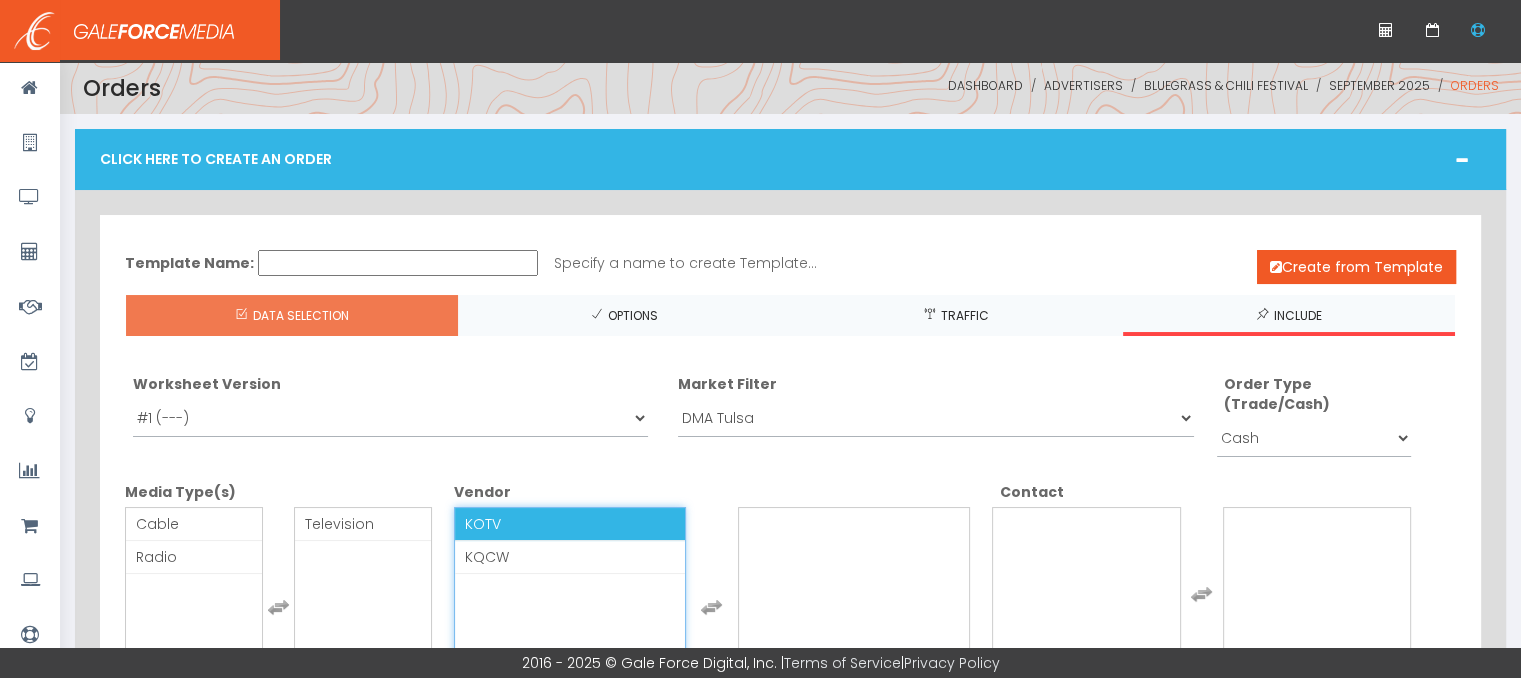 click on "KOTV" at bounding box center [570, 524] 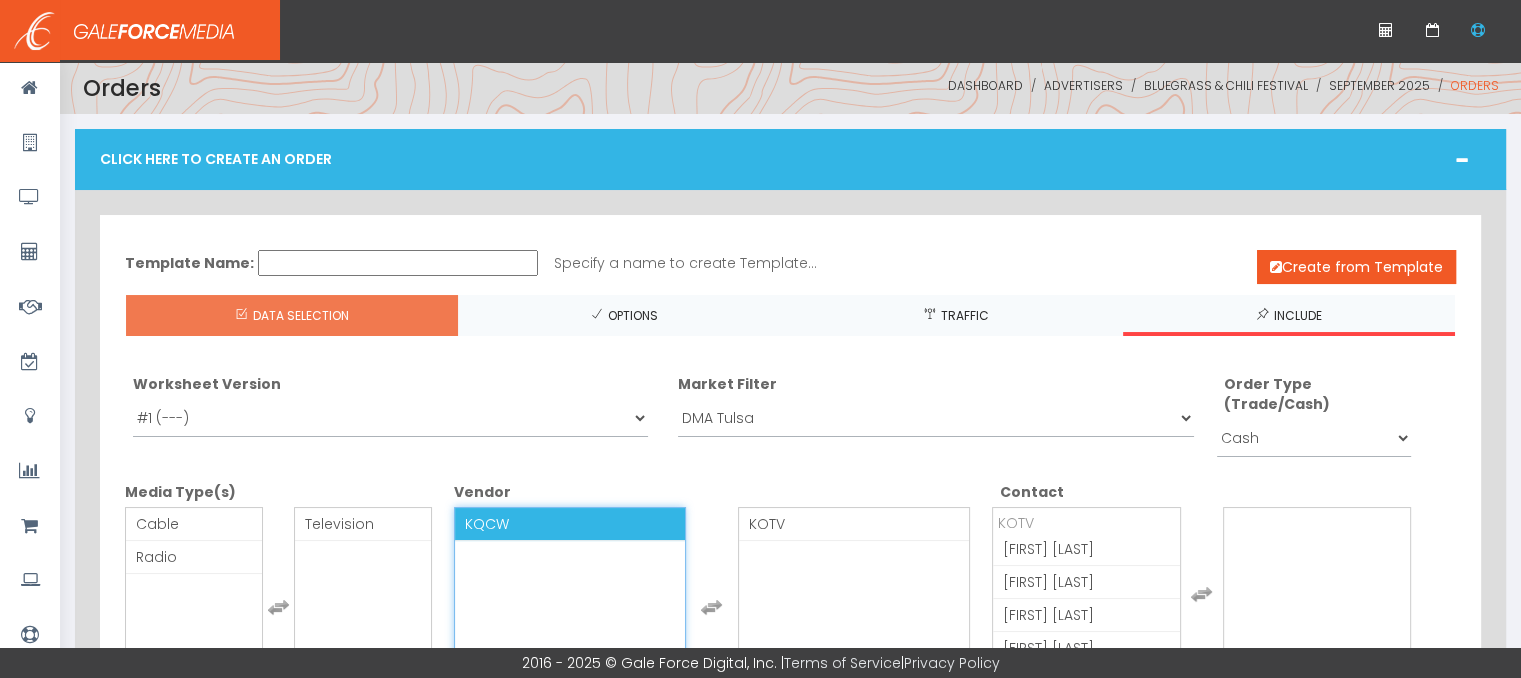 click on "KQCW" at bounding box center [570, 524] 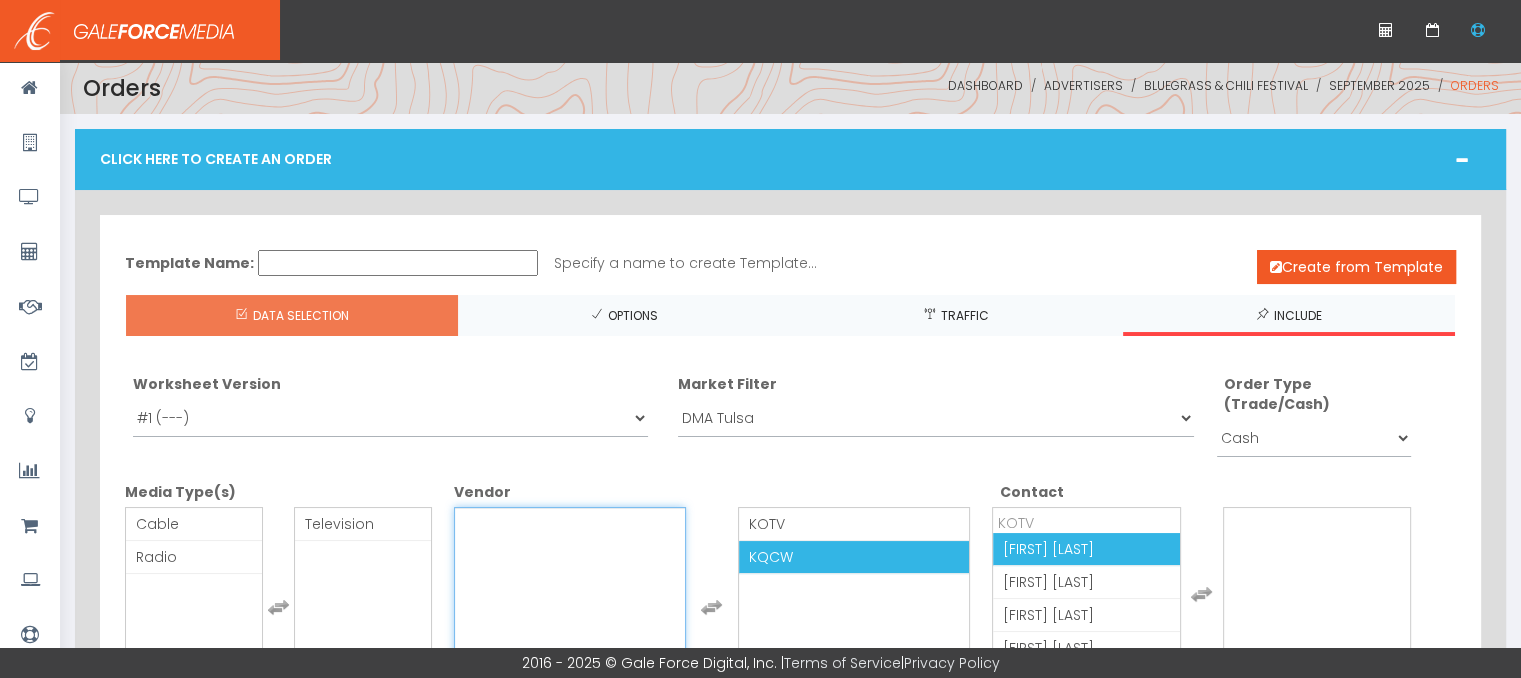 scroll, scrollTop: 100, scrollLeft: 0, axis: vertical 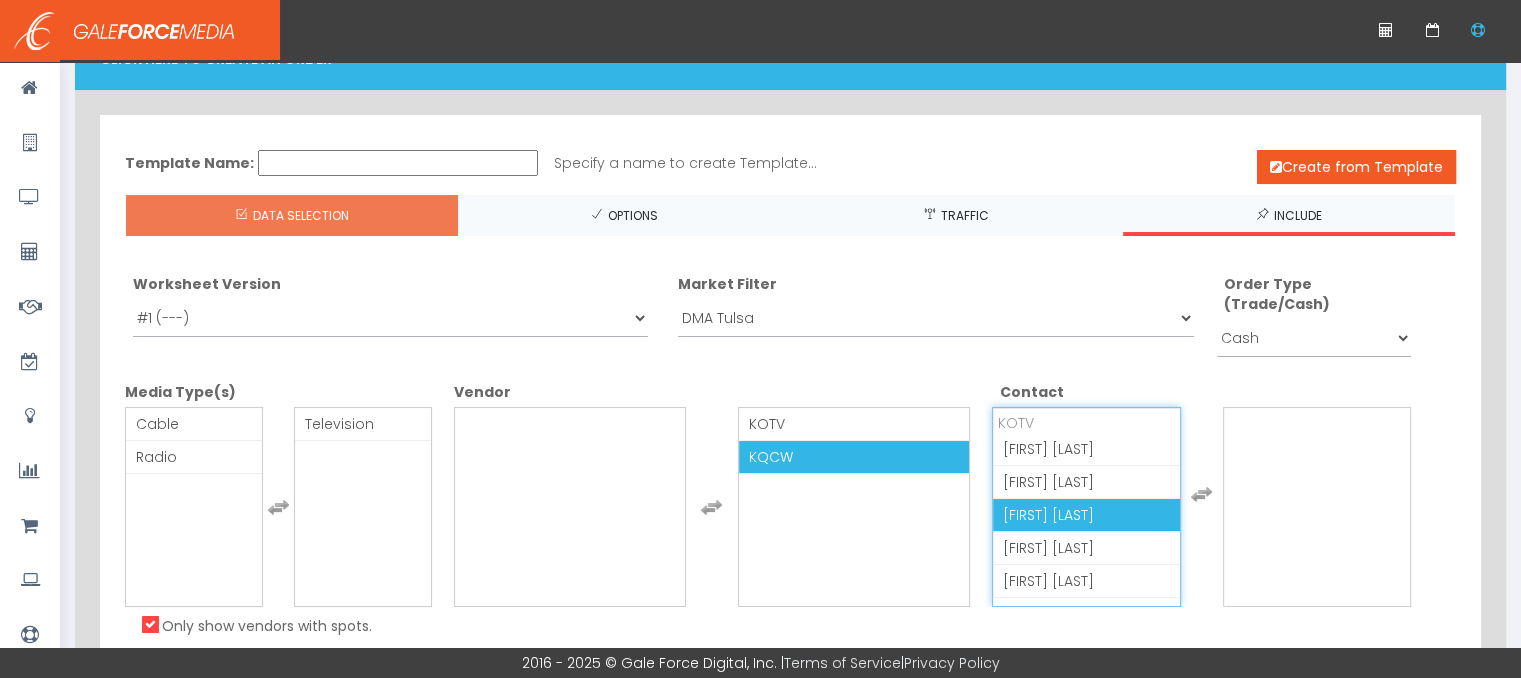 click on "[FIRST] [LAST]" at bounding box center [1086, 515] 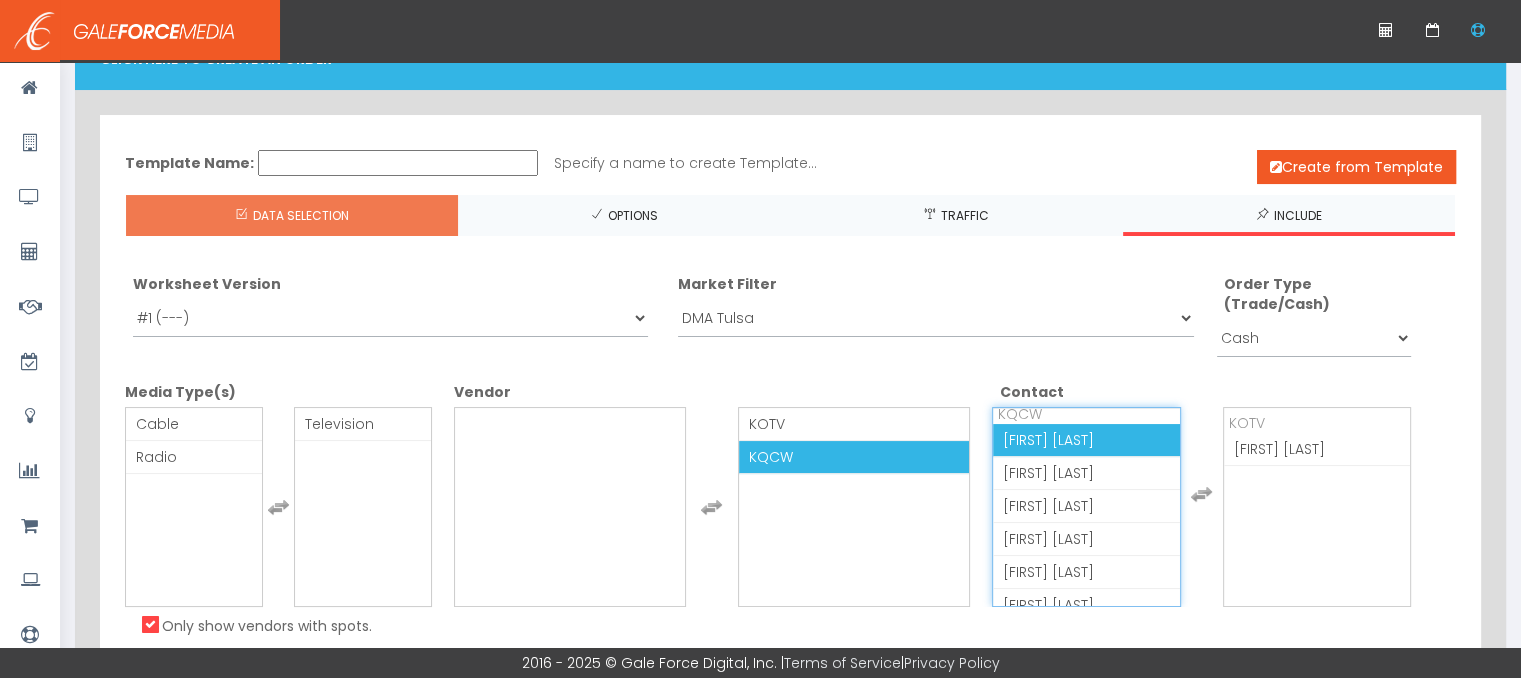 scroll, scrollTop: 300, scrollLeft: 0, axis: vertical 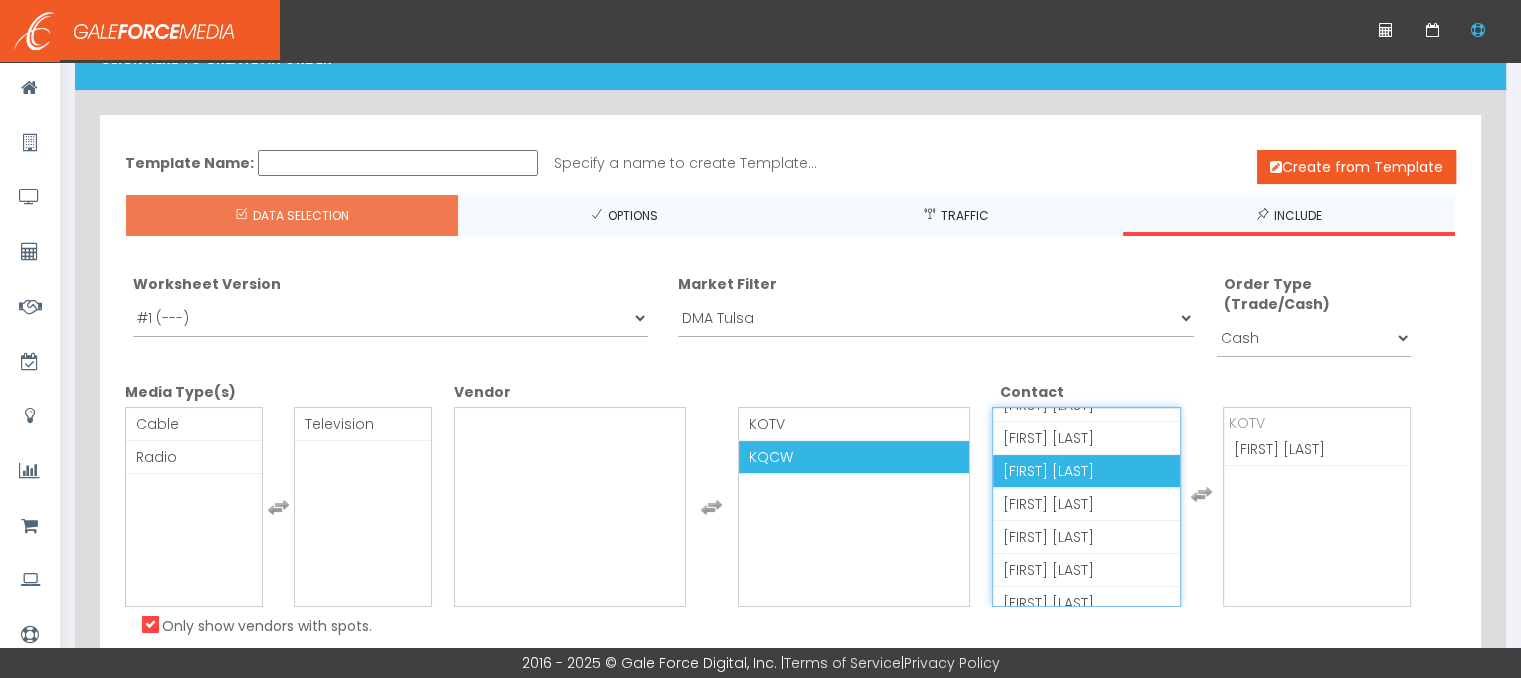 click on "[FIRST] [LAST]" at bounding box center [1048, 471] 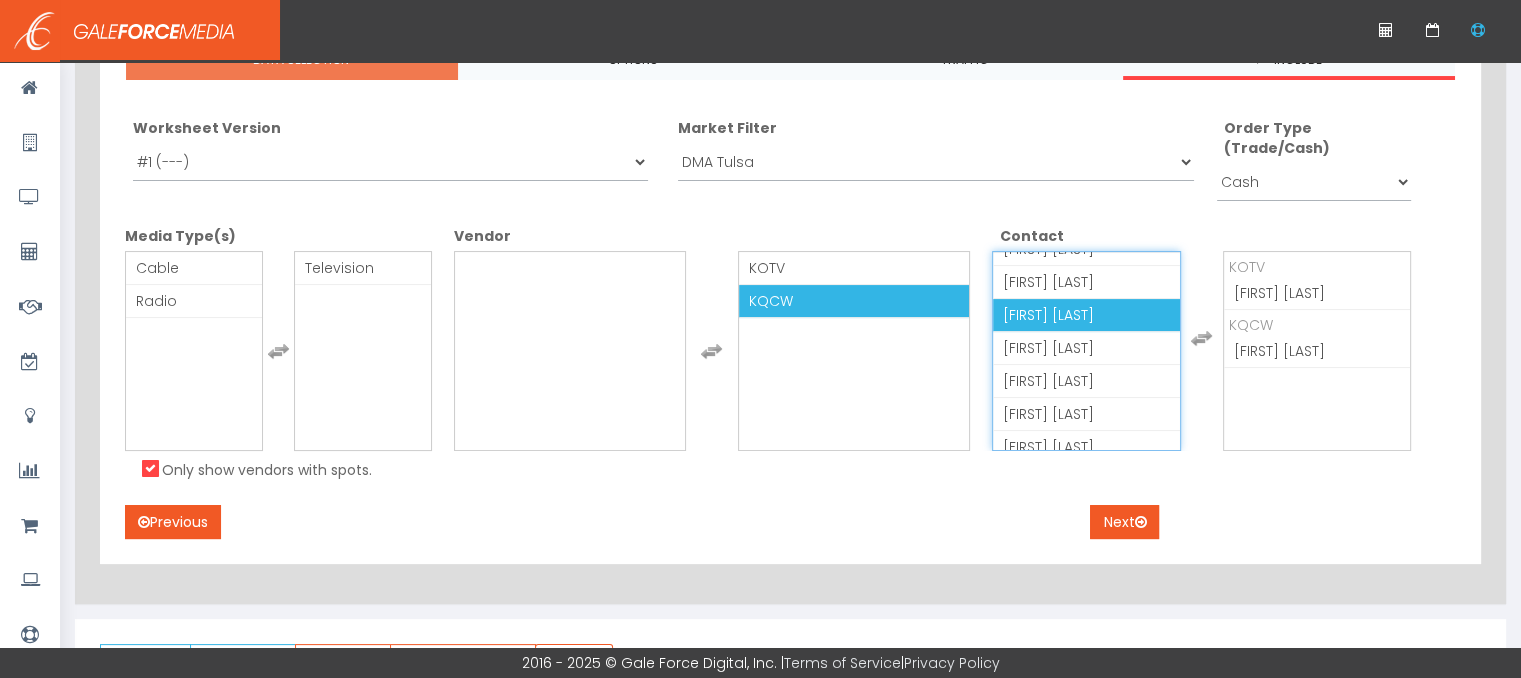 scroll, scrollTop: 300, scrollLeft: 0, axis: vertical 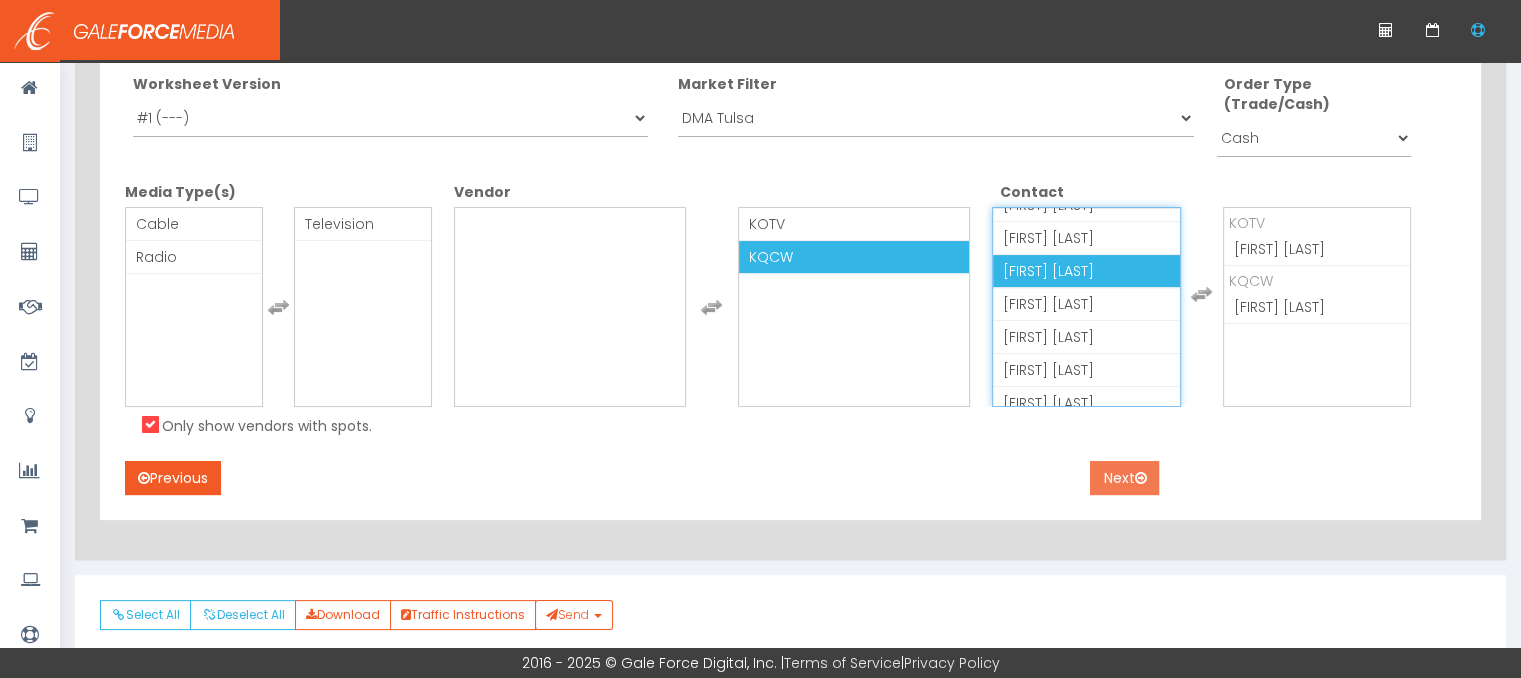 click on "Next" at bounding box center (1124, 478) 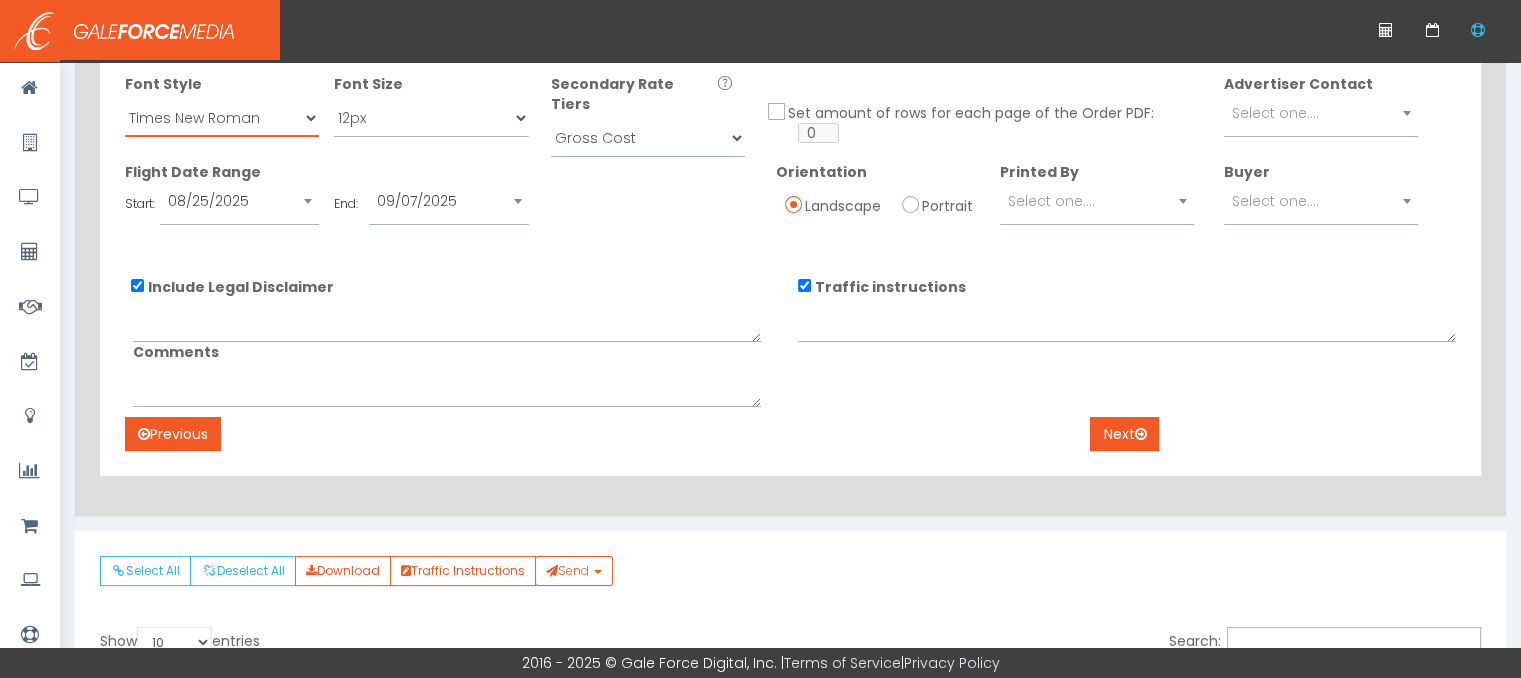 click on "Times New Roman   Arial   Verdana" at bounding box center [222, 118] 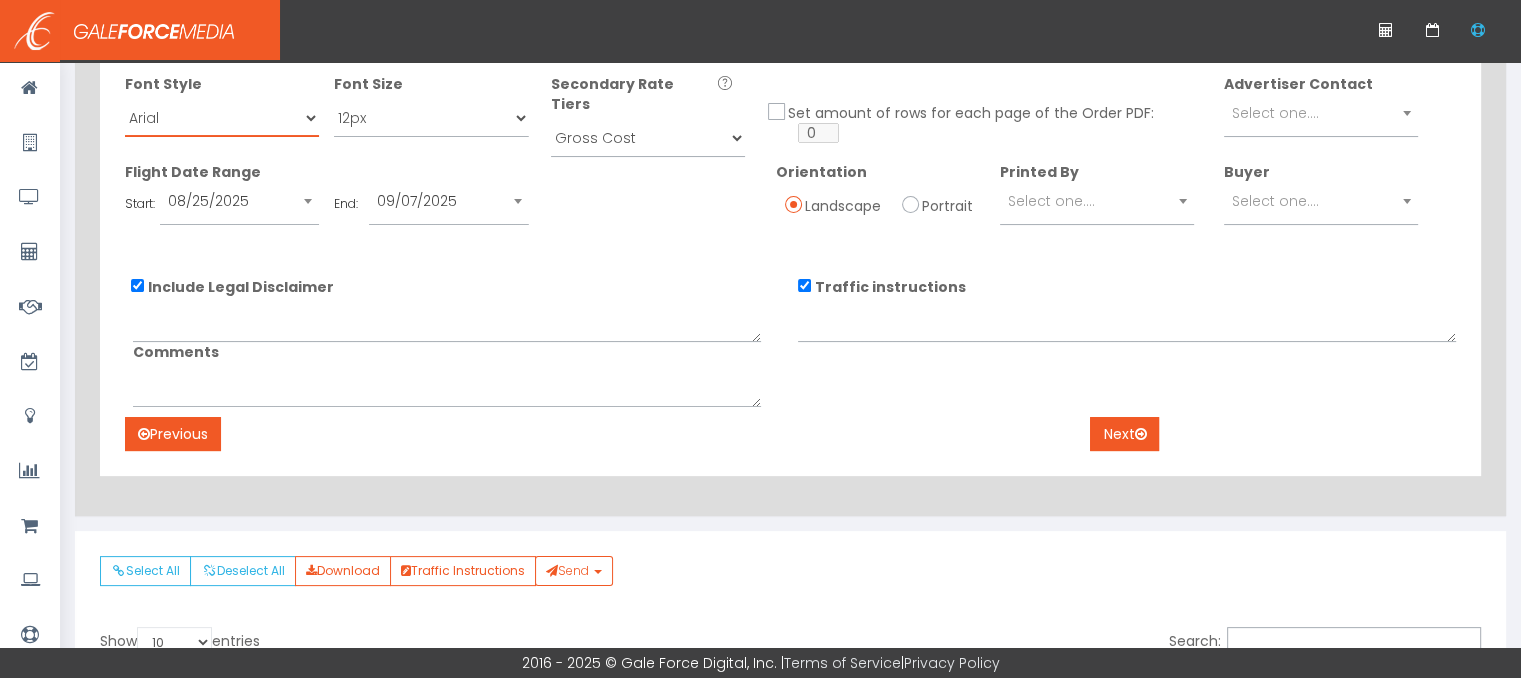 click on "Times New Roman   Arial   Verdana" at bounding box center (222, 118) 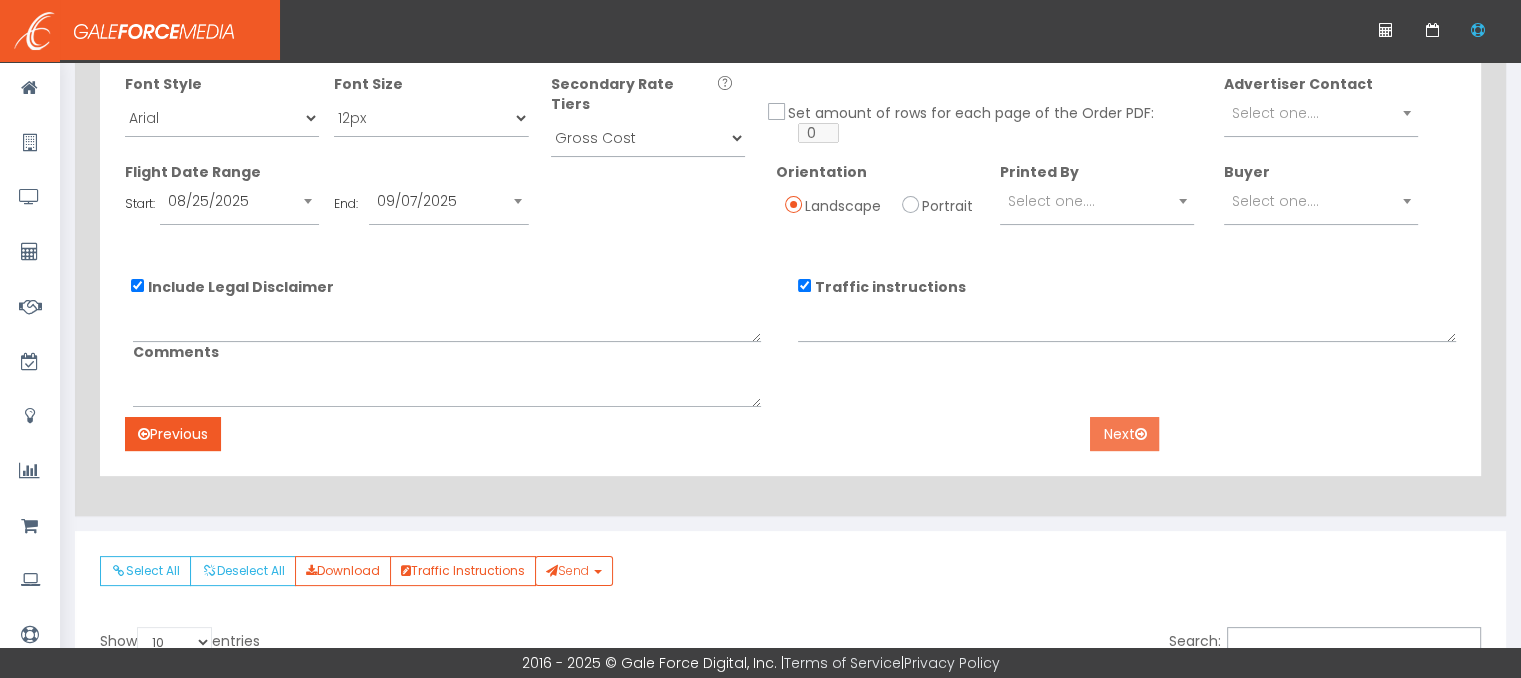click on "Next" at bounding box center (1124, 434) 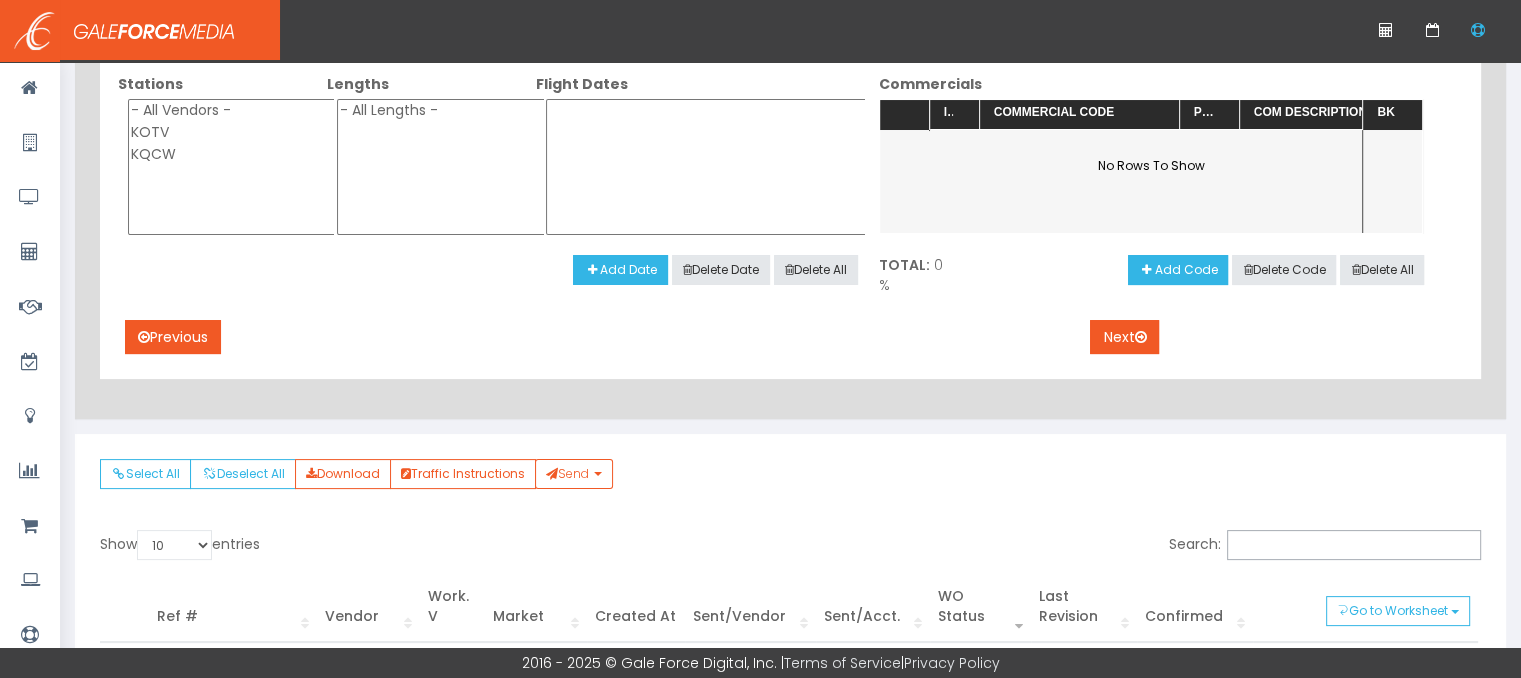 select on "all" 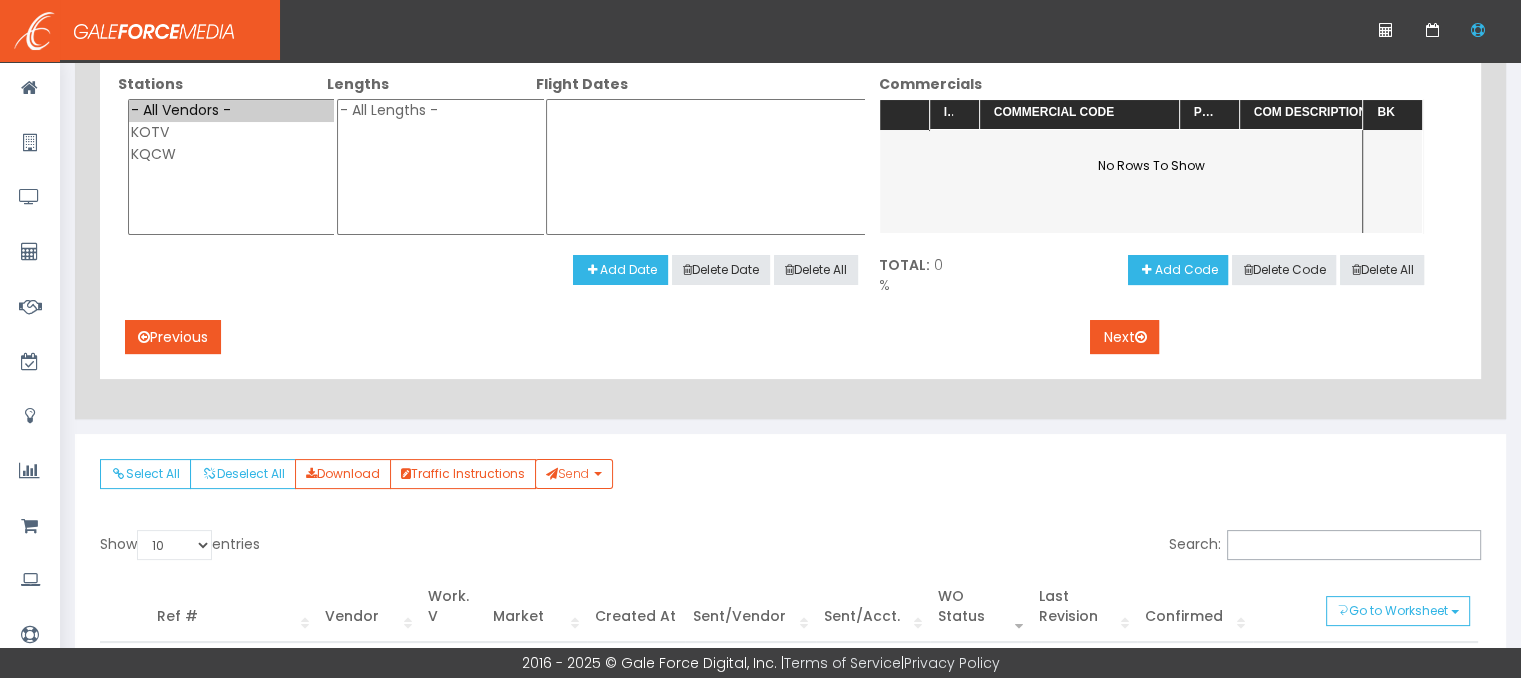 click on "- All Vendors -" at bounding box center [232, 111] 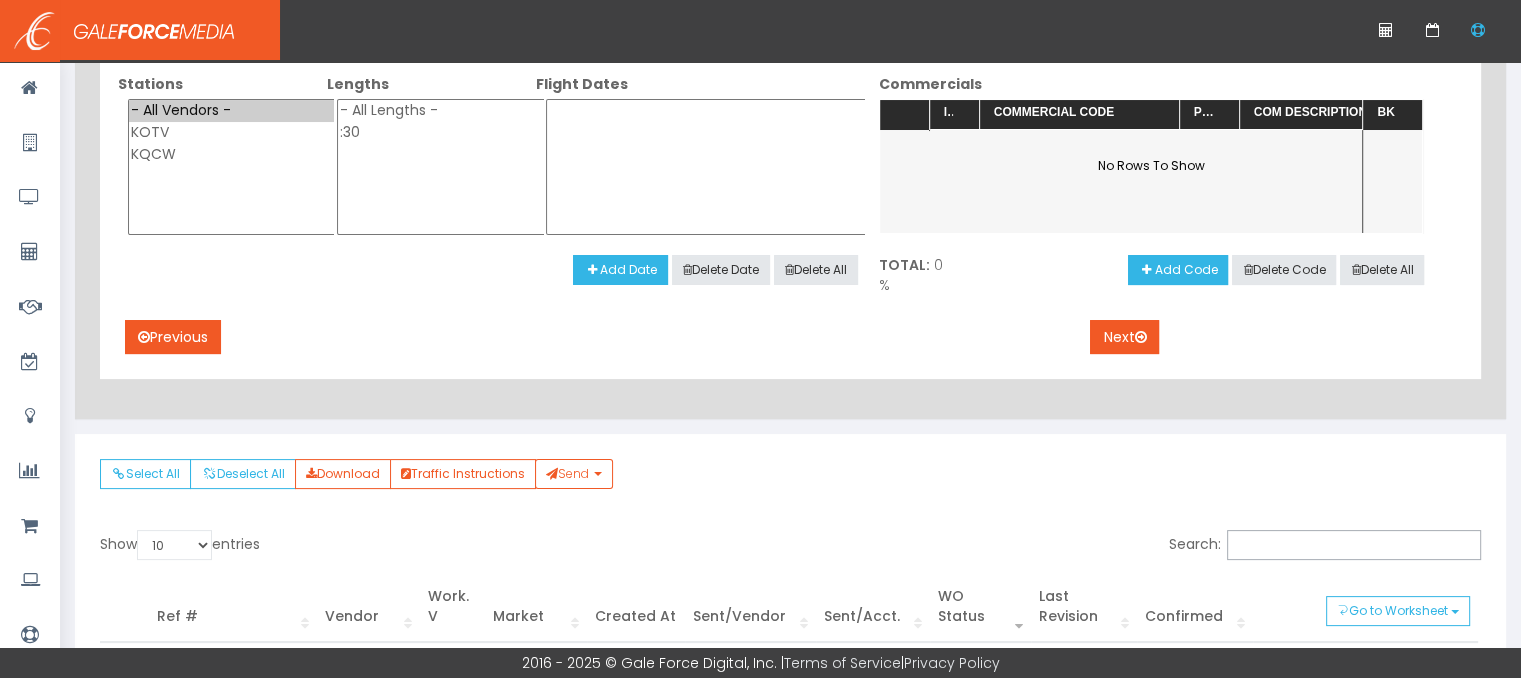 select on "all" 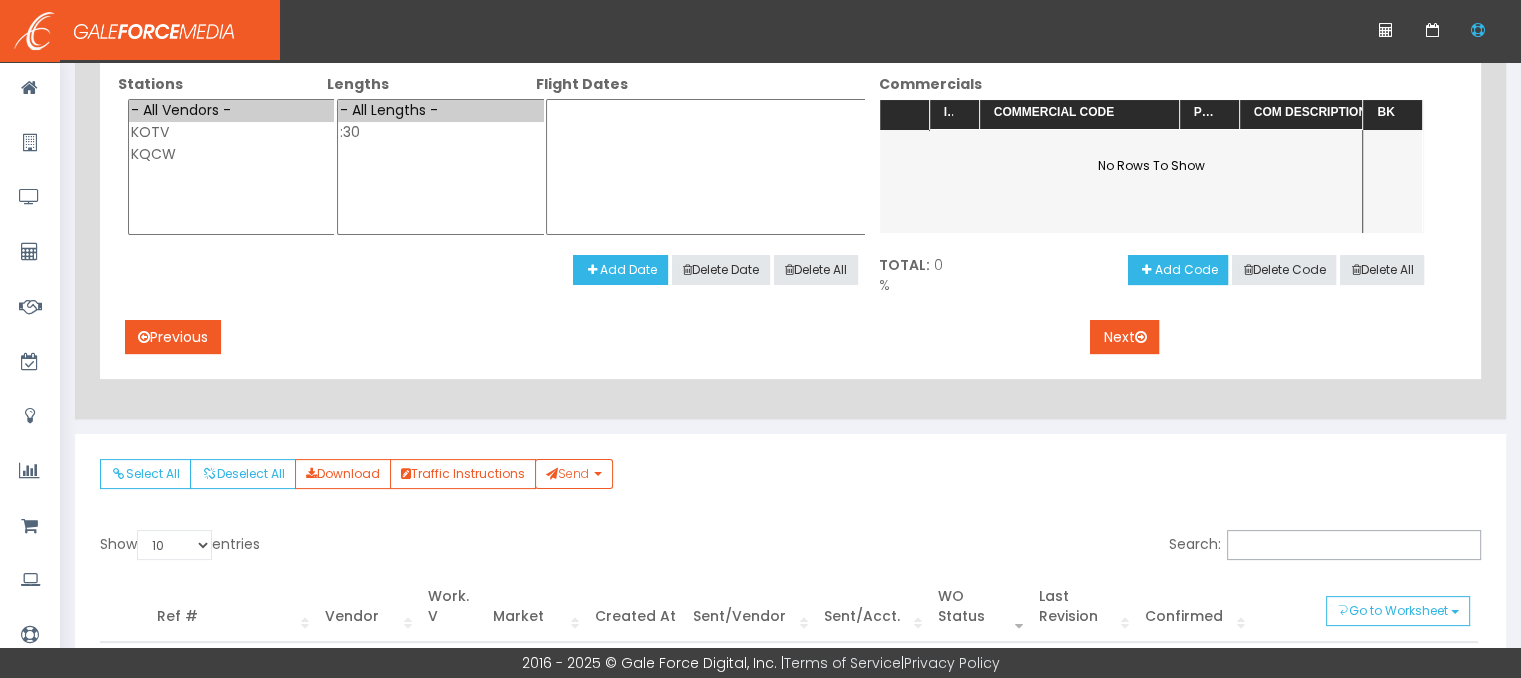 click on "- All Lengths -" at bounding box center (441, 111) 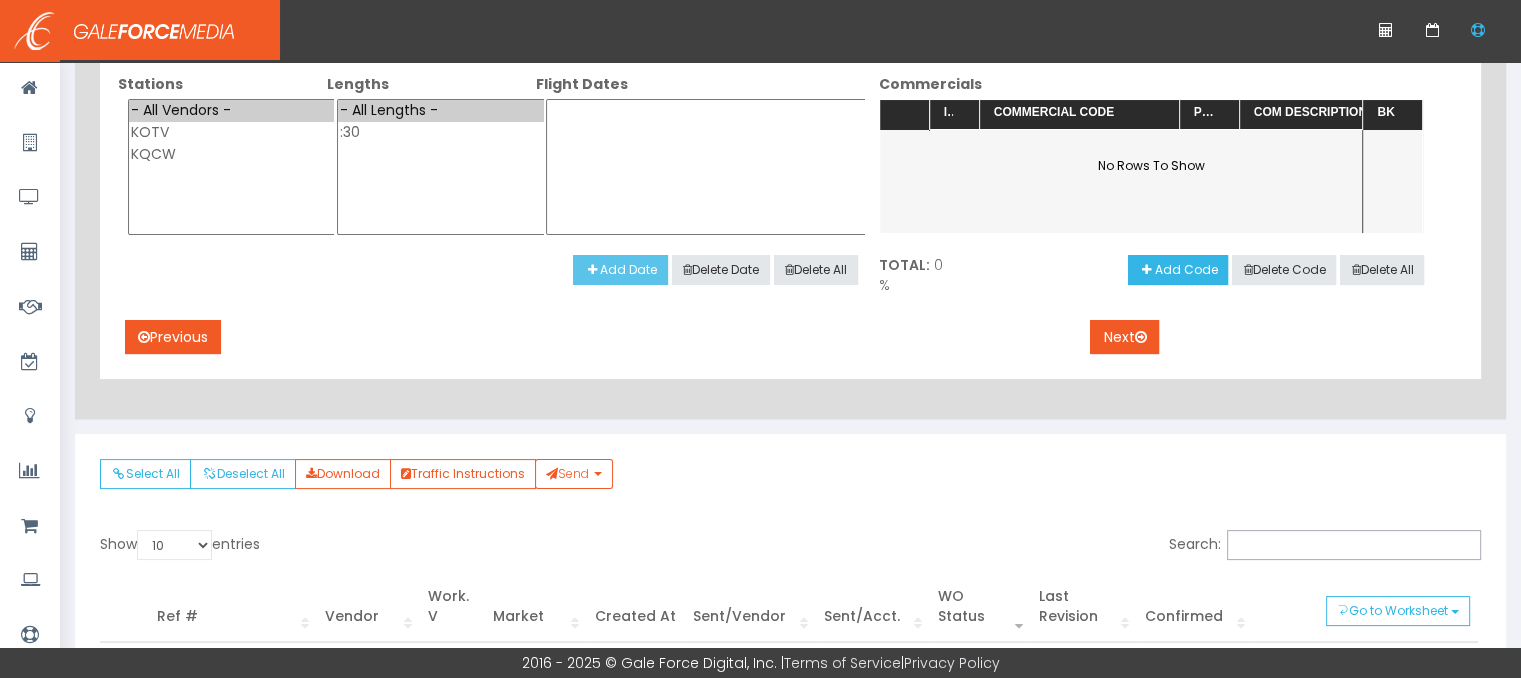 click on "Add Date" at bounding box center (620, 270) 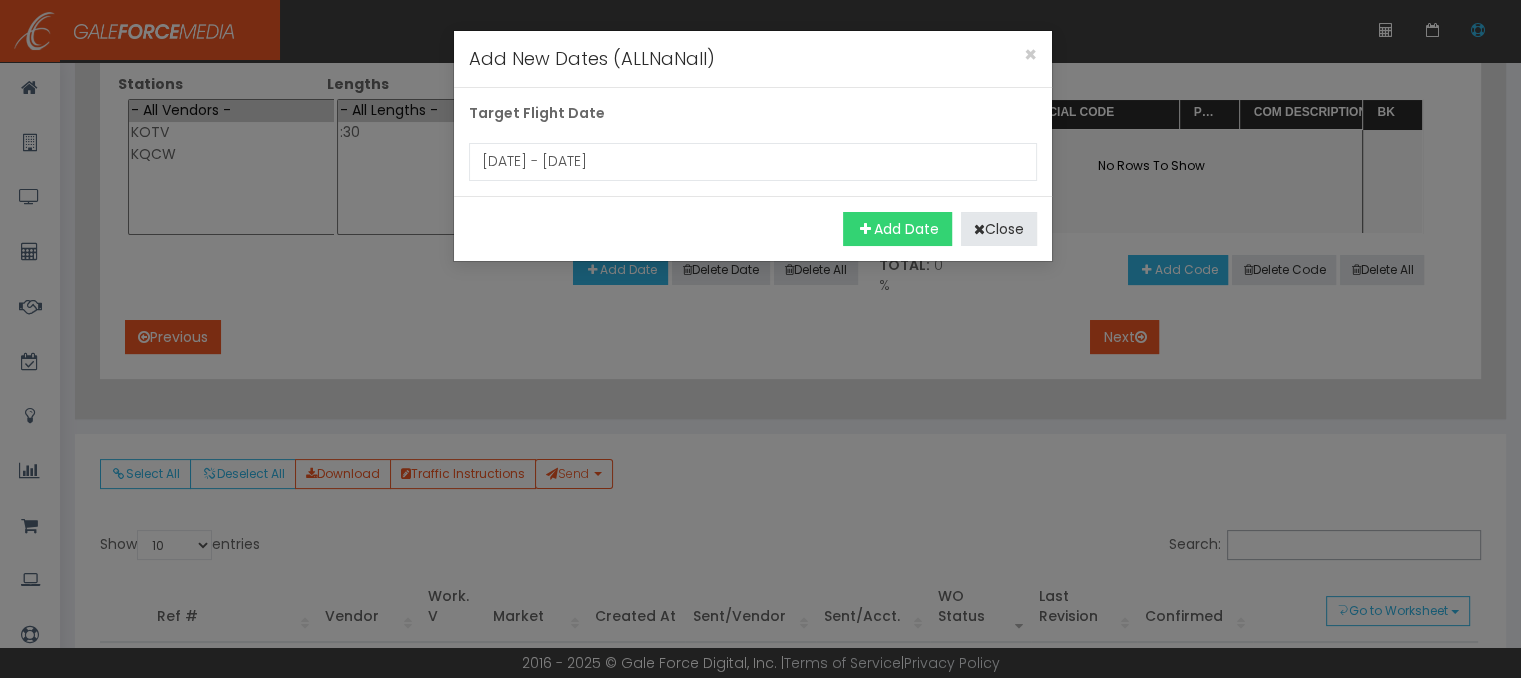 click at bounding box center [865, 229] 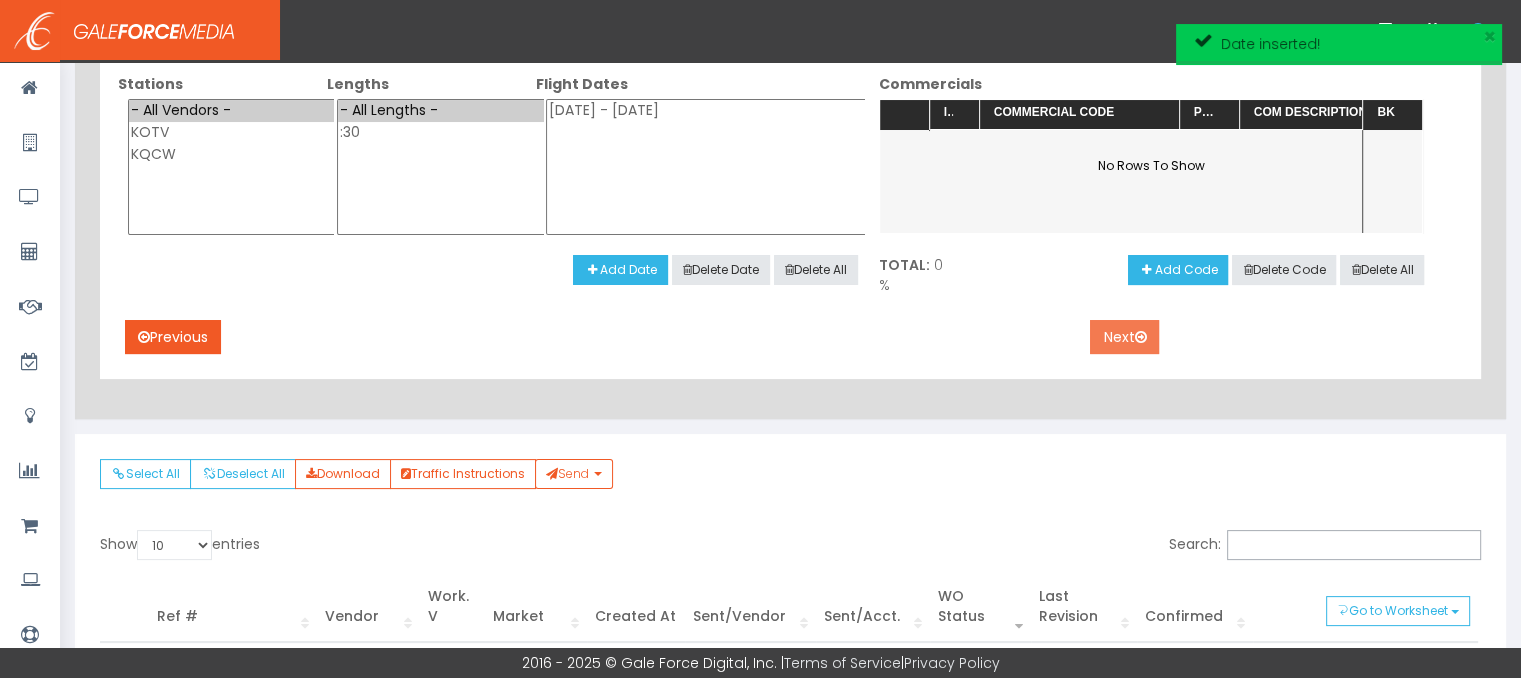 click on "Next" at bounding box center [1124, 337] 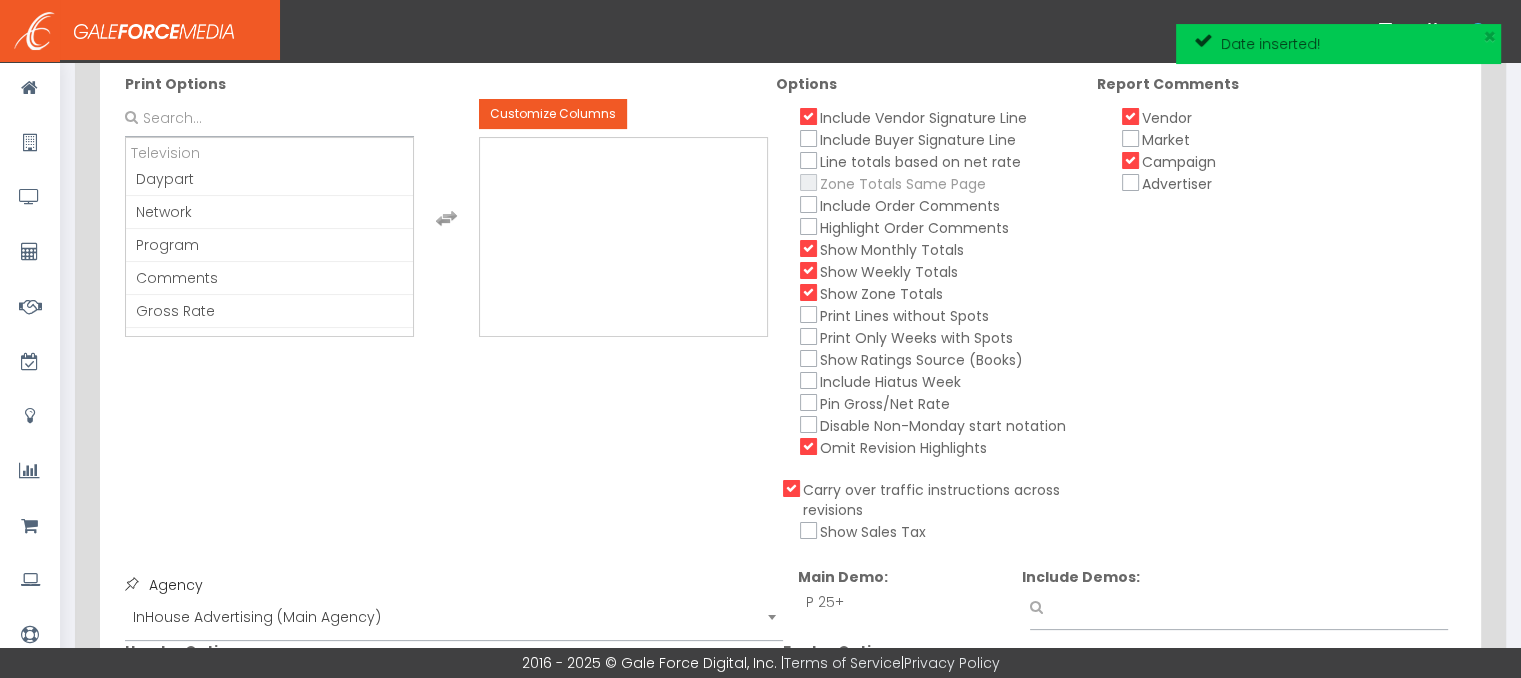 click on "Omit Revision Highlights" at bounding box center (809, 446) 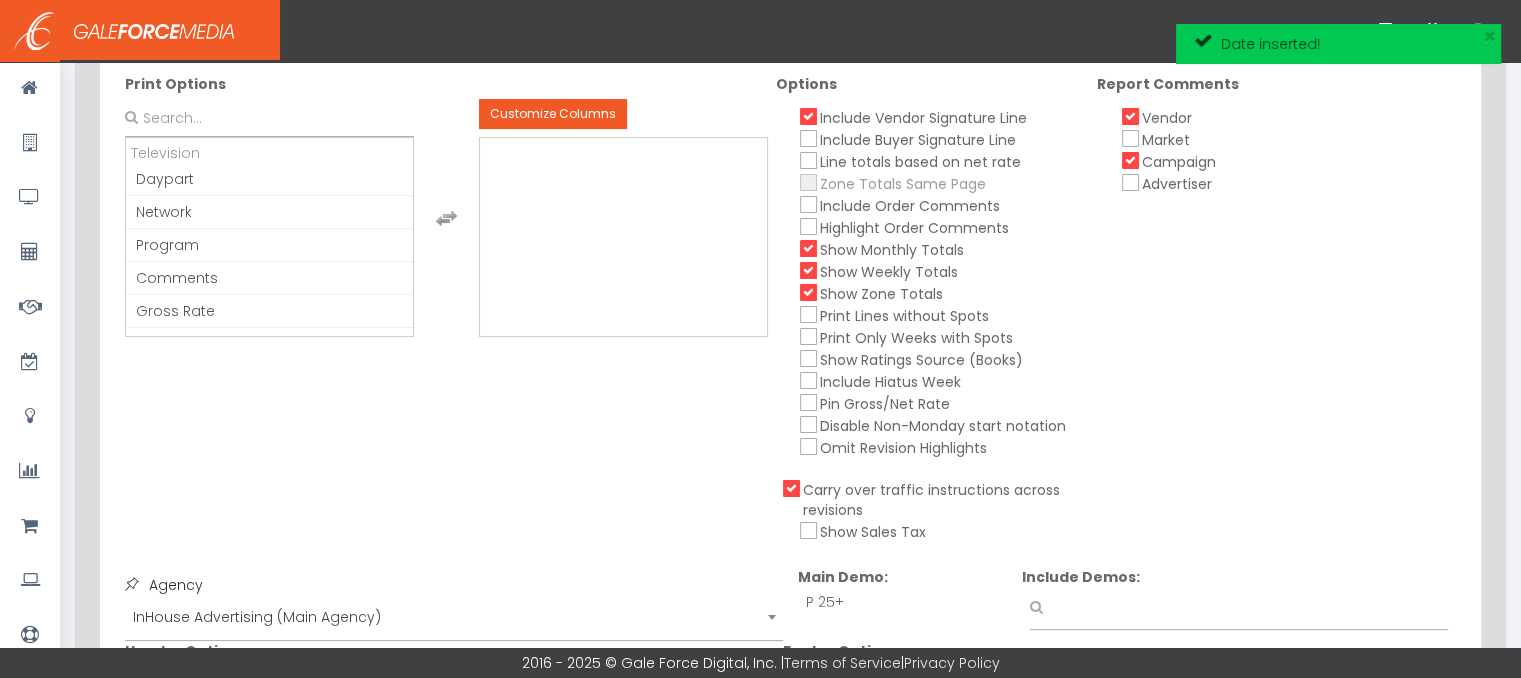 click on "Show Zone Totals" at bounding box center [809, 292] 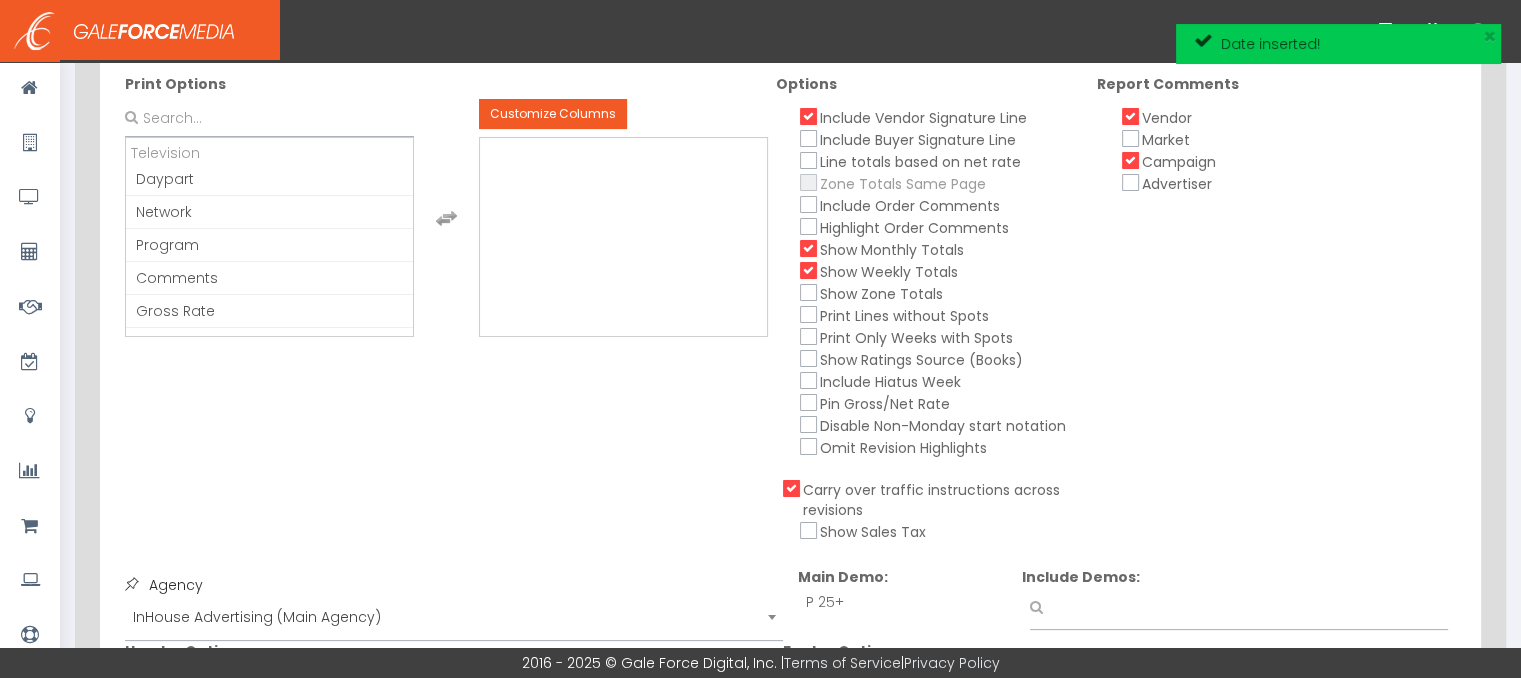 click on "Include Vendor Signature Line      Include Buyer Signature Line      Line totals based on net rate      Zone Totals Same Page      Include Order Comments      Highlight Order Comments      Show Monthly Totals      Show Weekly Totals      Show Zone Totals      Print Lines without Spots      Print Only Weeks with Spots      Show Ratings Source (Books)      Include Hiatus Week      Pin Gross/Net Rate      Disable Non-Monday start notation      Omit Revision Highlights      Carry over traffic instructions across revisions      Show Sales Tax" at bounding box center (936, 320) 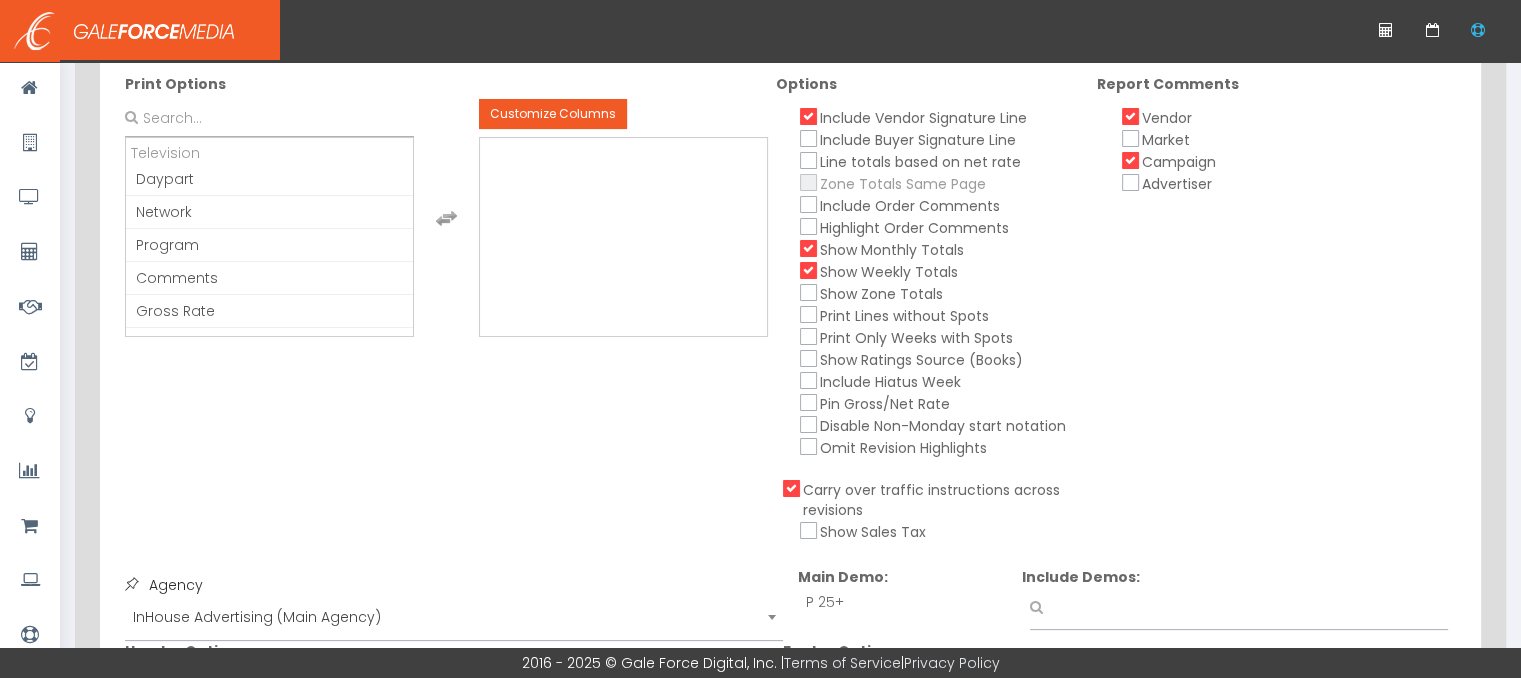 click on "Show Weekly Totals" at bounding box center (809, 270) 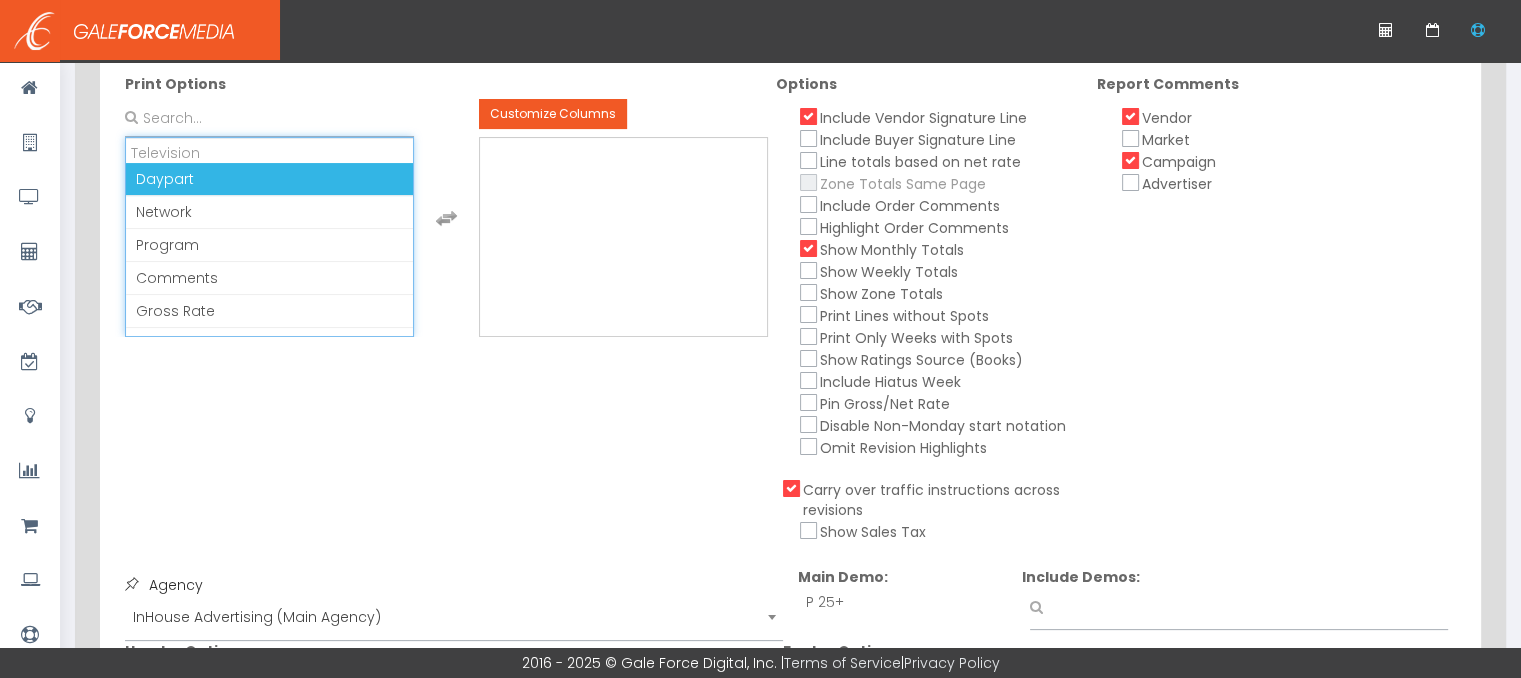 click on "Daypart" at bounding box center [269, 179] 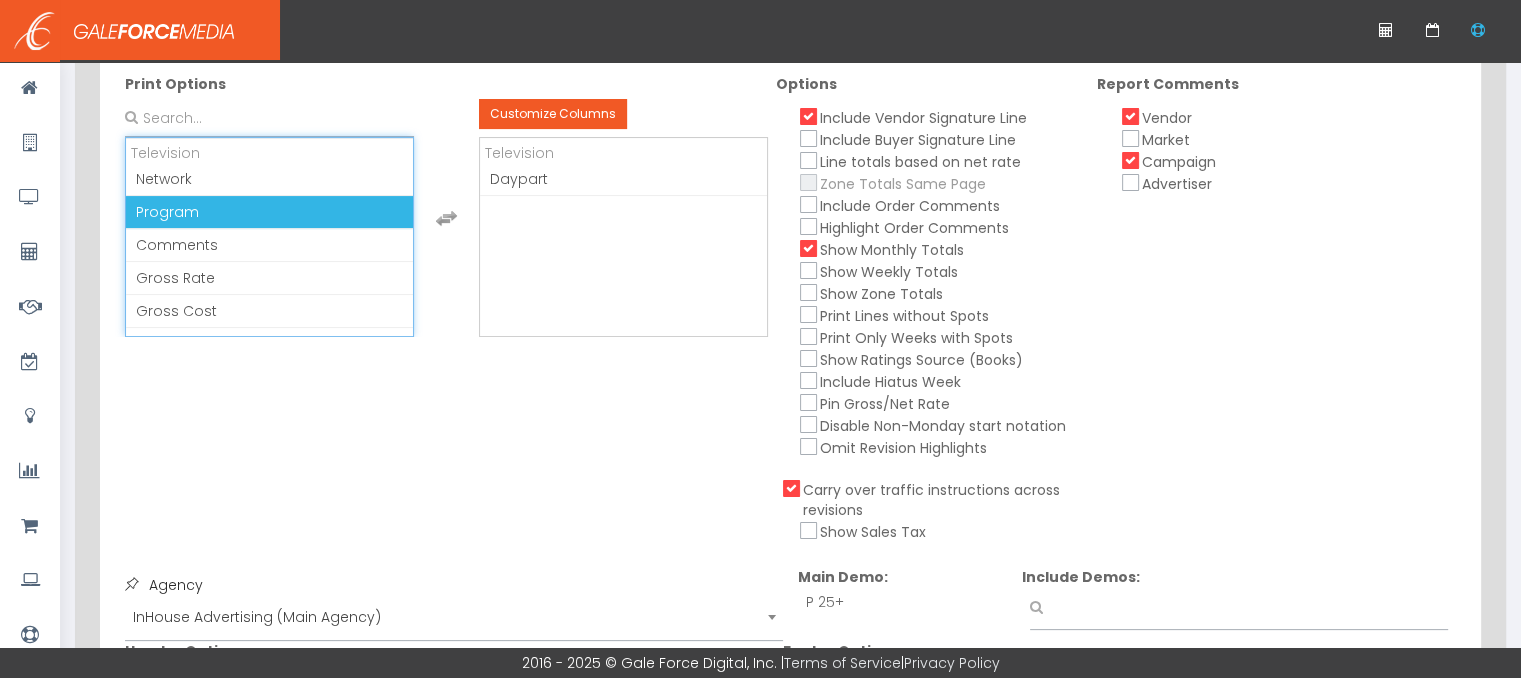 click on "Program" at bounding box center [269, 212] 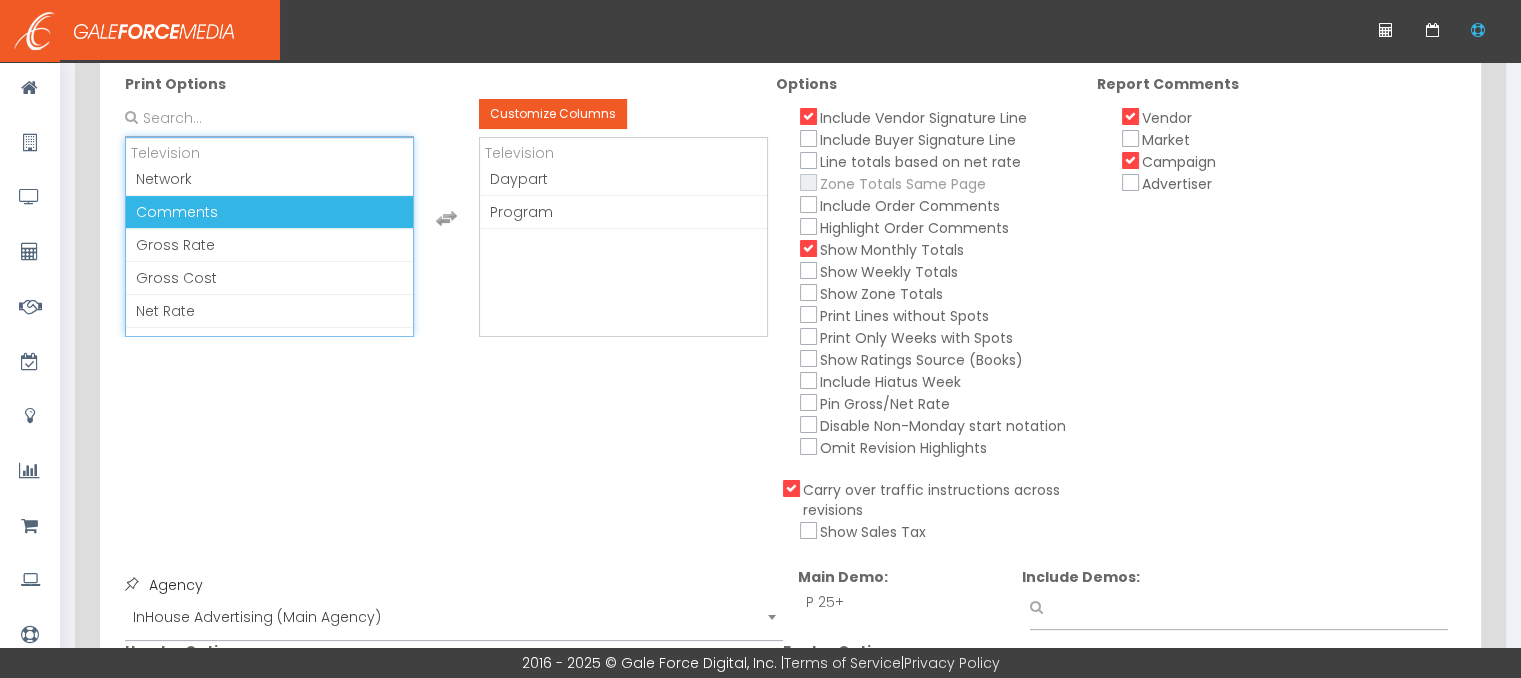 click on "Comments" at bounding box center (177, 212) 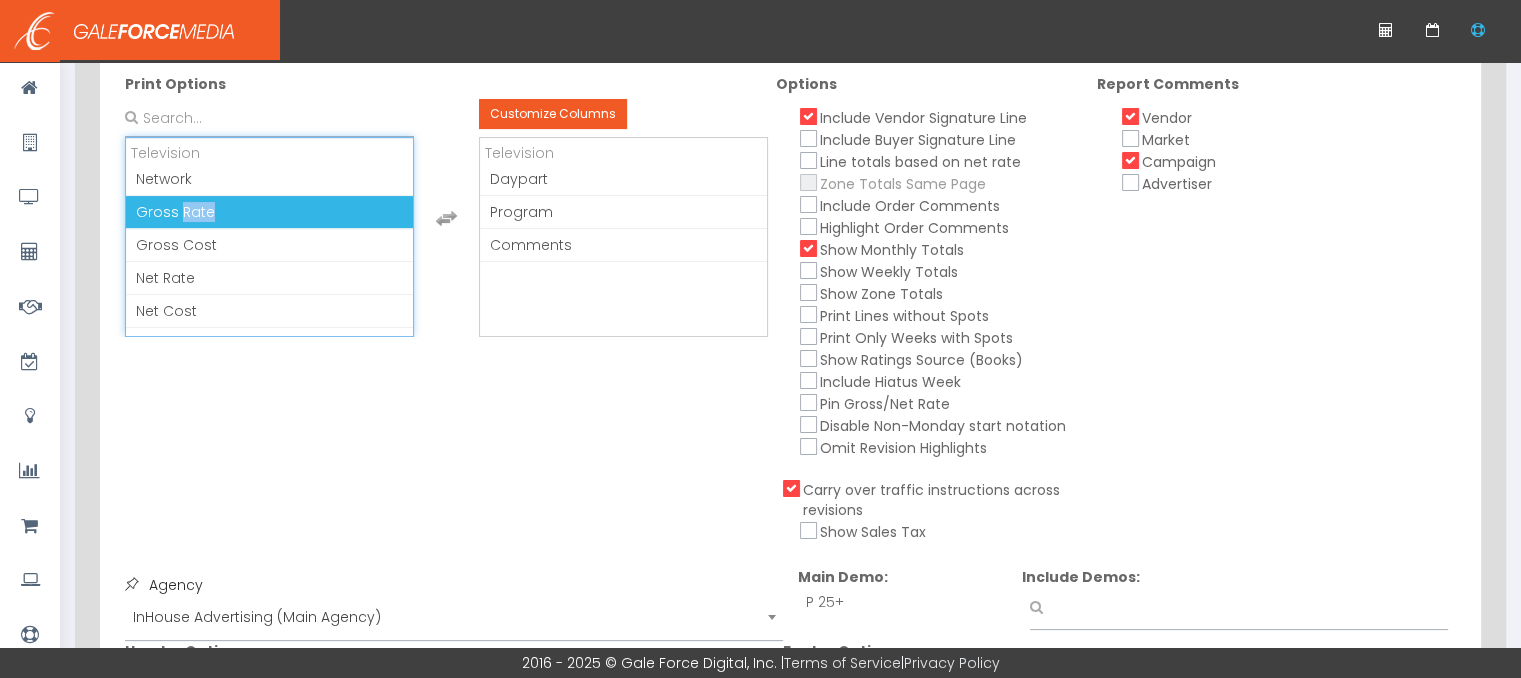 click on "Gross Rate" at bounding box center [175, 212] 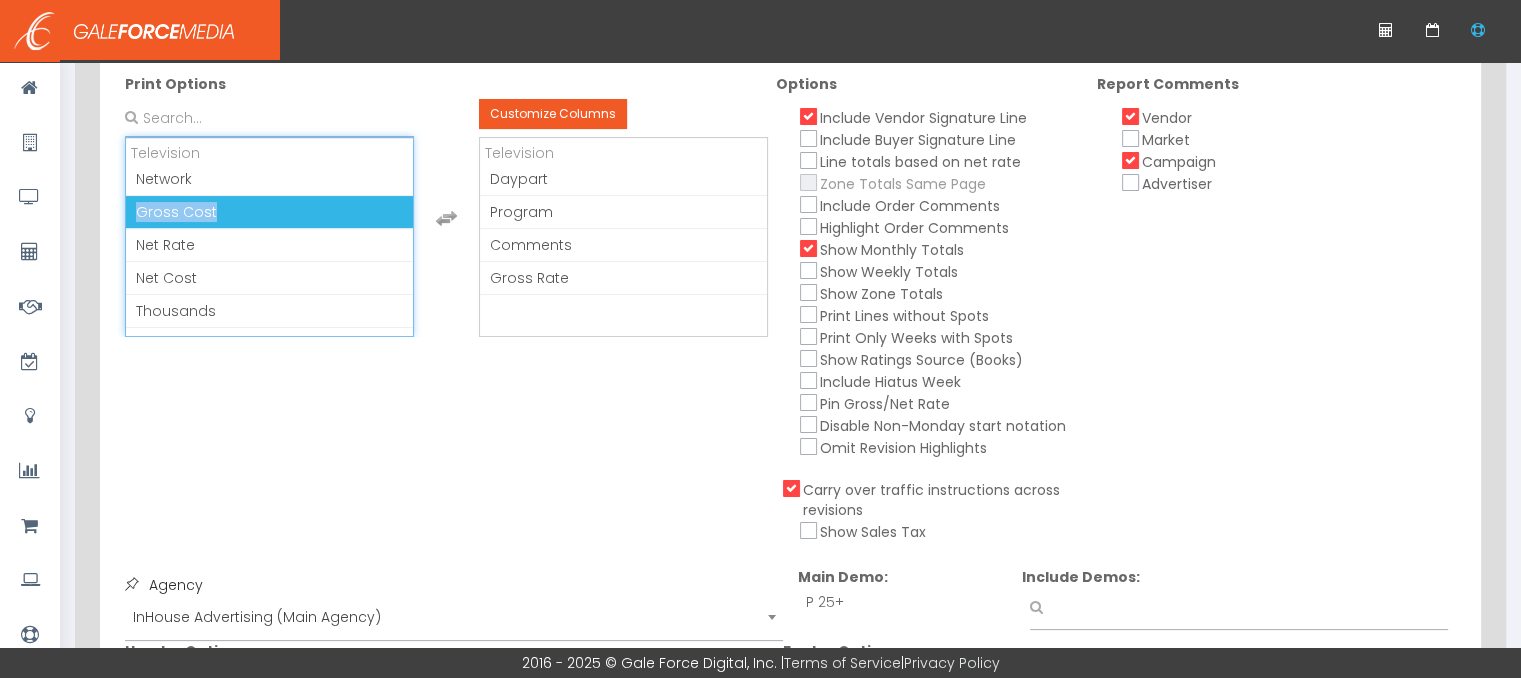 click on "Gross Cost" at bounding box center [176, 212] 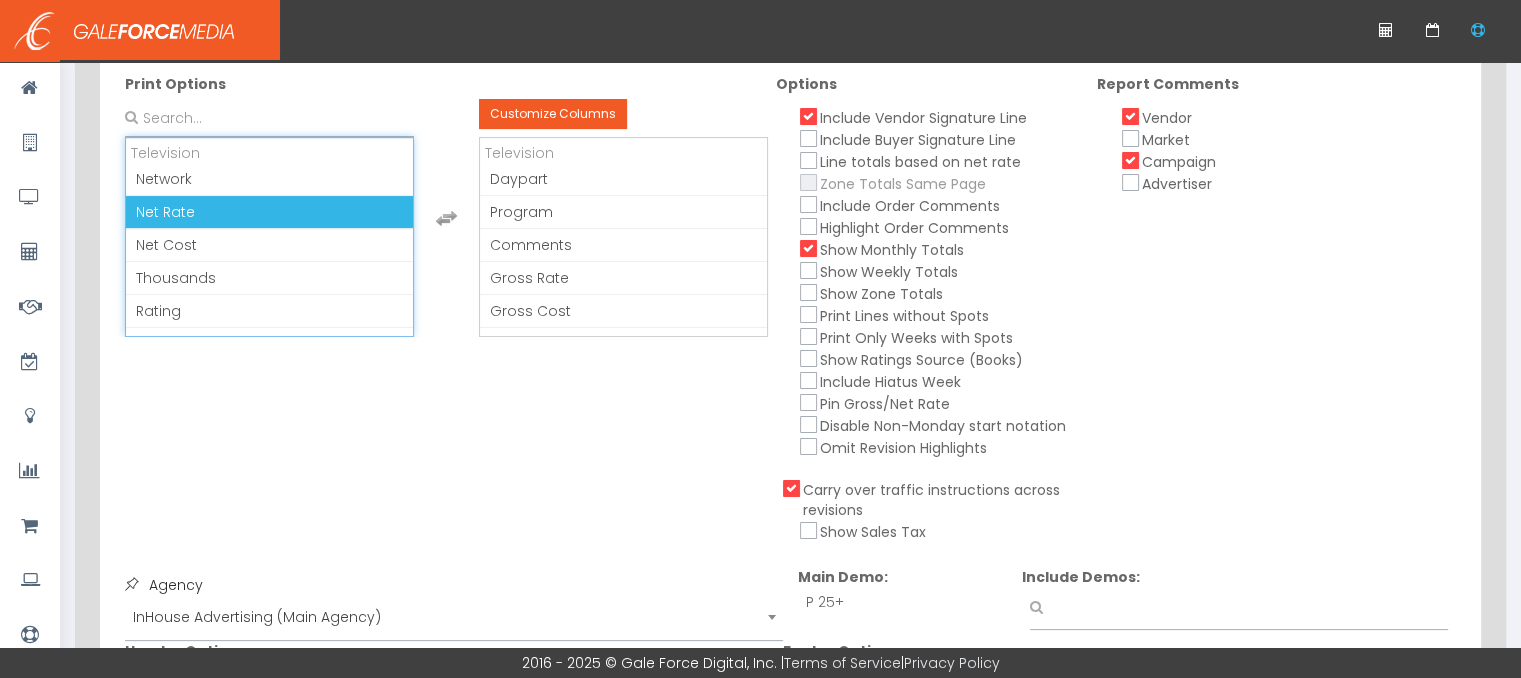 click on "Net Rate" at bounding box center (269, 212) 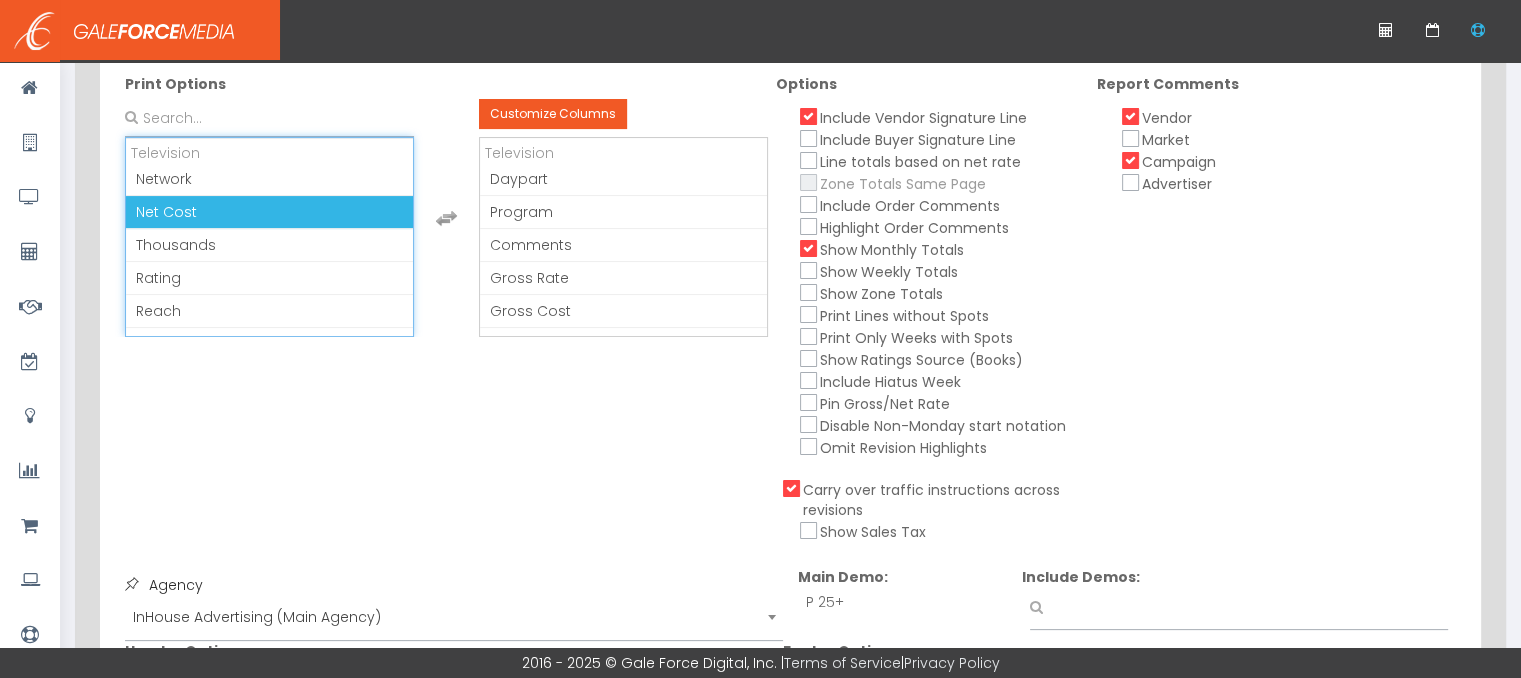 click on "Net Cost" at bounding box center [269, 212] 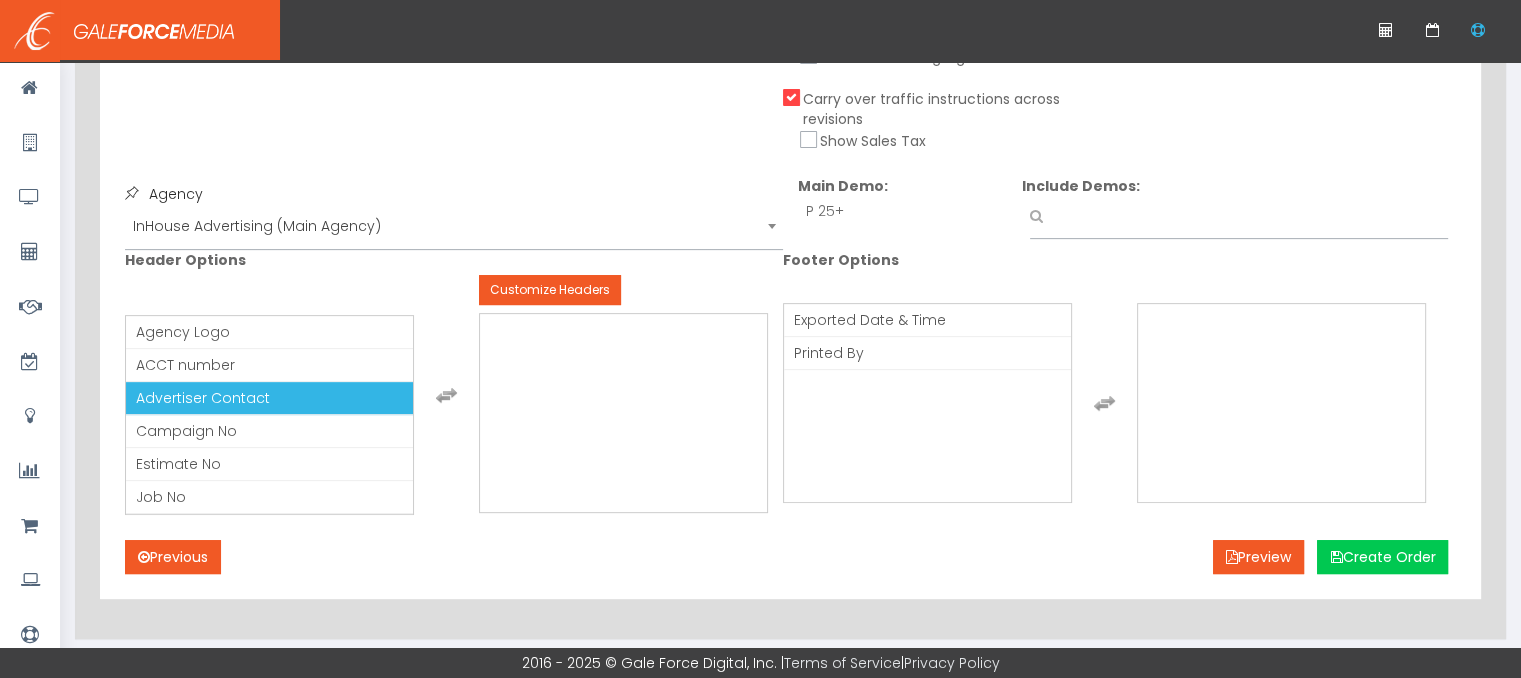 scroll, scrollTop: 700, scrollLeft: 0, axis: vertical 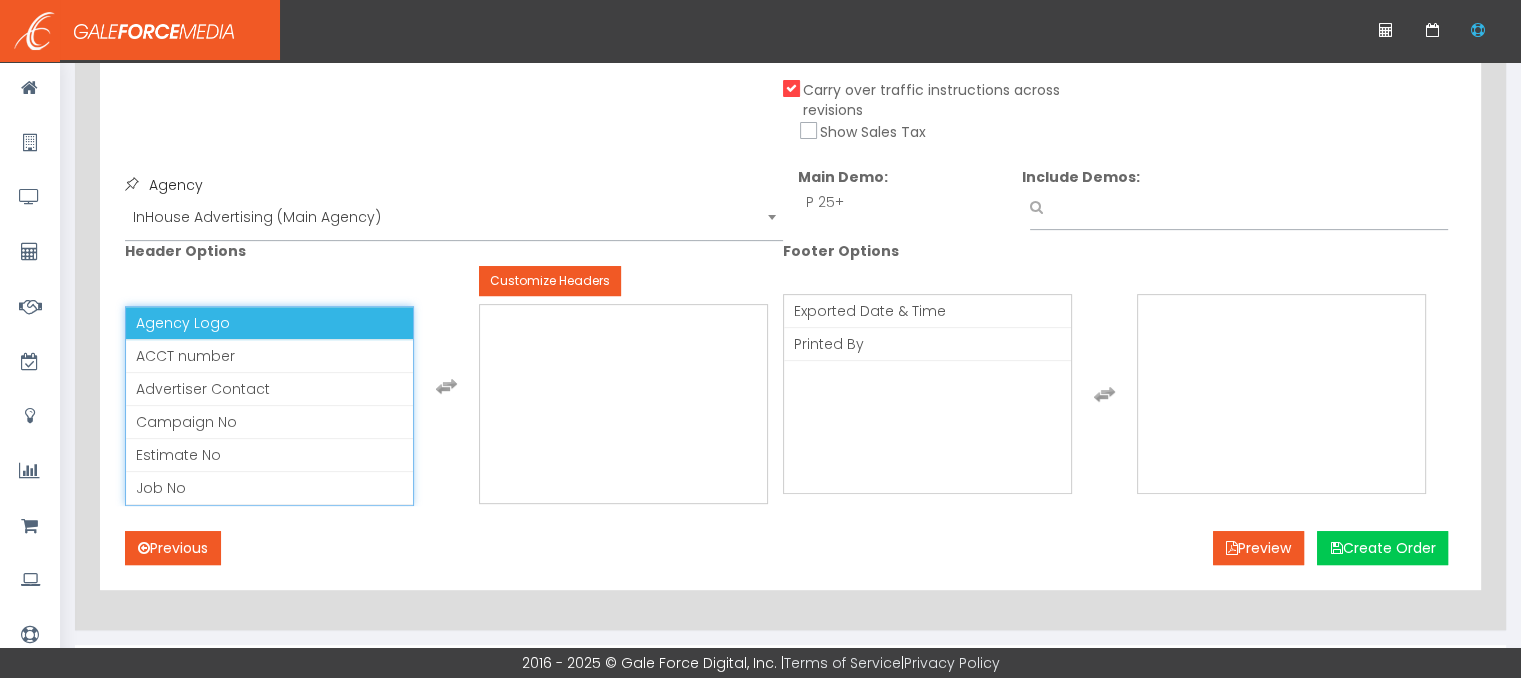 click on "Agency Logo" at bounding box center (269, 323) 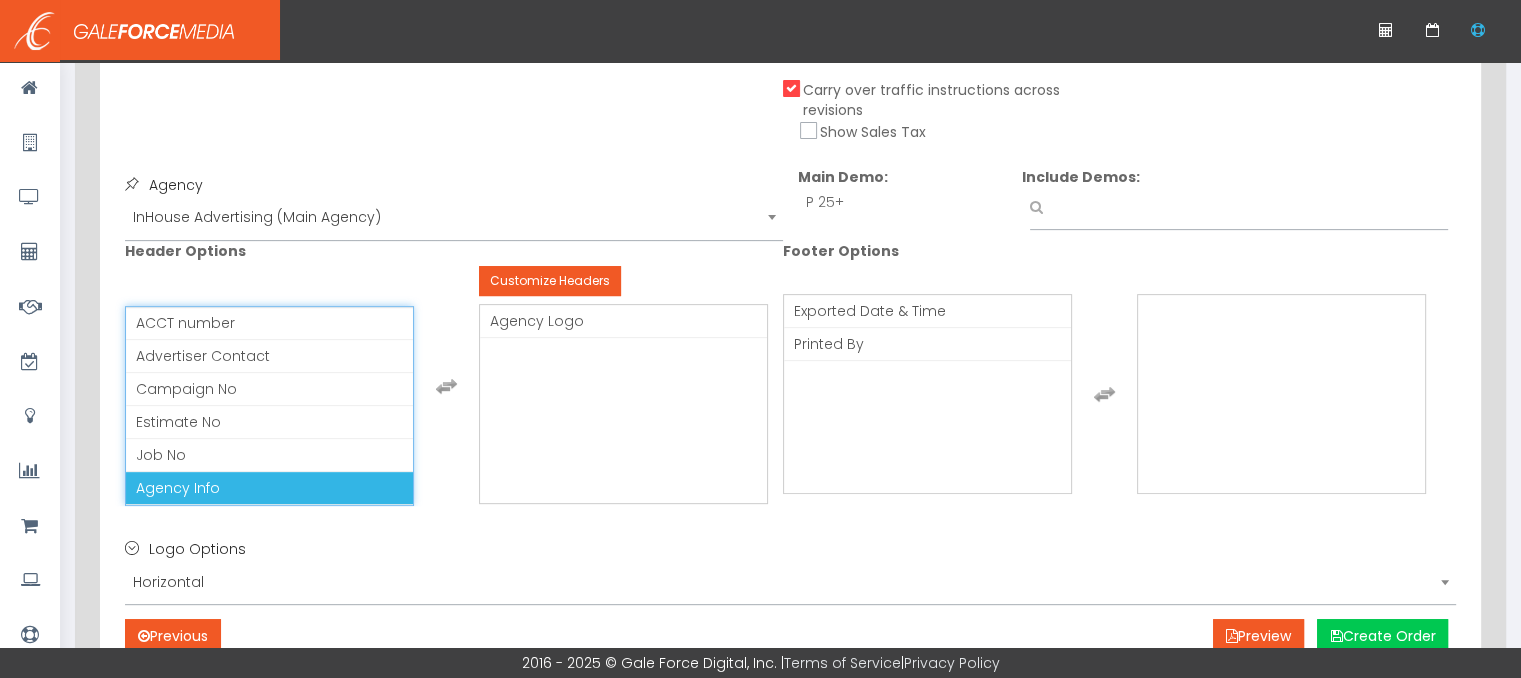 click on "Agency Info" at bounding box center [269, 488] 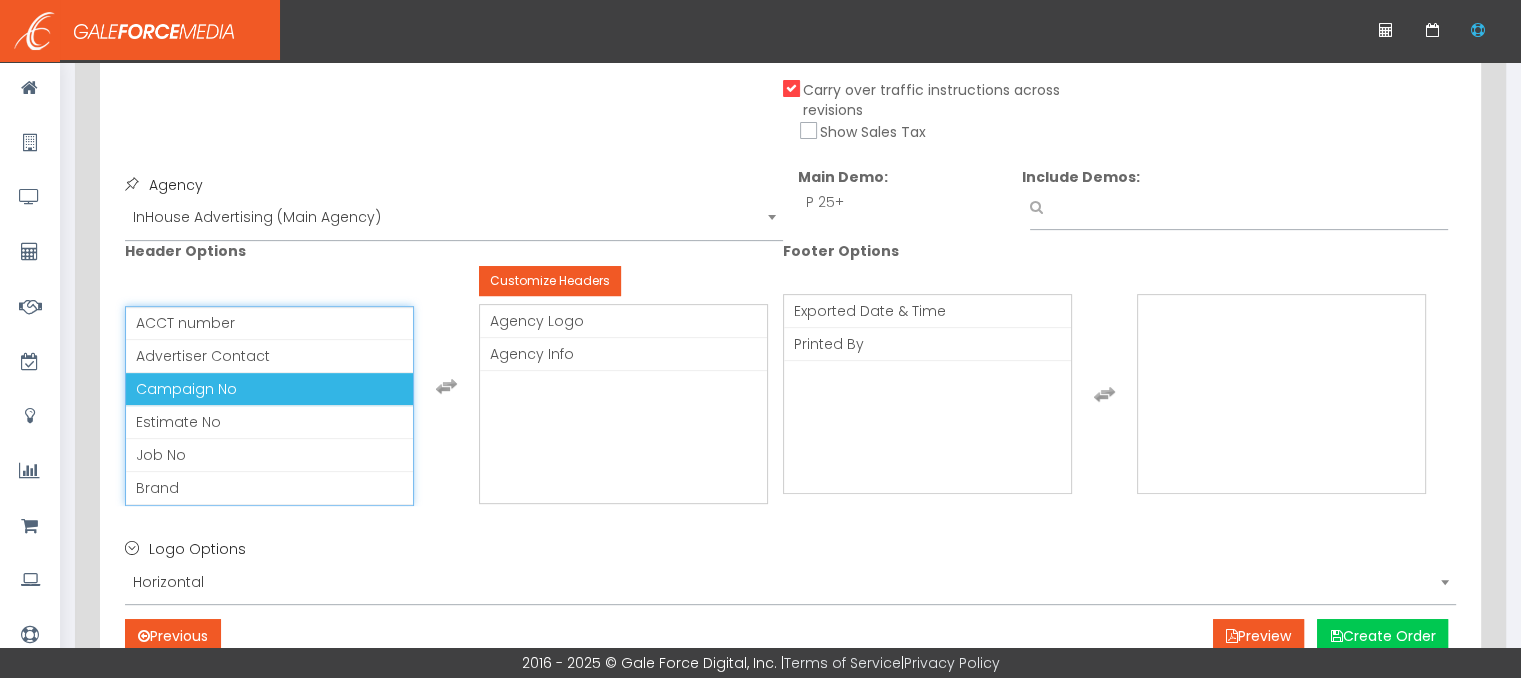 scroll, scrollTop: 100, scrollLeft: 0, axis: vertical 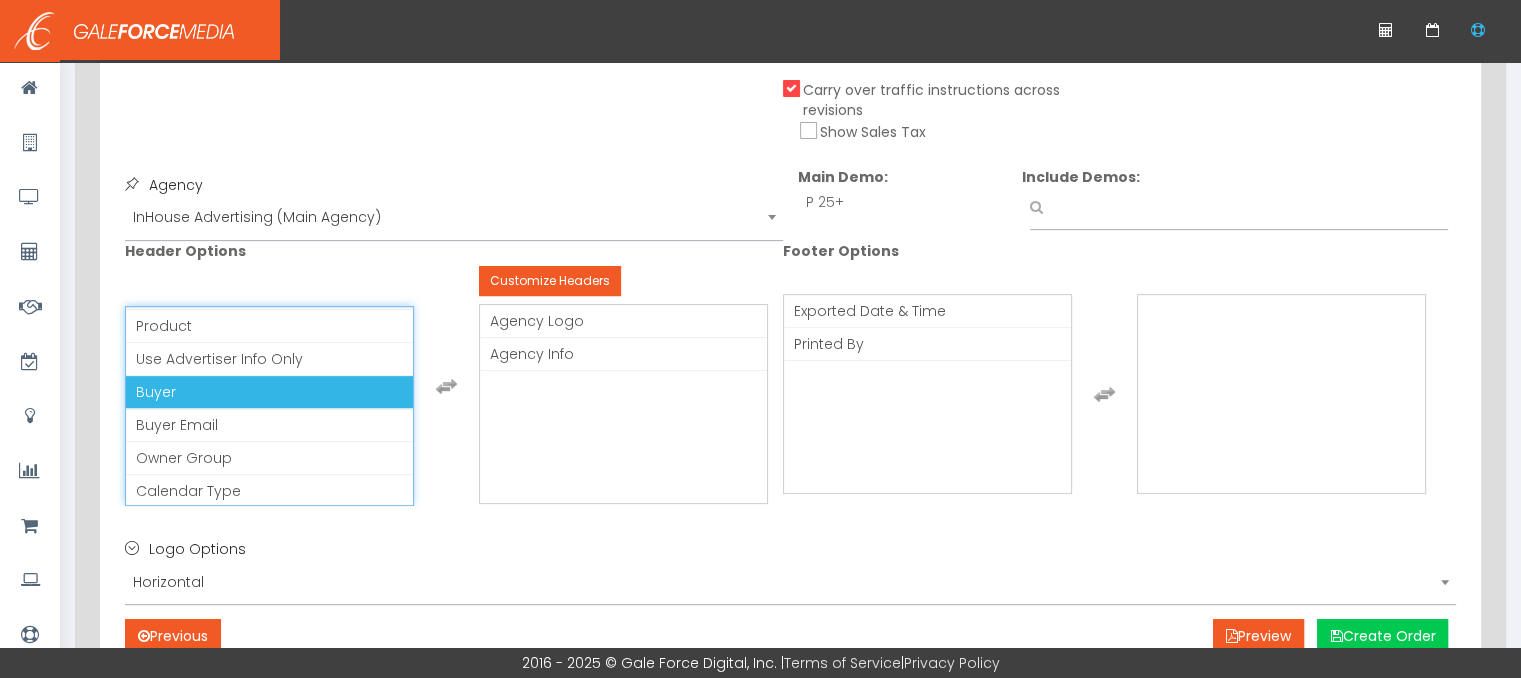 click on "Buyer" at bounding box center (269, 392) 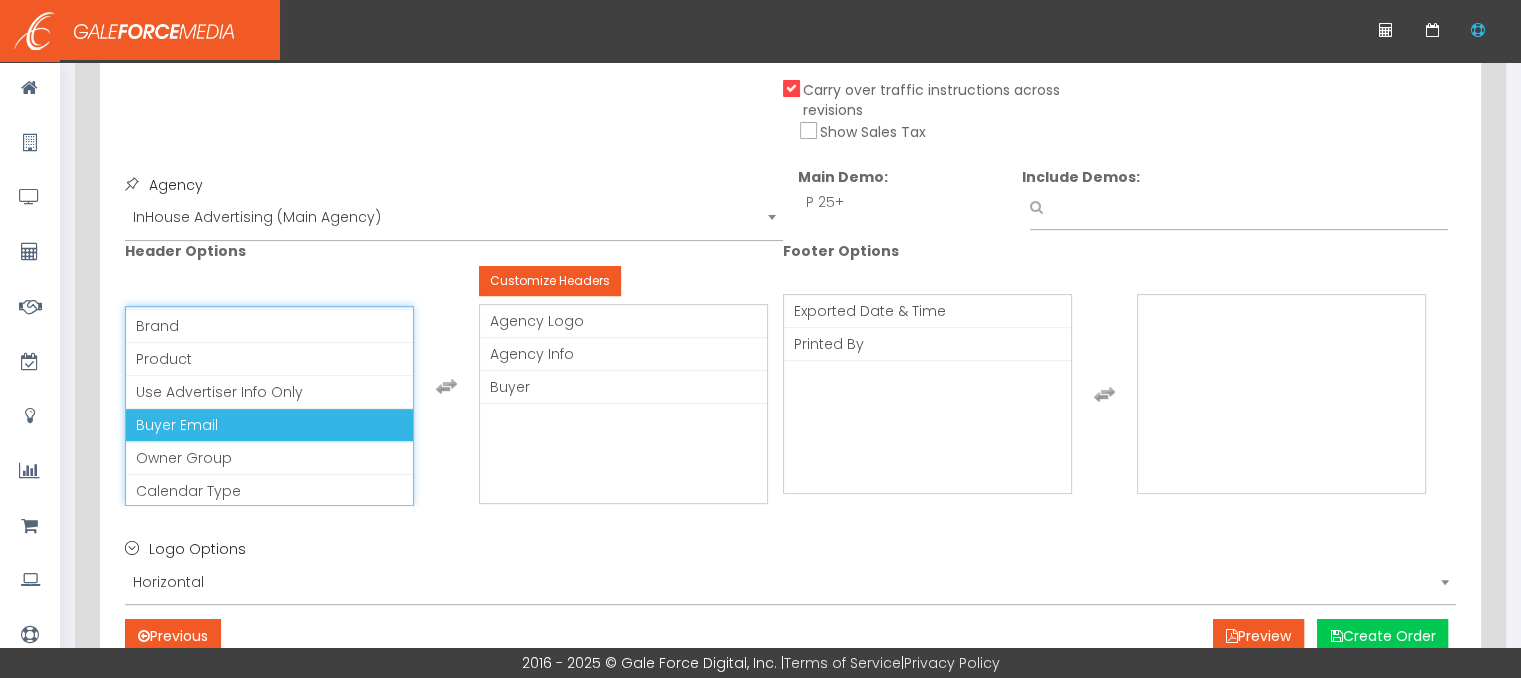 click on "Buyer Email" at bounding box center (269, 425) 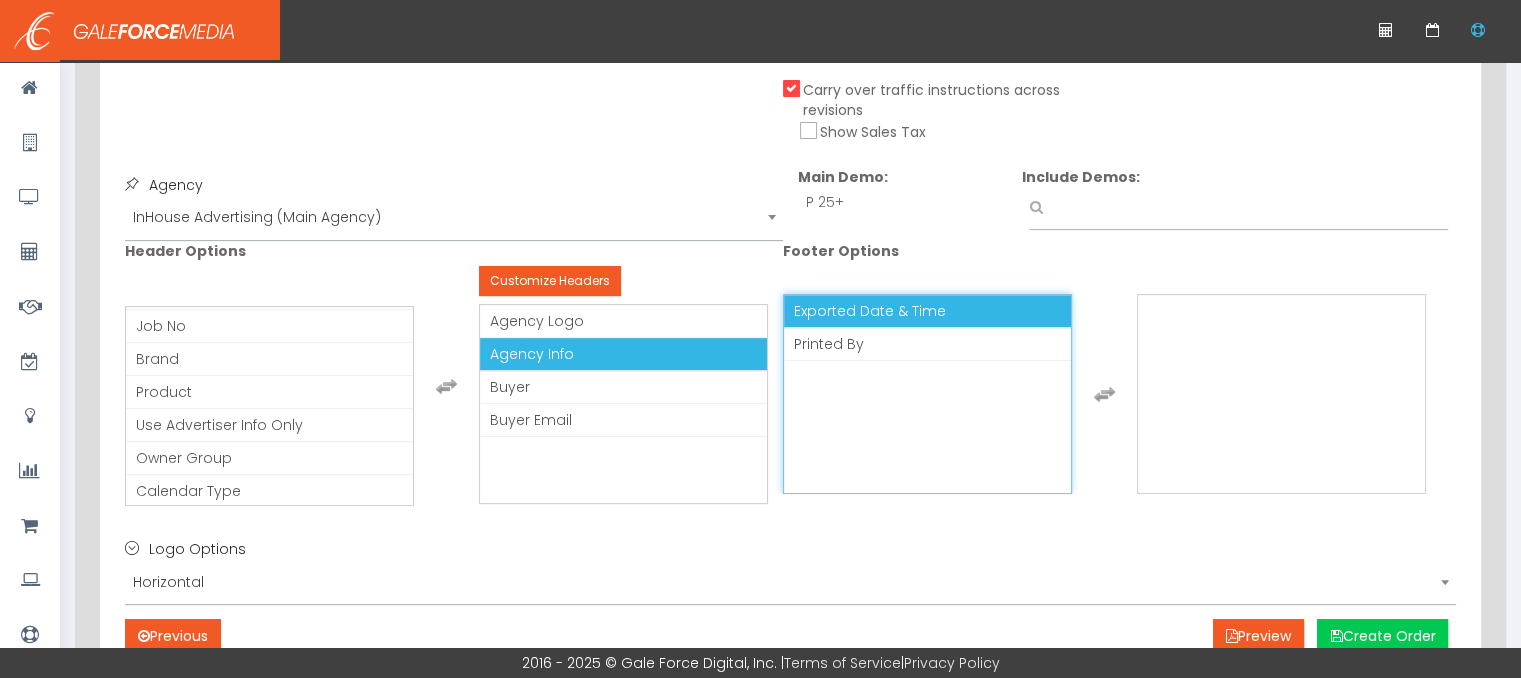 click on "Exported Date & Time" at bounding box center [870, 311] 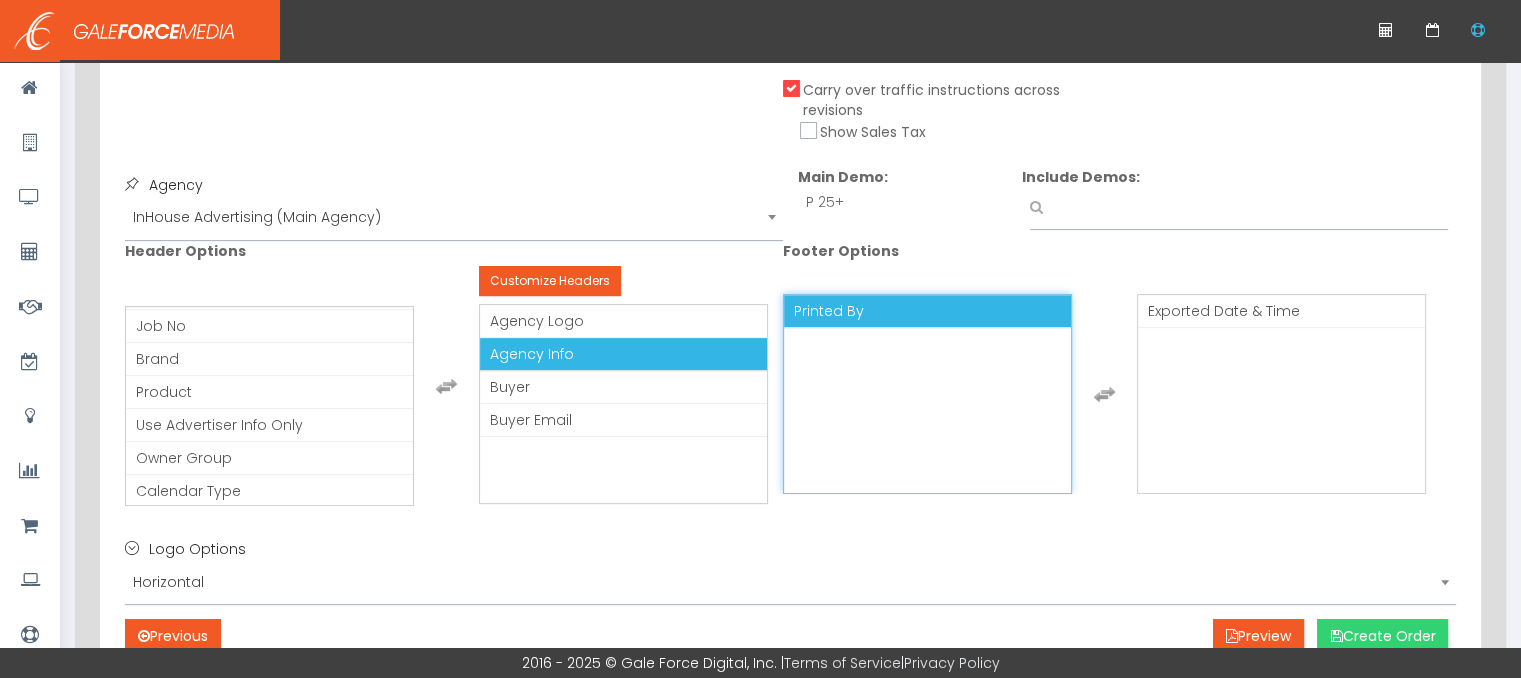 click on "Create Order" at bounding box center (1382, 636) 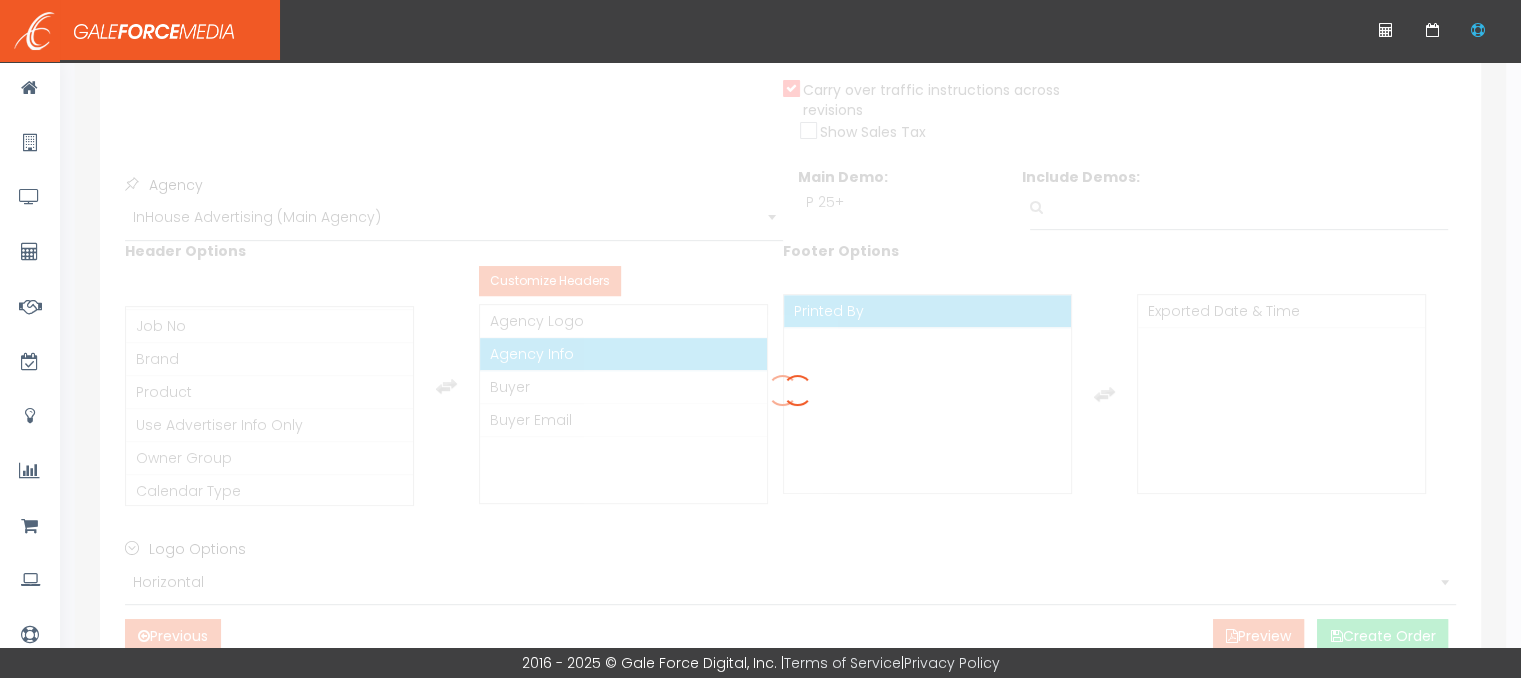 scroll, scrollTop: 10, scrollLeft: 0, axis: vertical 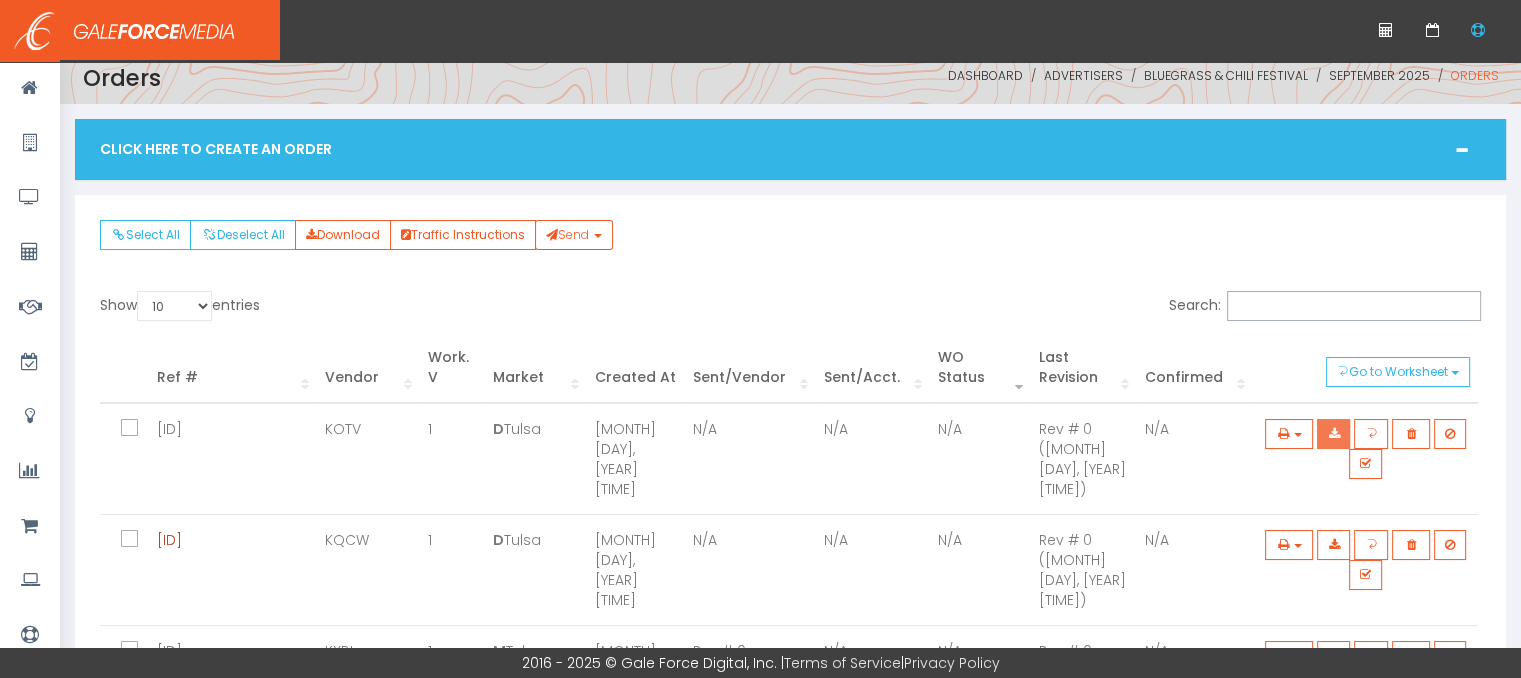 click at bounding box center [1333, 434] 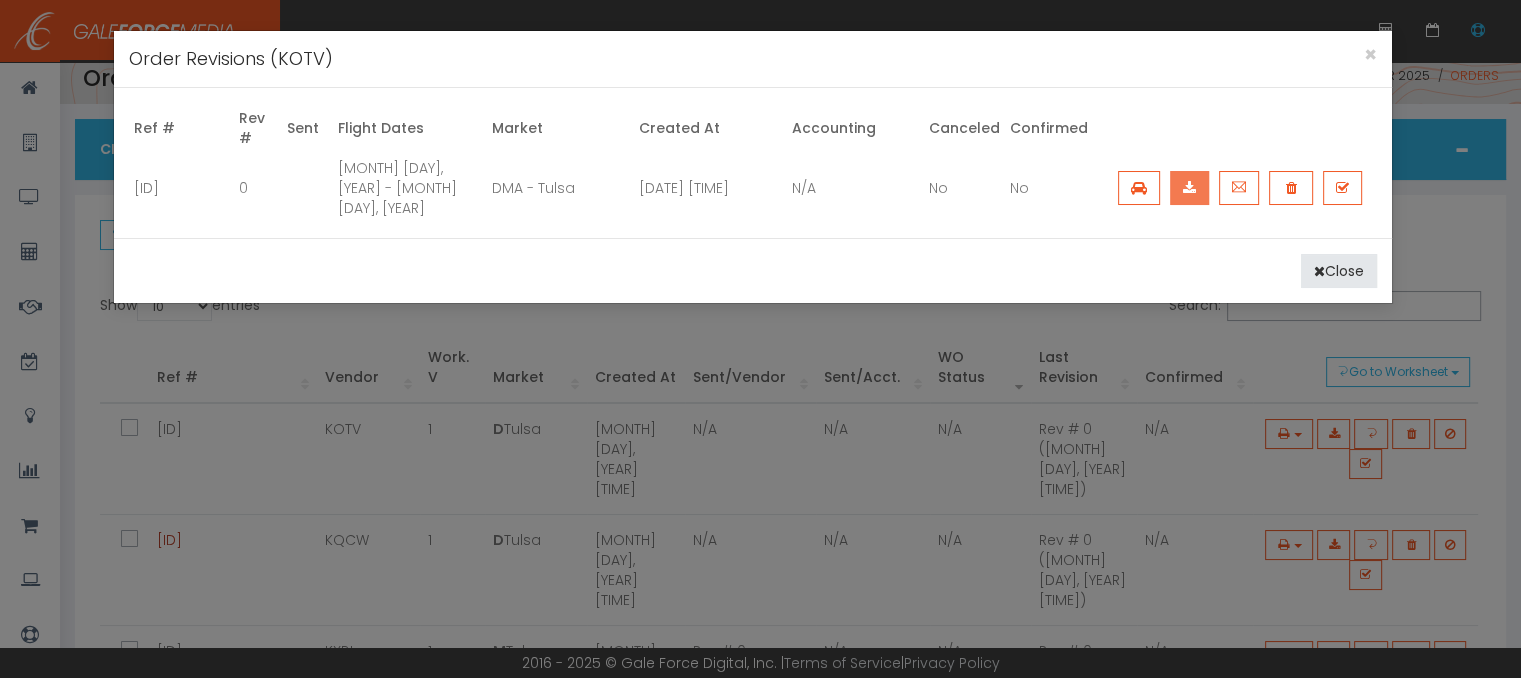 click at bounding box center (1189, 188) 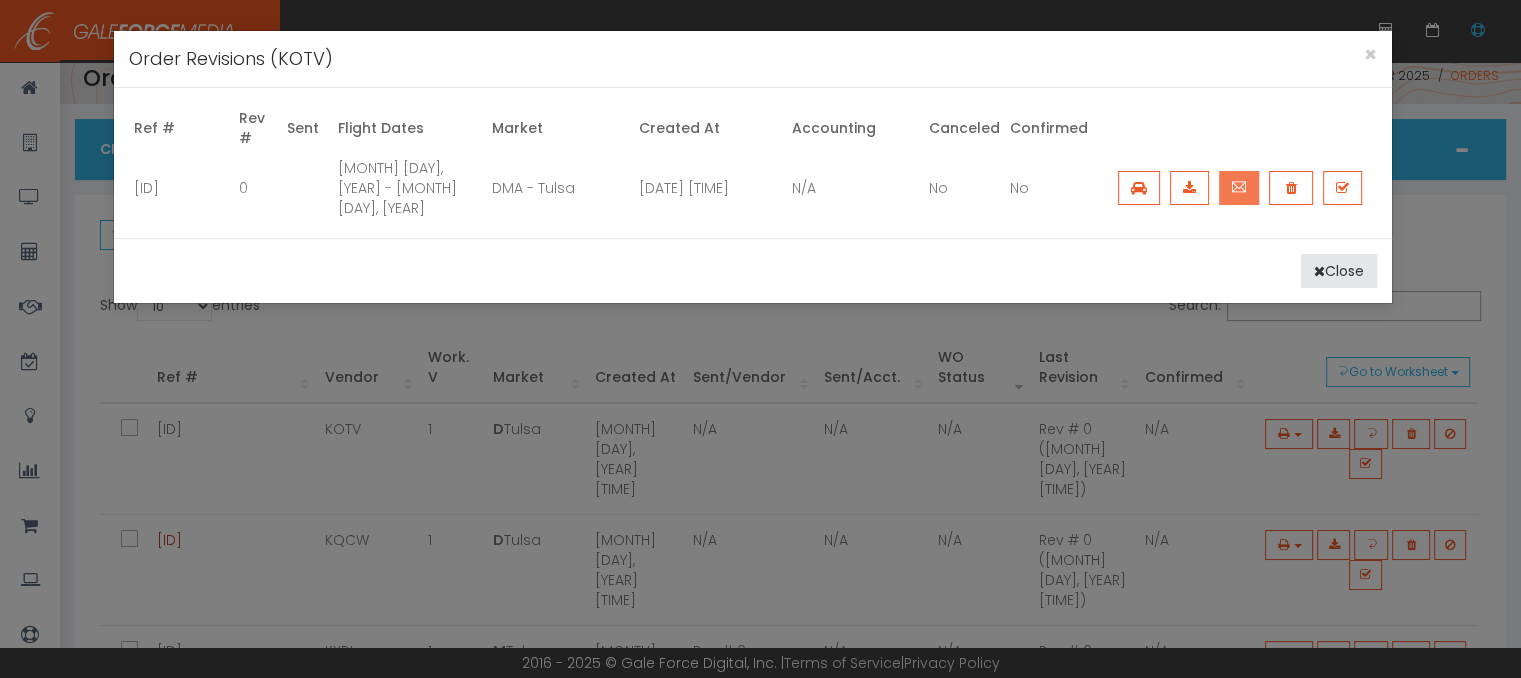 click at bounding box center (1239, 188) 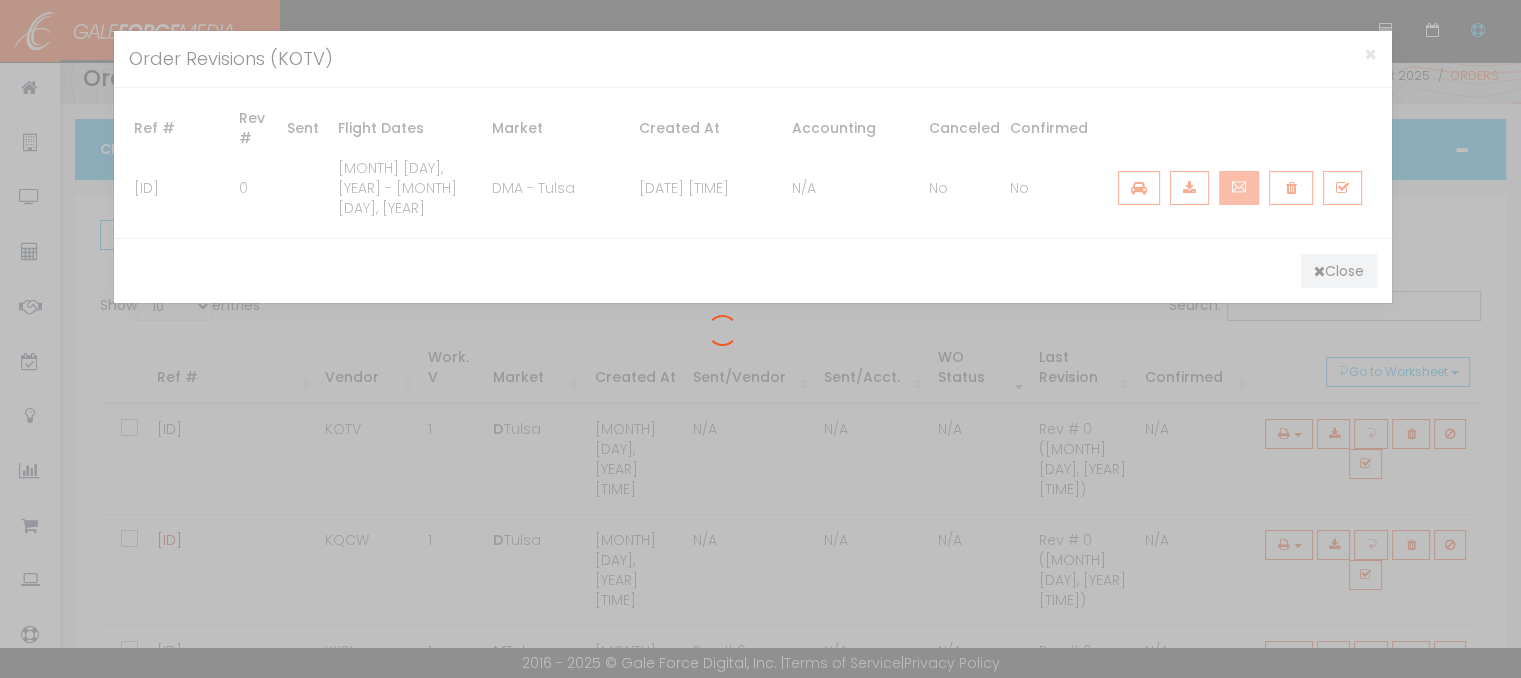 scroll, scrollTop: 0, scrollLeft: 0, axis: both 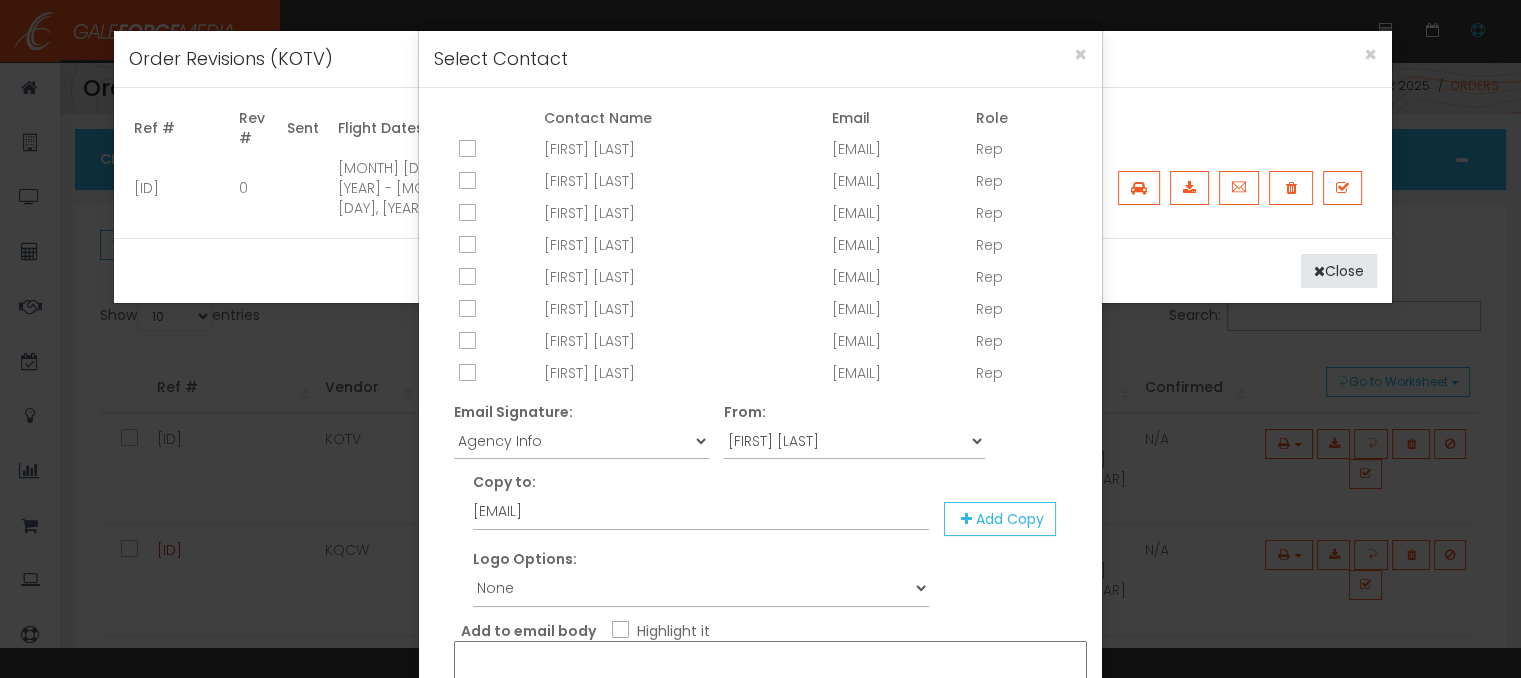 click at bounding box center [465, 214] 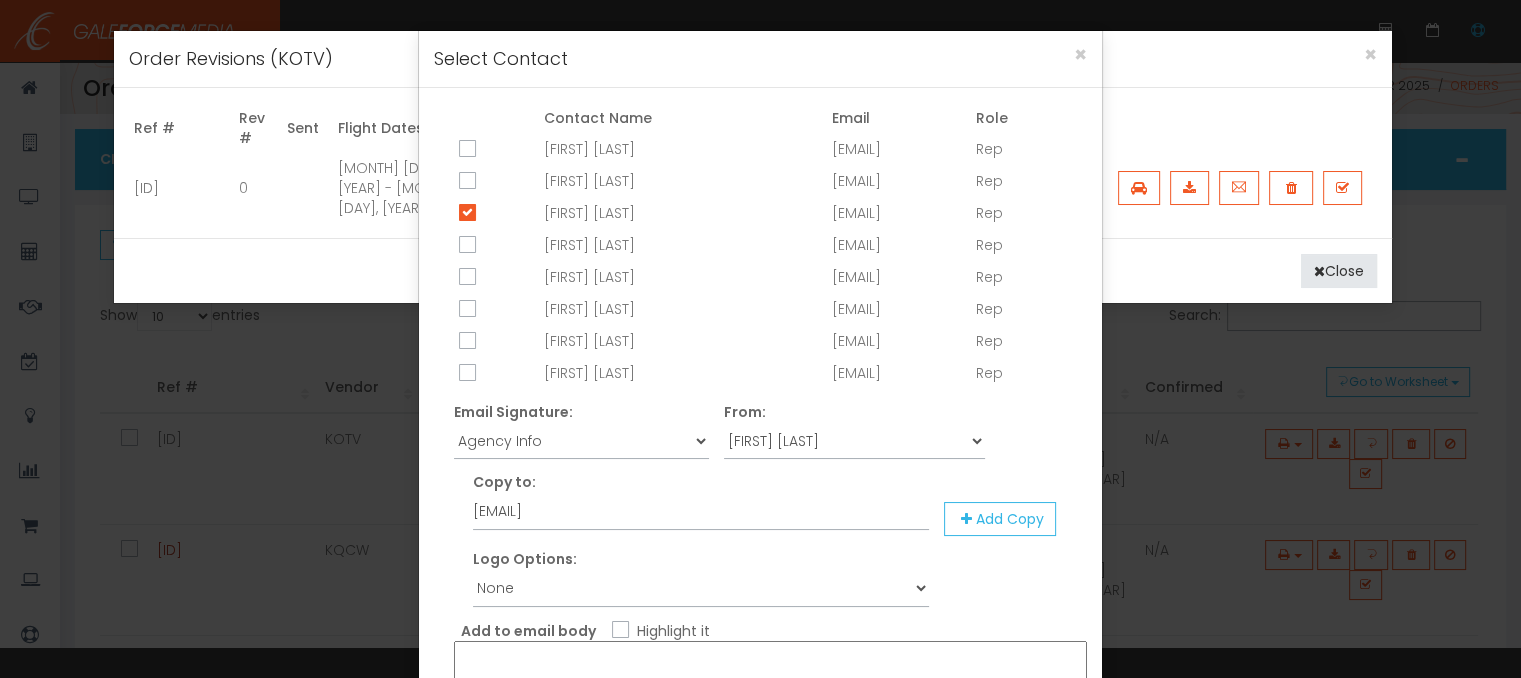 click on "Highlight it" at bounding box center [618, 631] 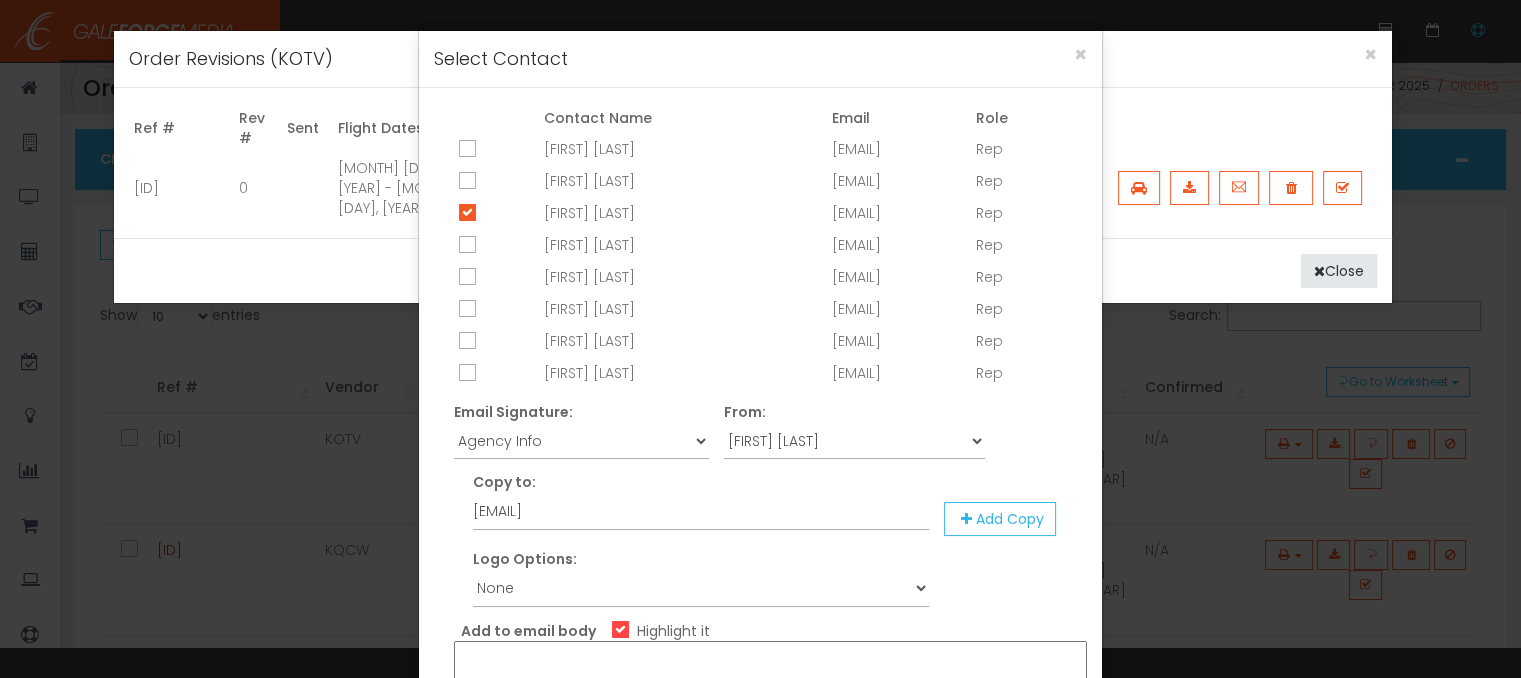 click at bounding box center (770, 684) 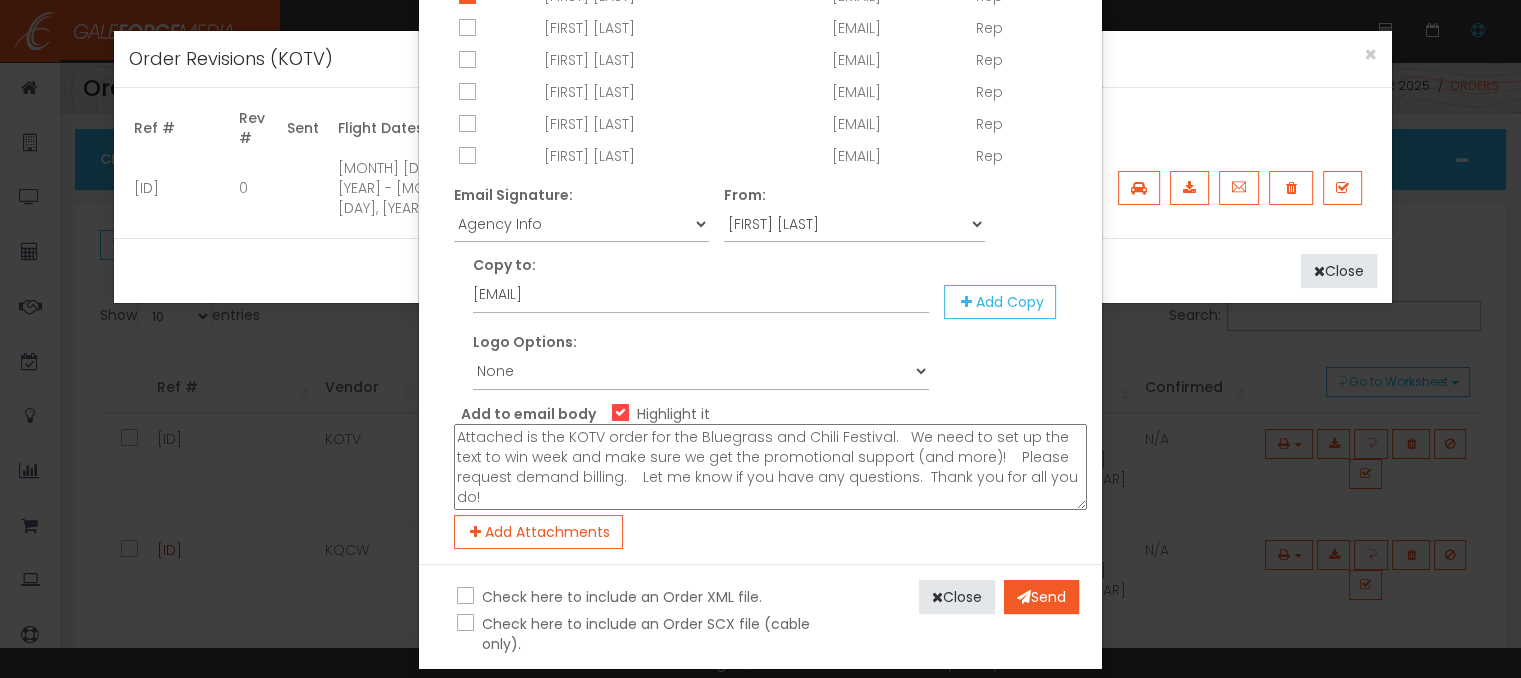 scroll, scrollTop: 223, scrollLeft: 0, axis: vertical 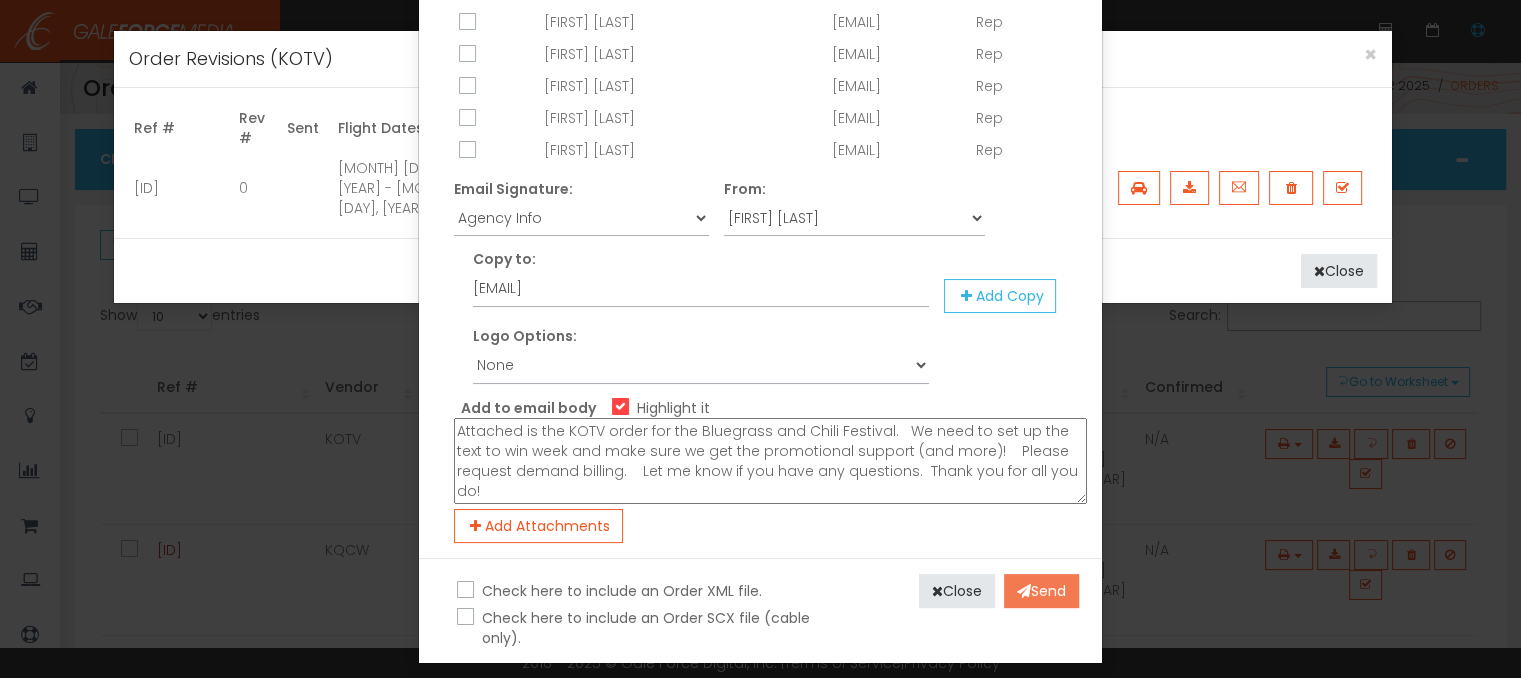 type on "Attached is the KOTV order for the Bluegrass and Chili Festival.   We need to set up the text to win week and make sure we get the promotional support (and more)!    Please request demand billing.    Let me know if you have any questions.  Thank you for all you do!" 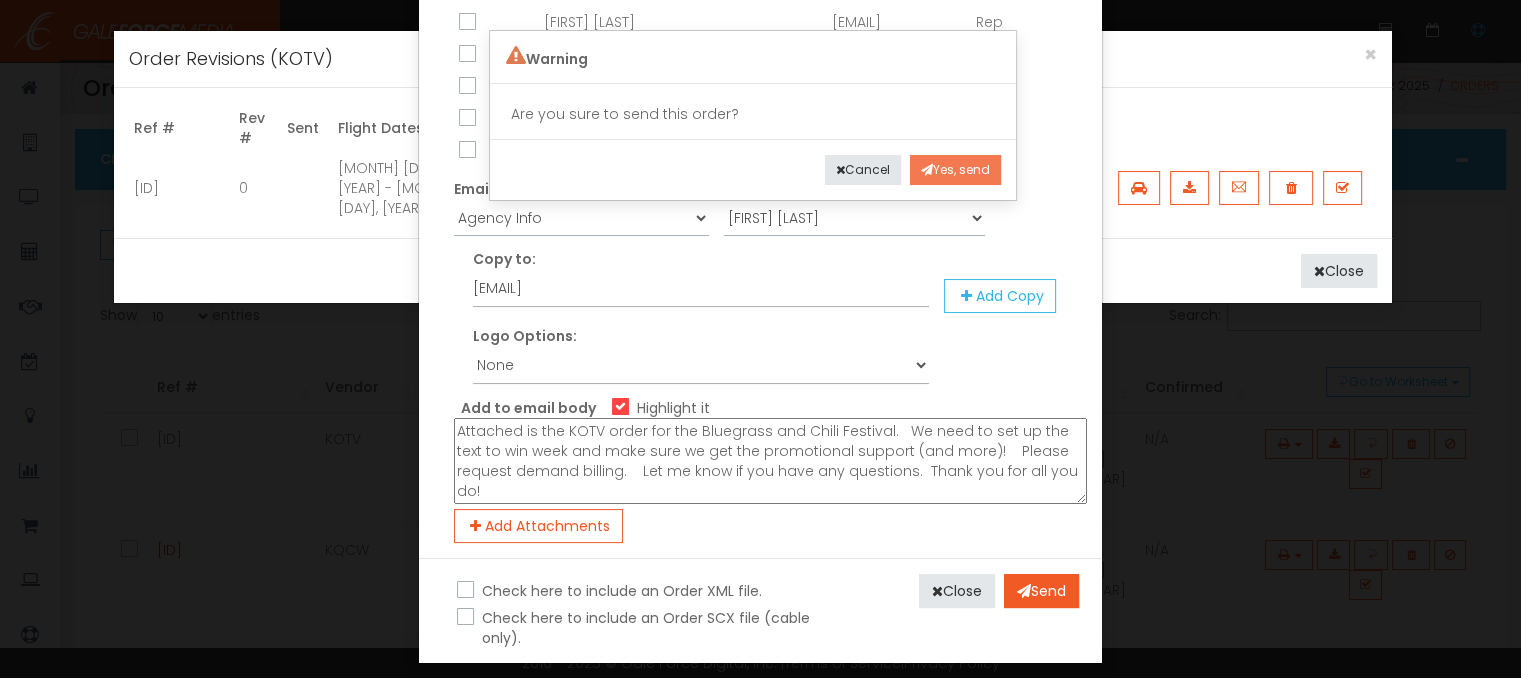 click on "Yes, send" at bounding box center [955, 170] 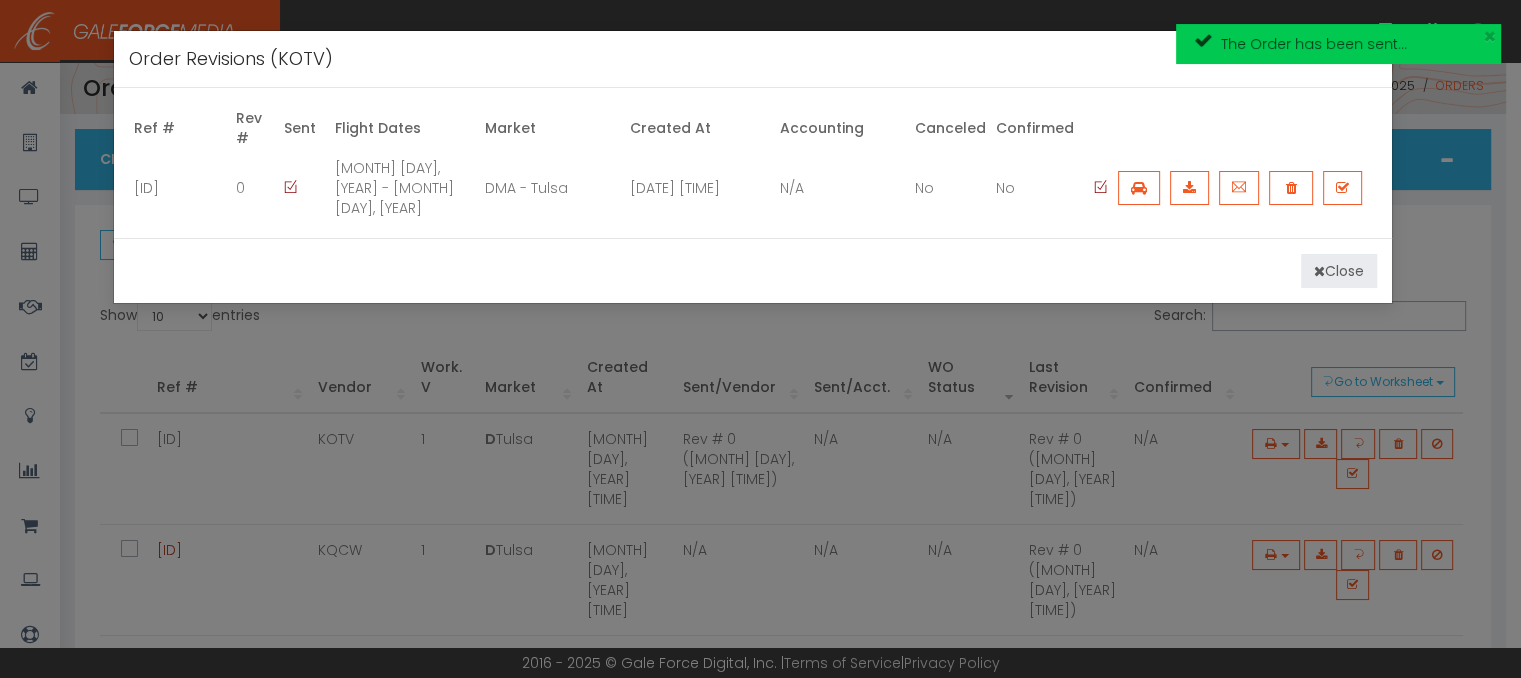 click on "Close" at bounding box center (1339, 271) 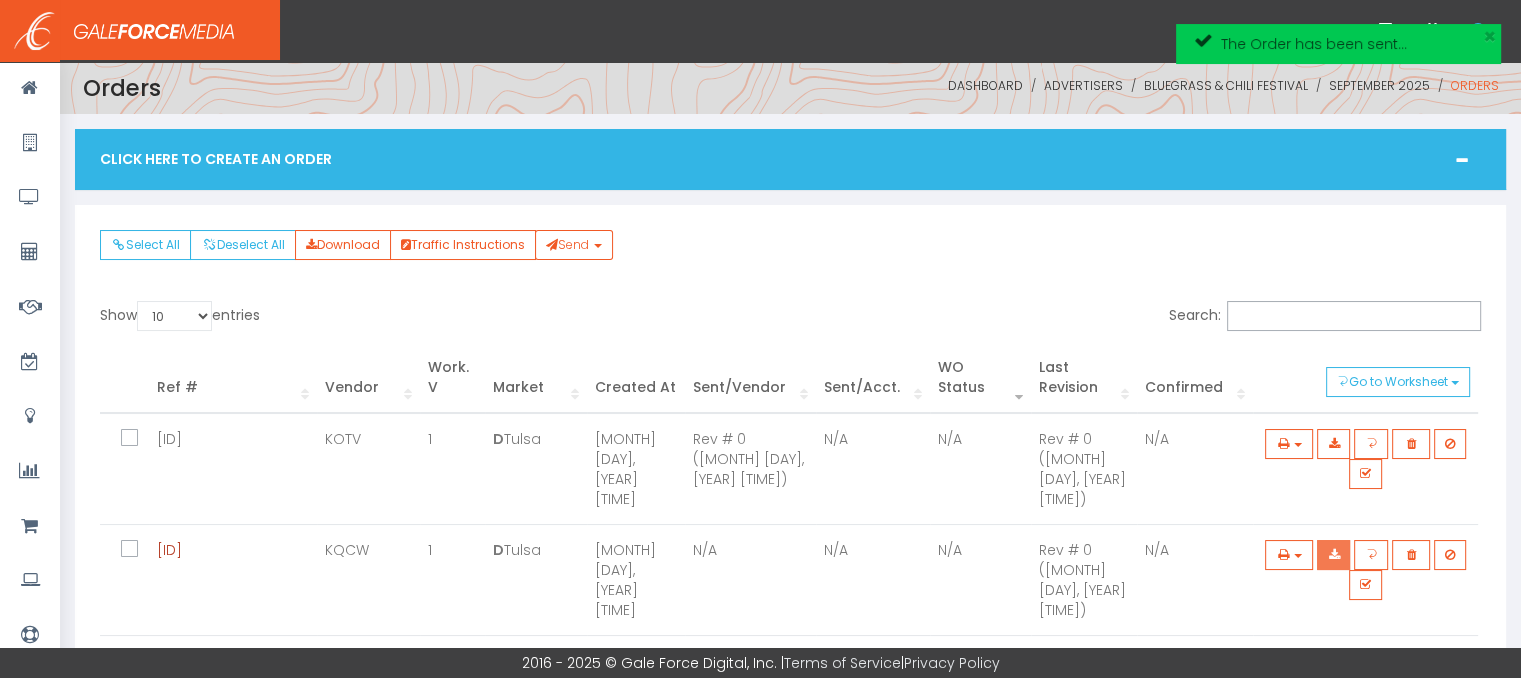 click at bounding box center (1333, 555) 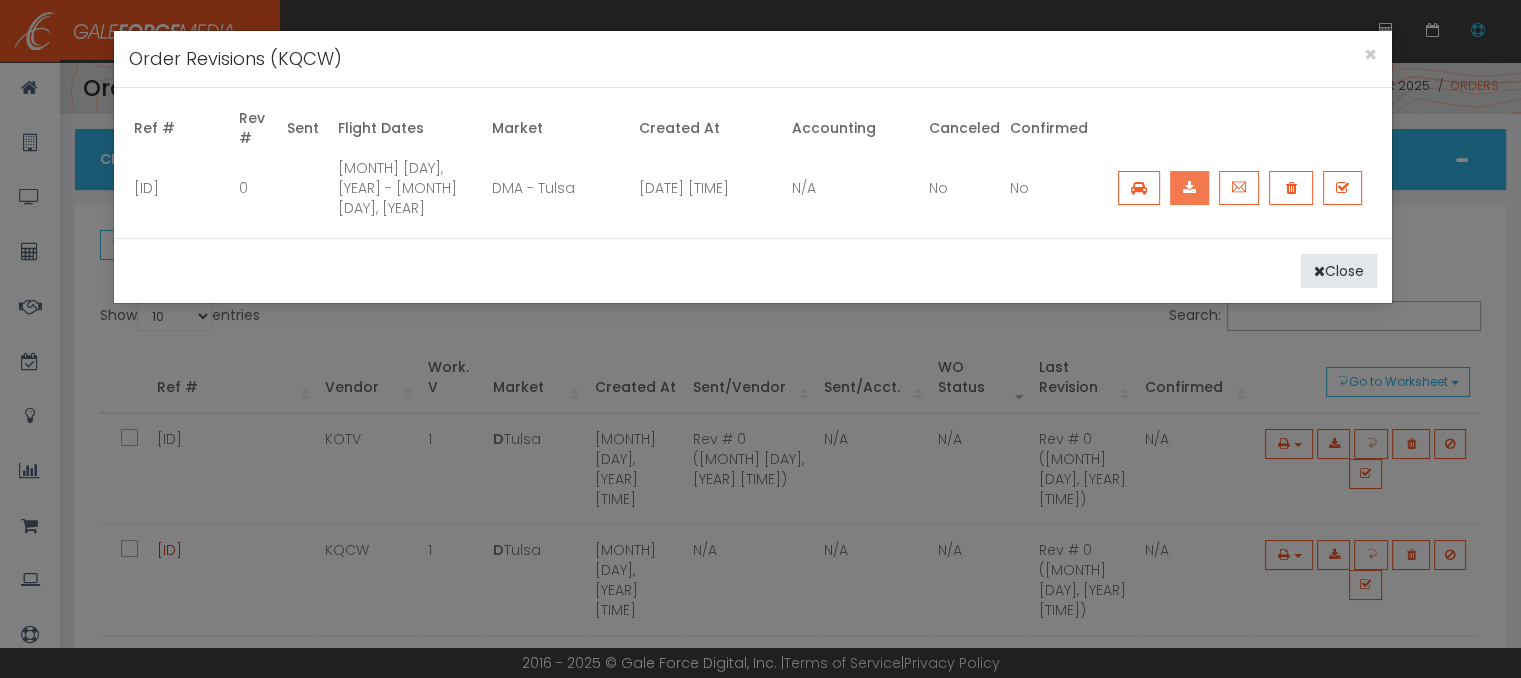 click at bounding box center (1189, 188) 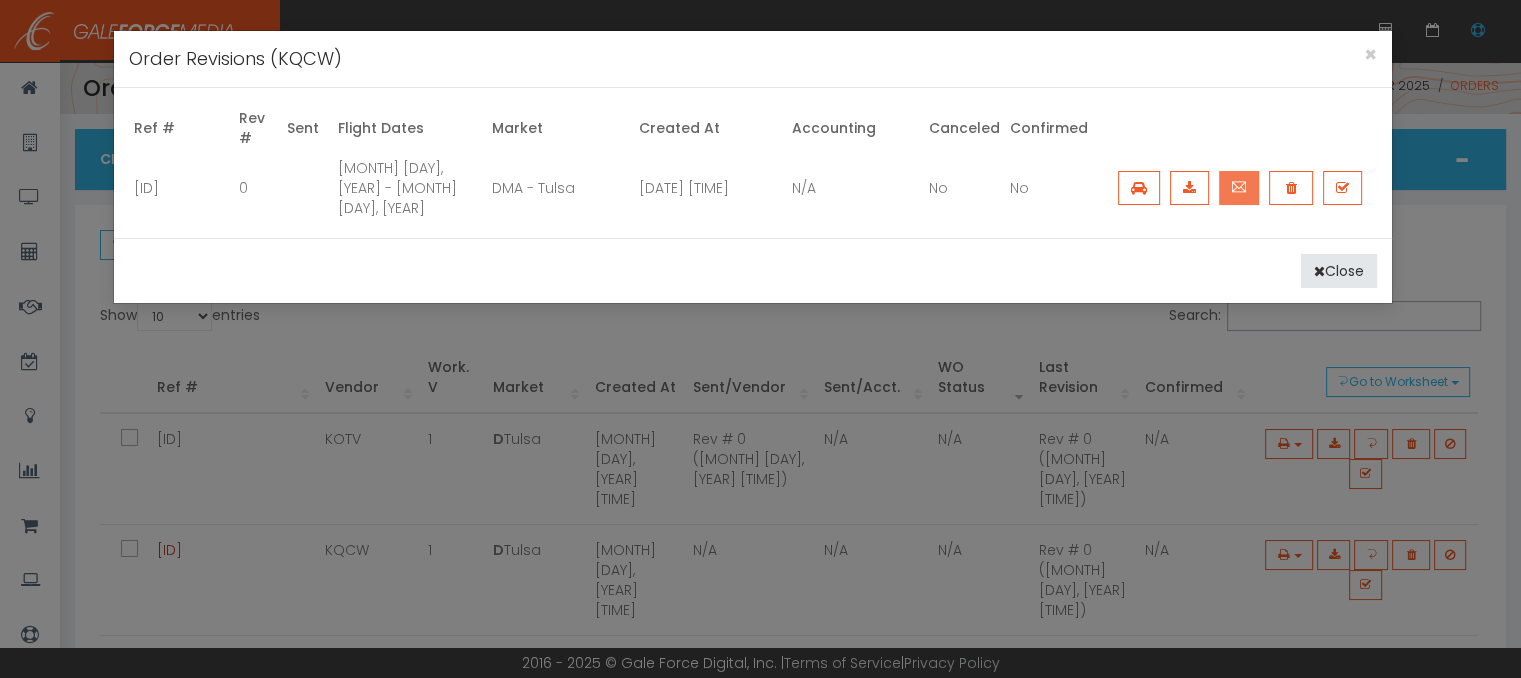 click at bounding box center (1239, 187) 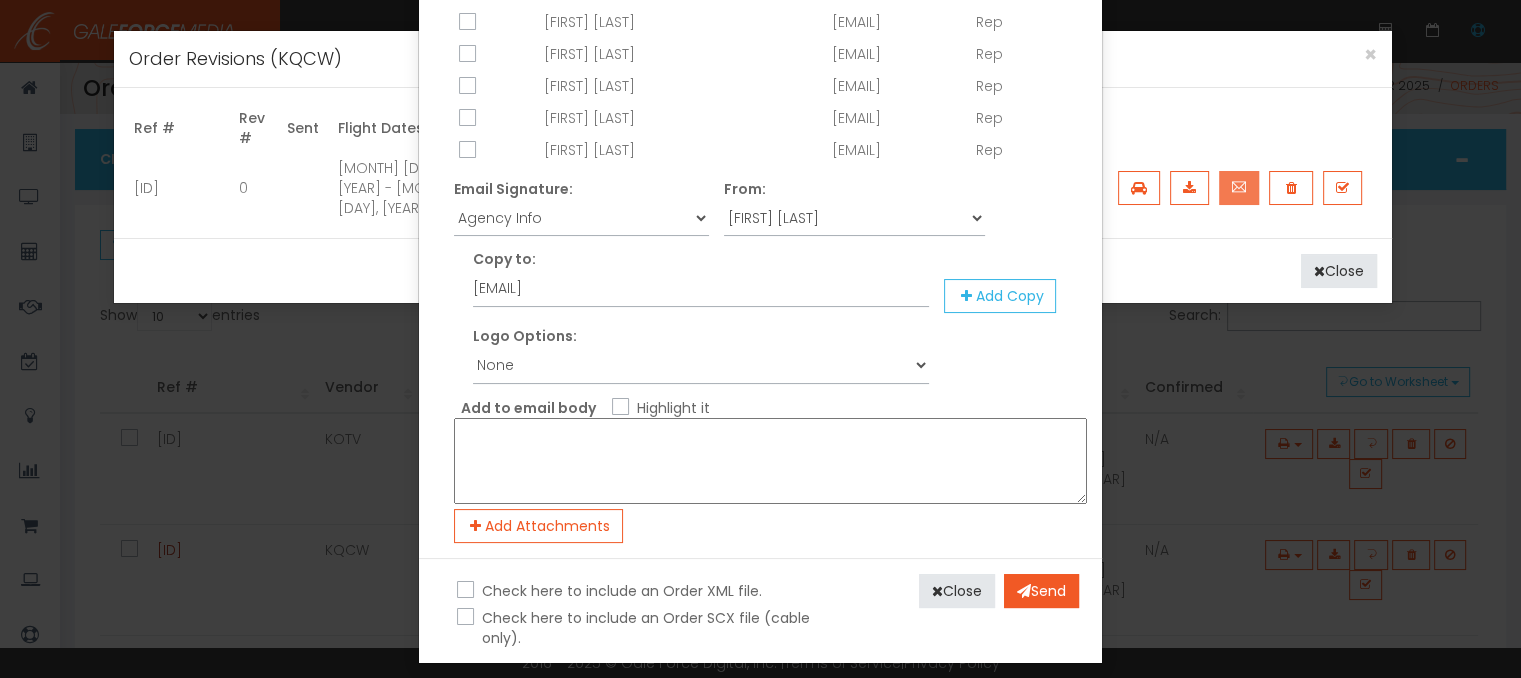 scroll, scrollTop: 0, scrollLeft: 0, axis: both 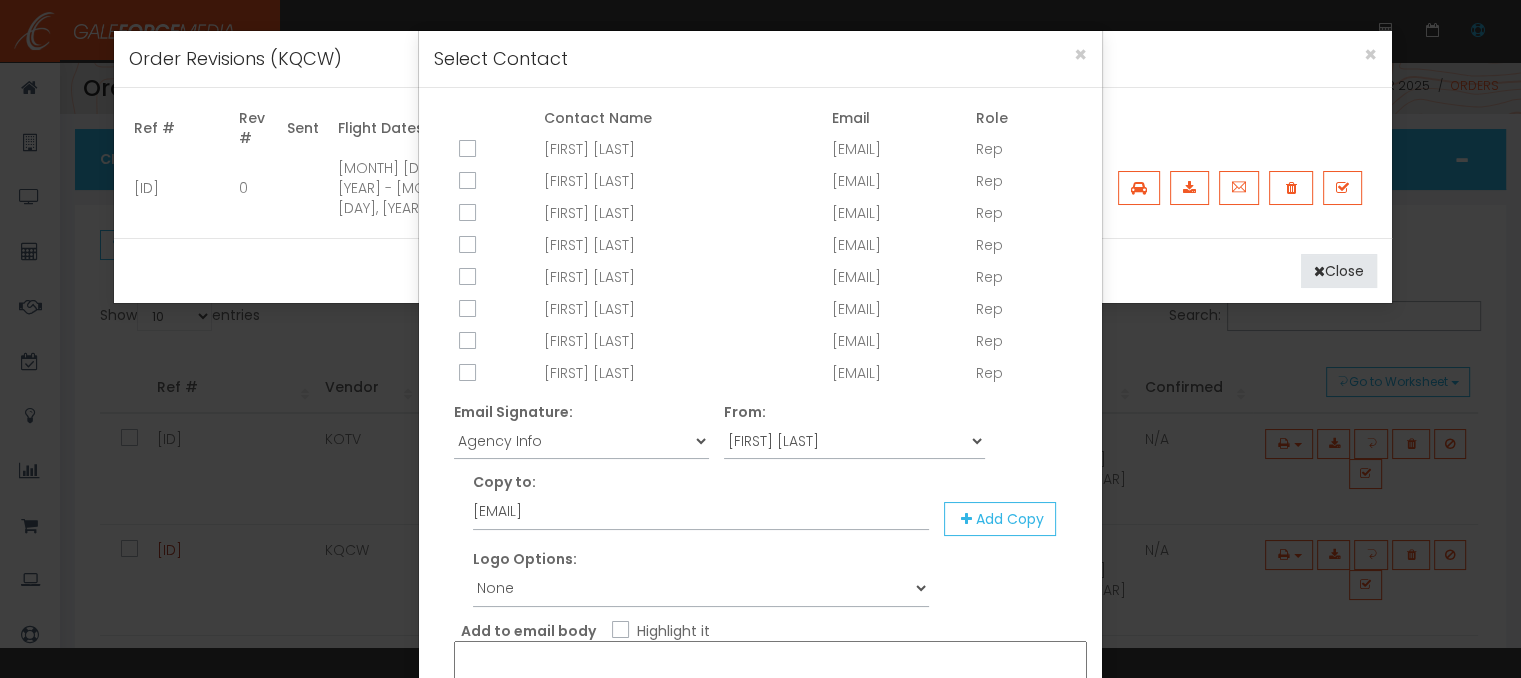 click at bounding box center (465, 246) 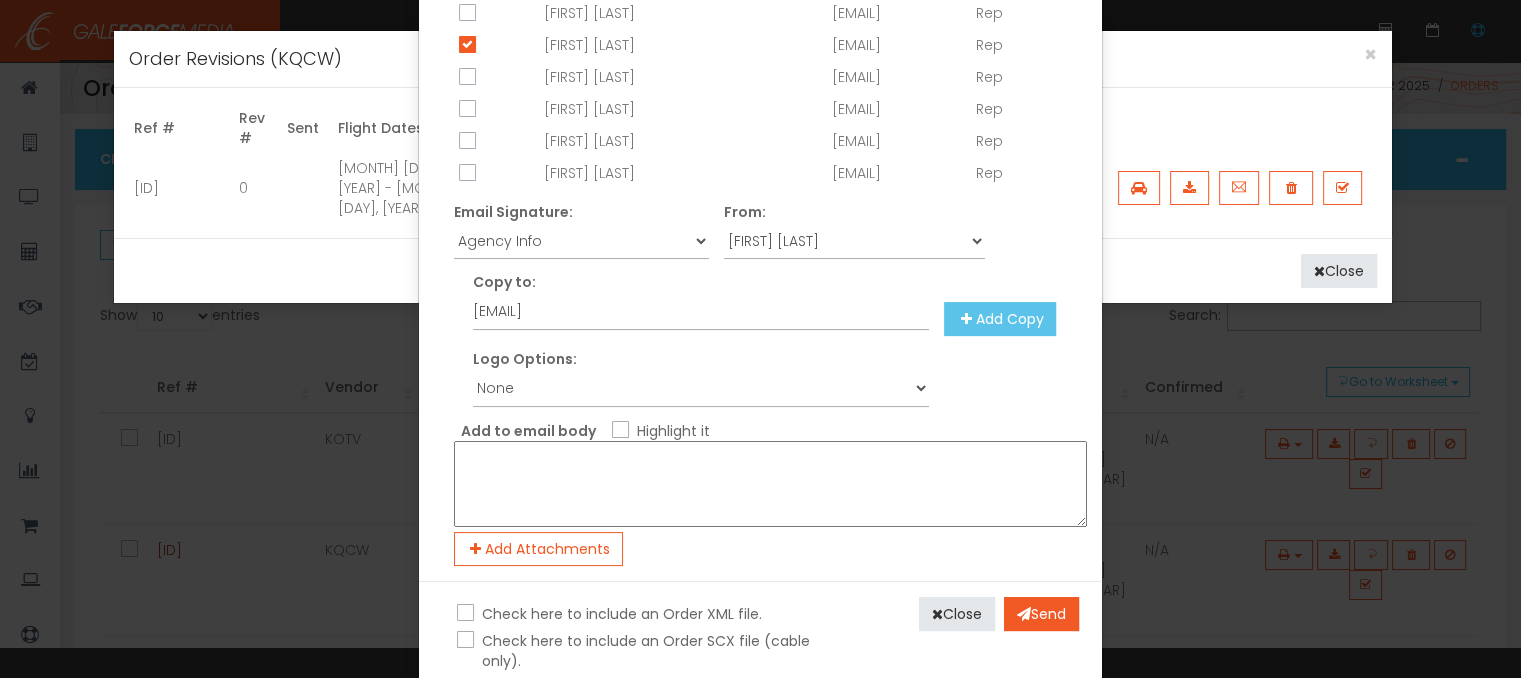 scroll, scrollTop: 223, scrollLeft: 0, axis: vertical 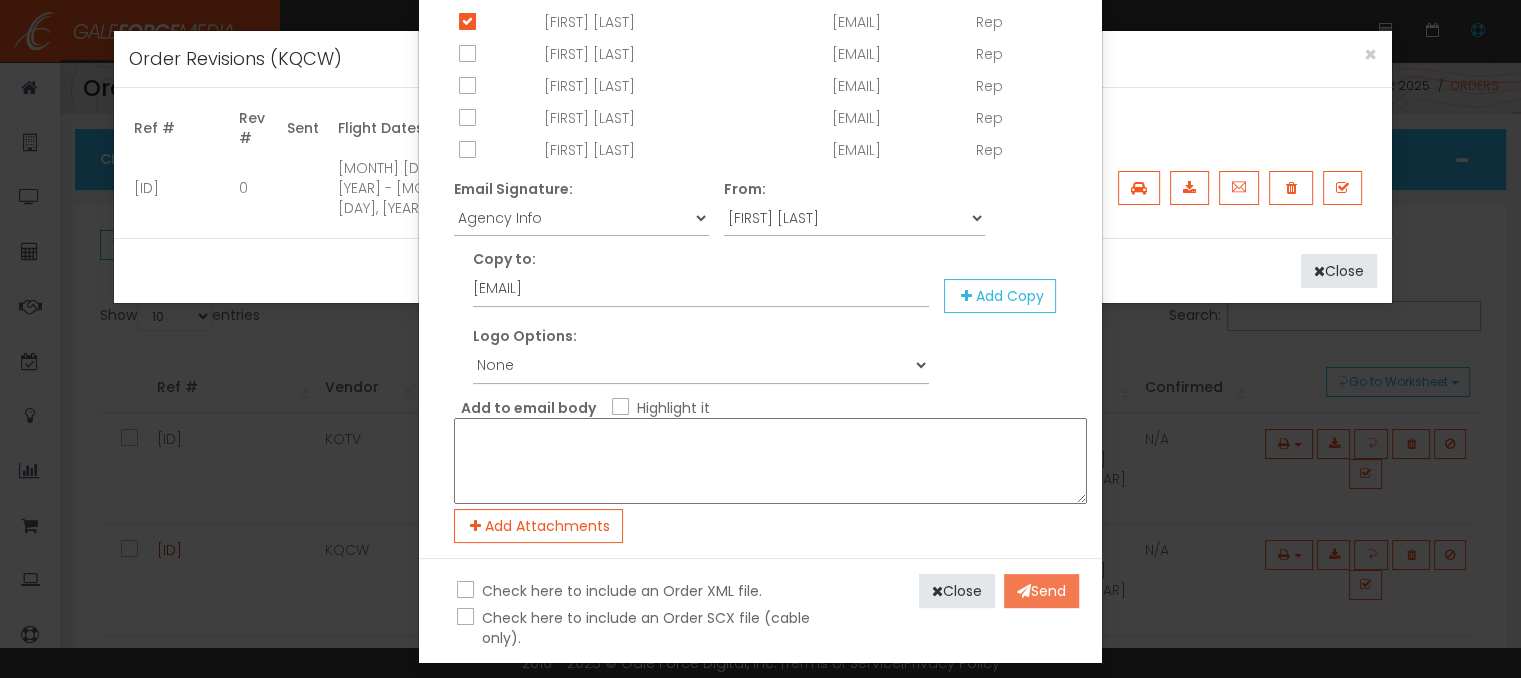 click on "Send" at bounding box center [1041, 591] 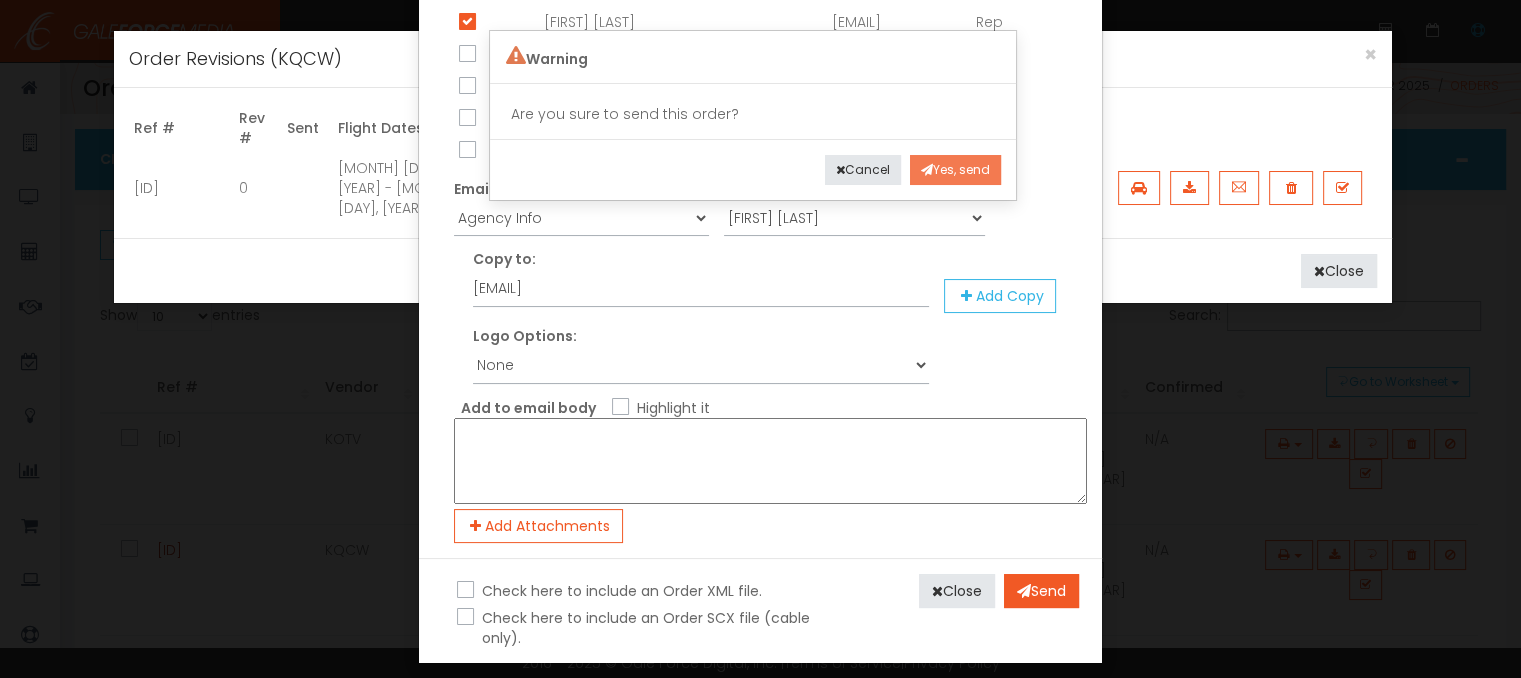 click on "Yes, send" at bounding box center [955, 170] 